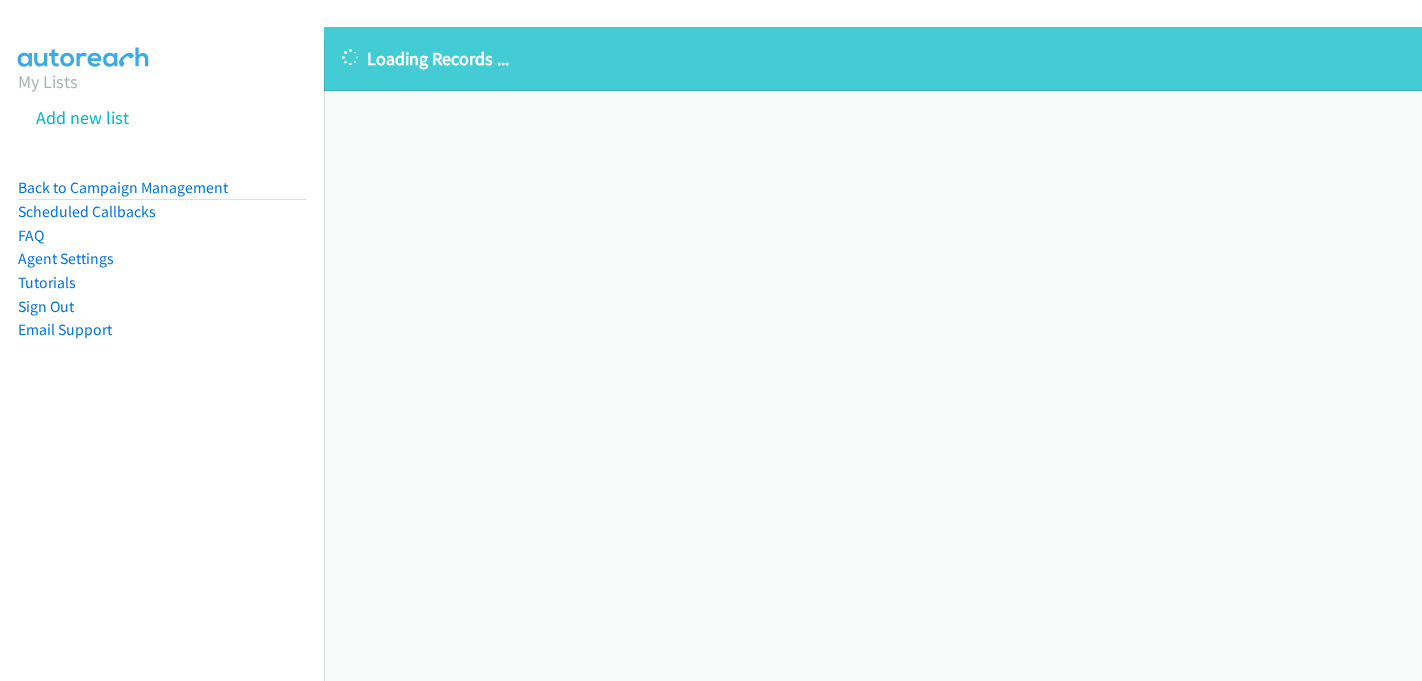 scroll, scrollTop: 0, scrollLeft: 0, axis: both 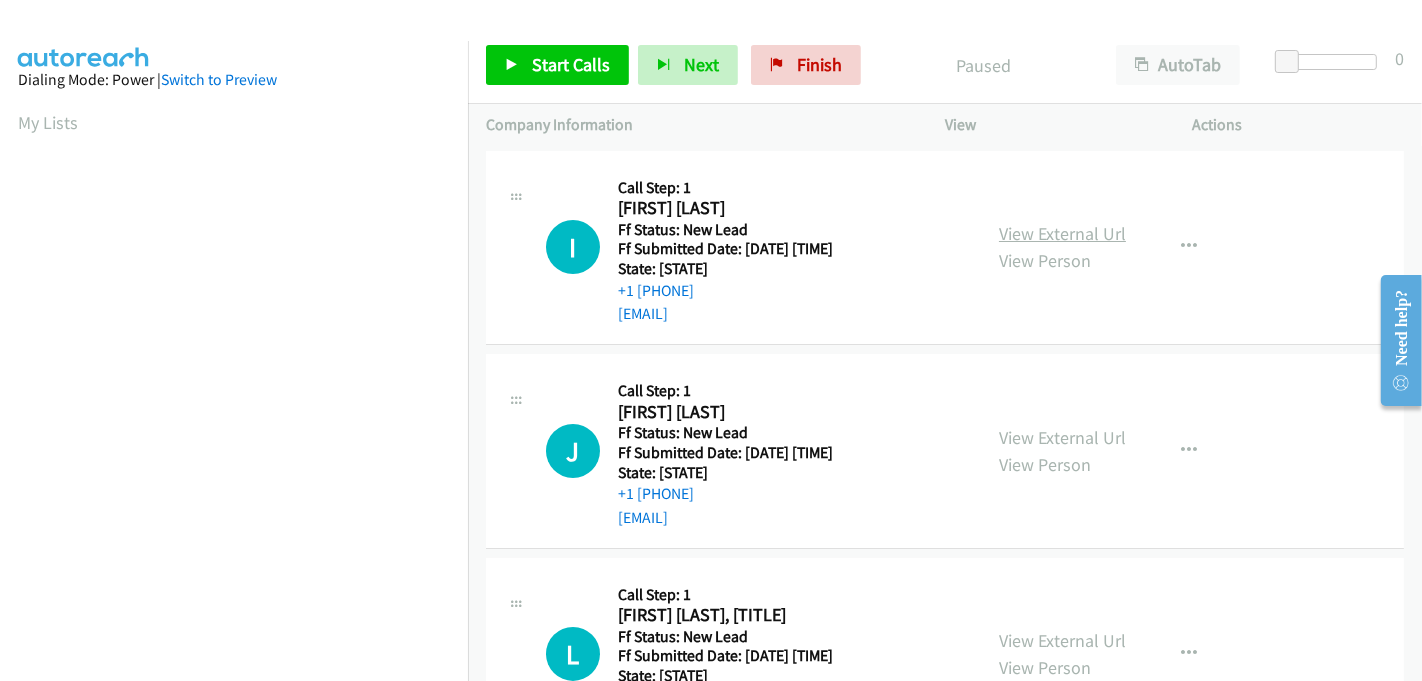 click on "View External Url" at bounding box center [1062, 233] 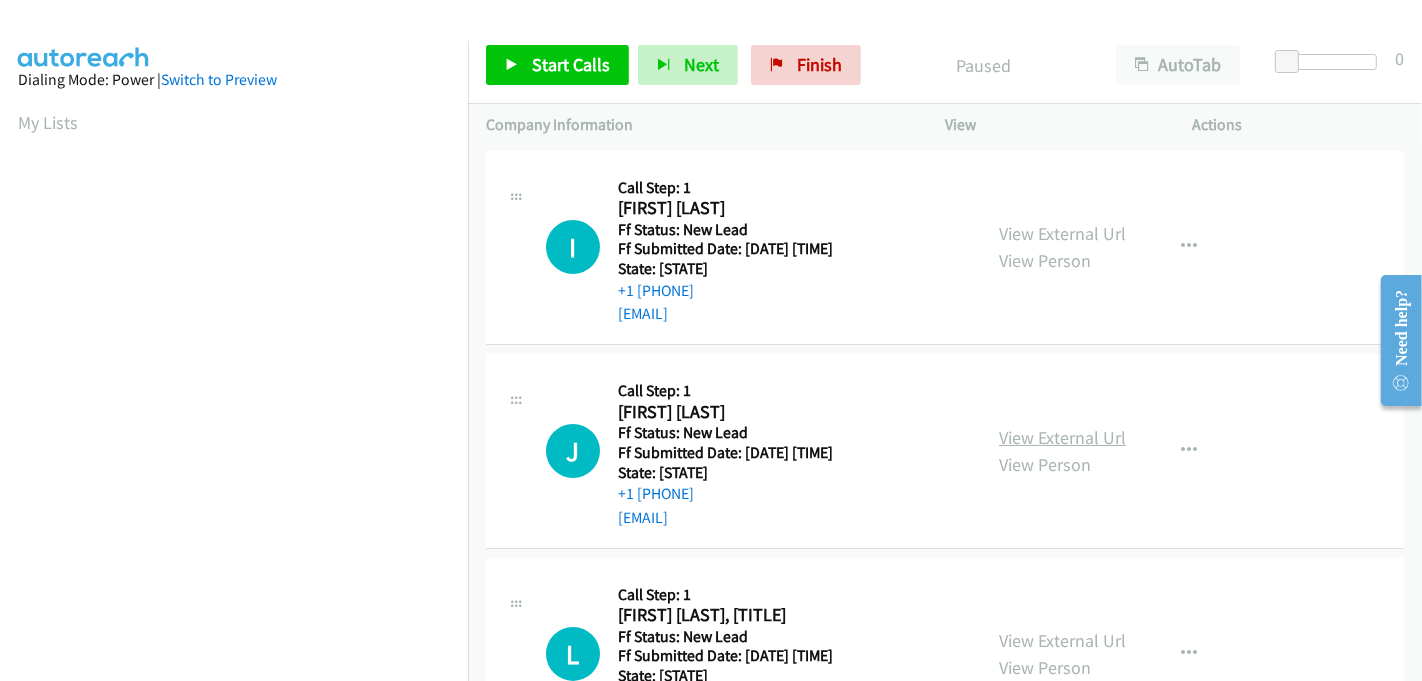 click on "View External Url" at bounding box center (1062, 437) 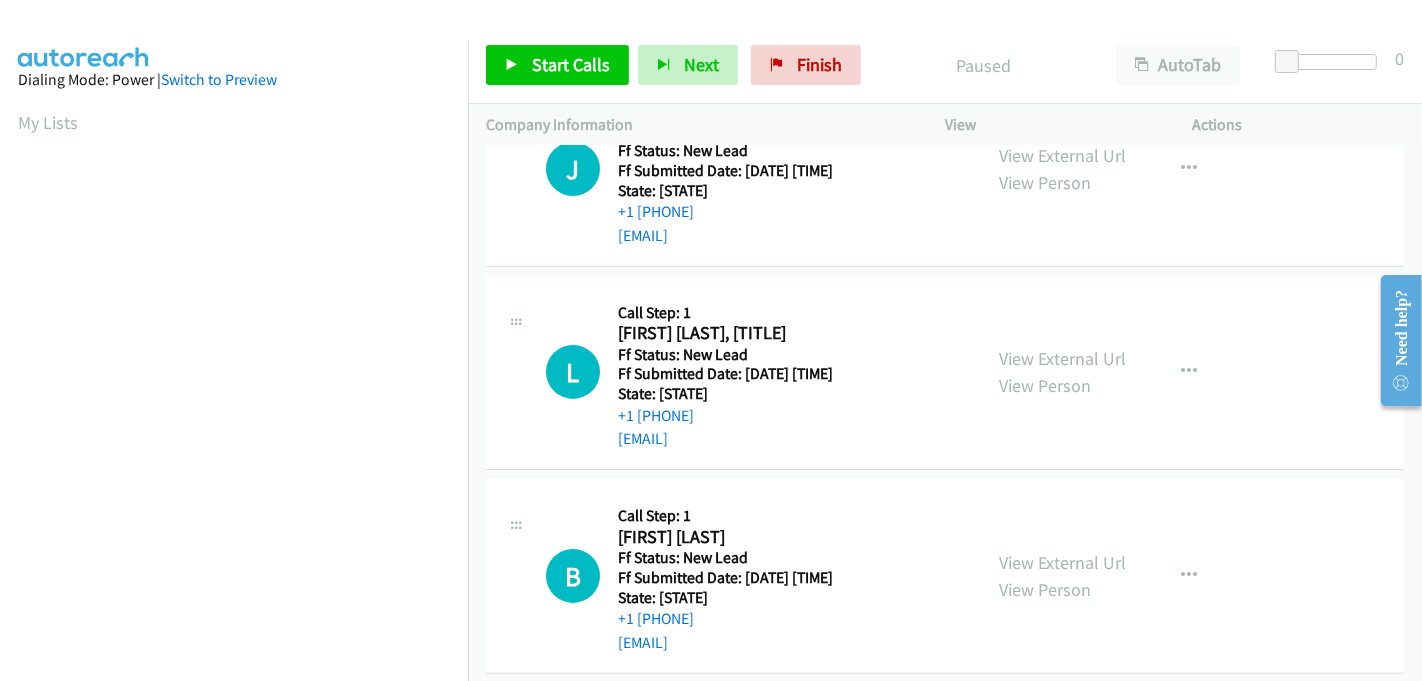 scroll, scrollTop: 333, scrollLeft: 0, axis: vertical 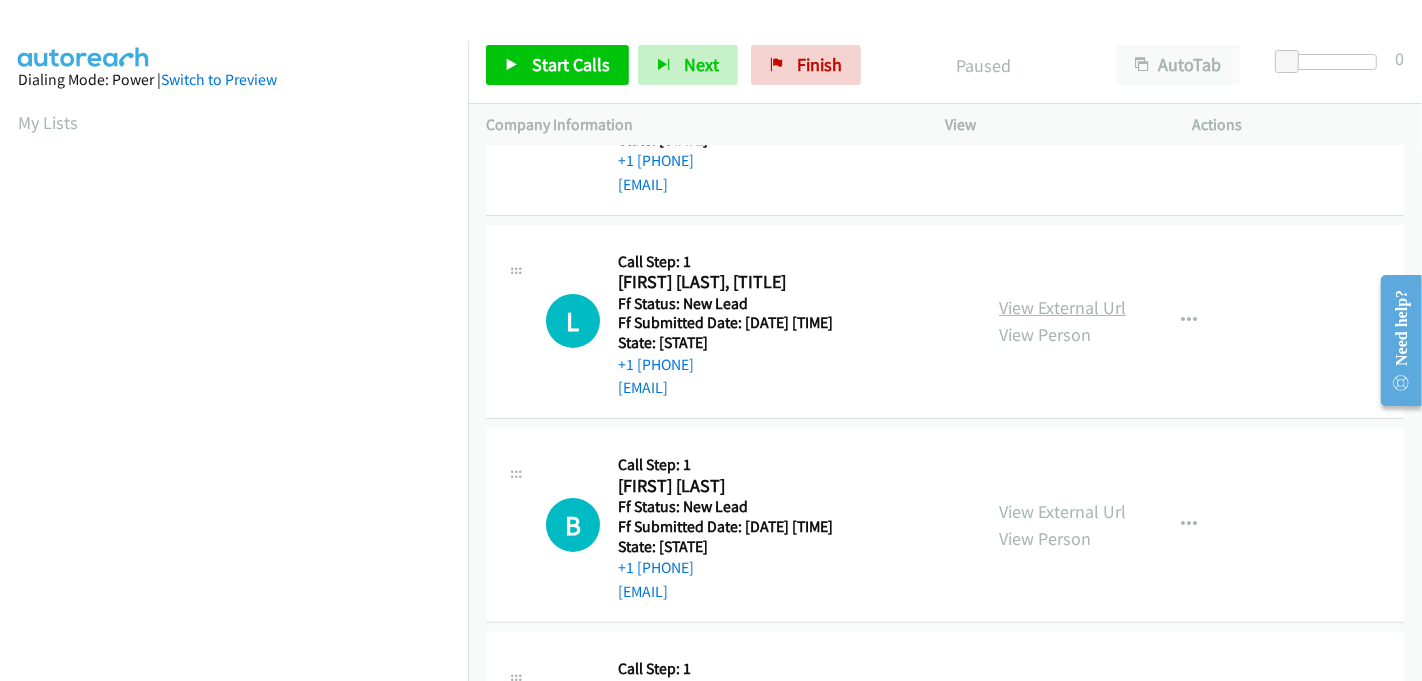 click on "View External Url" at bounding box center [1062, 307] 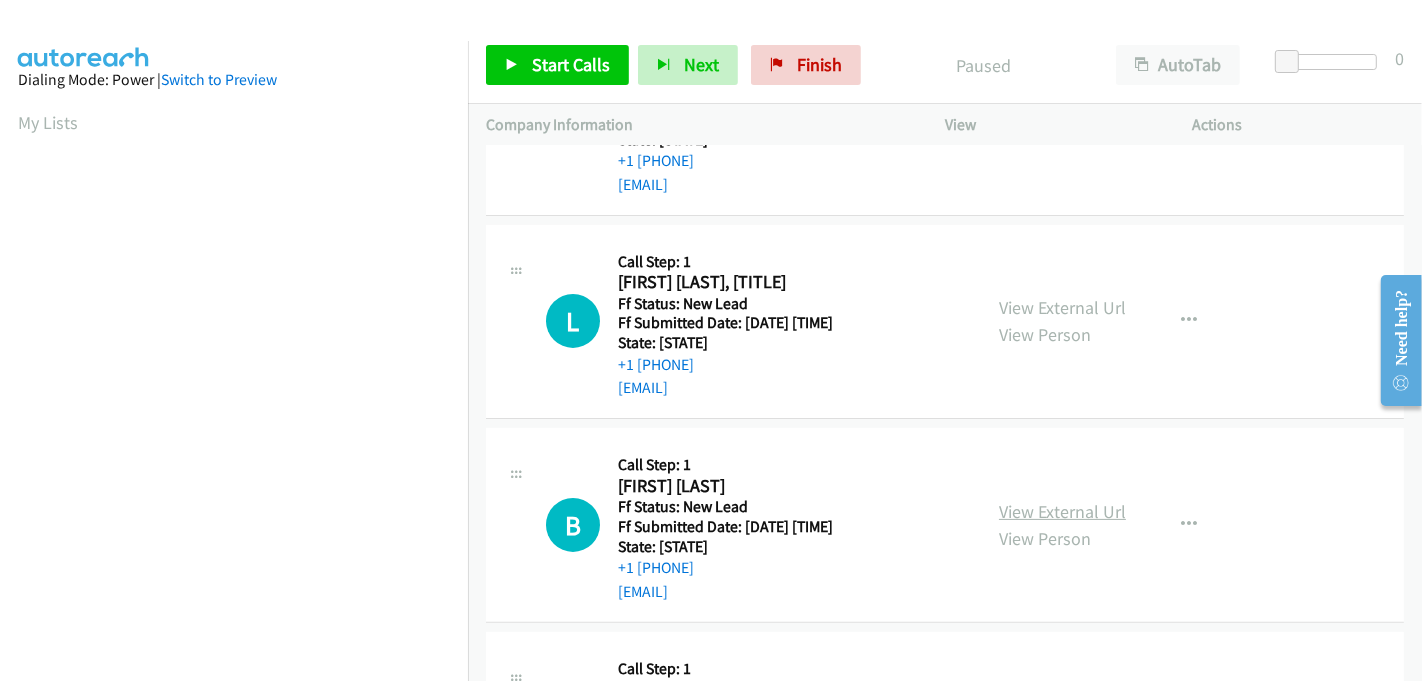click on "View External Url" at bounding box center [1062, 511] 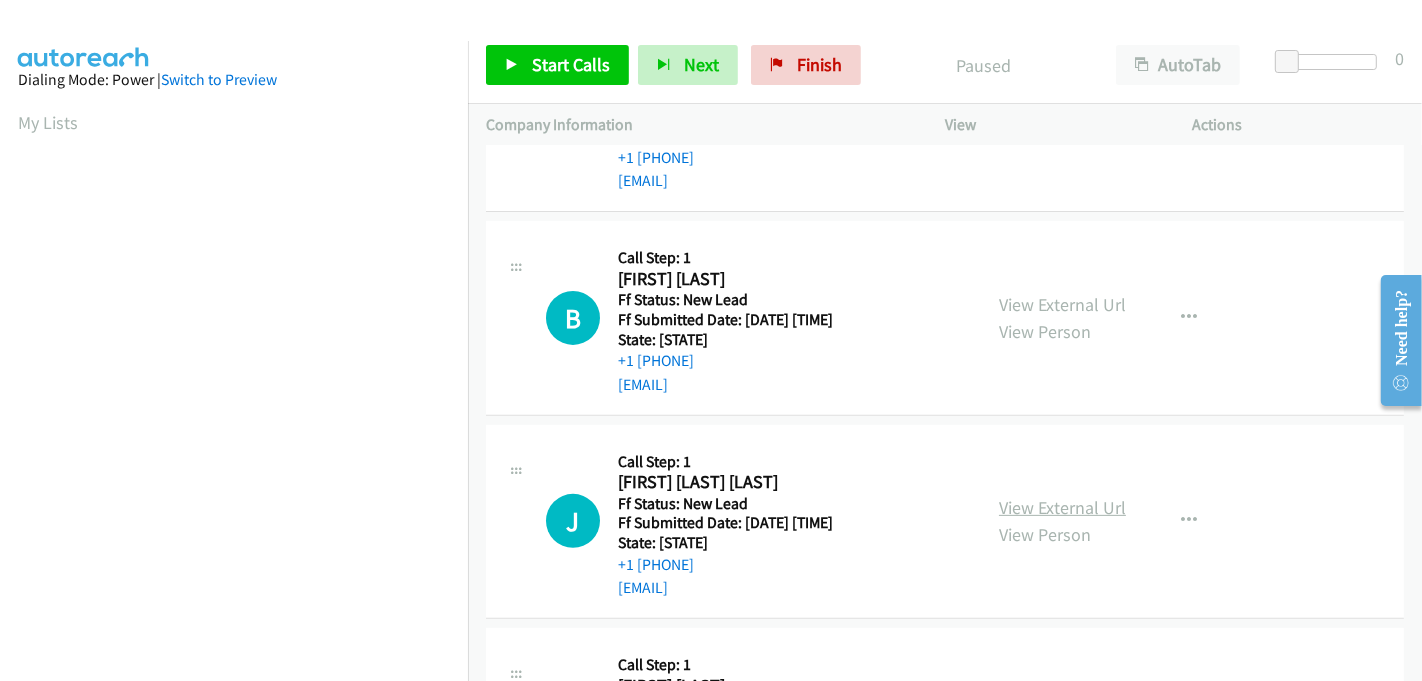 scroll, scrollTop: 555, scrollLeft: 0, axis: vertical 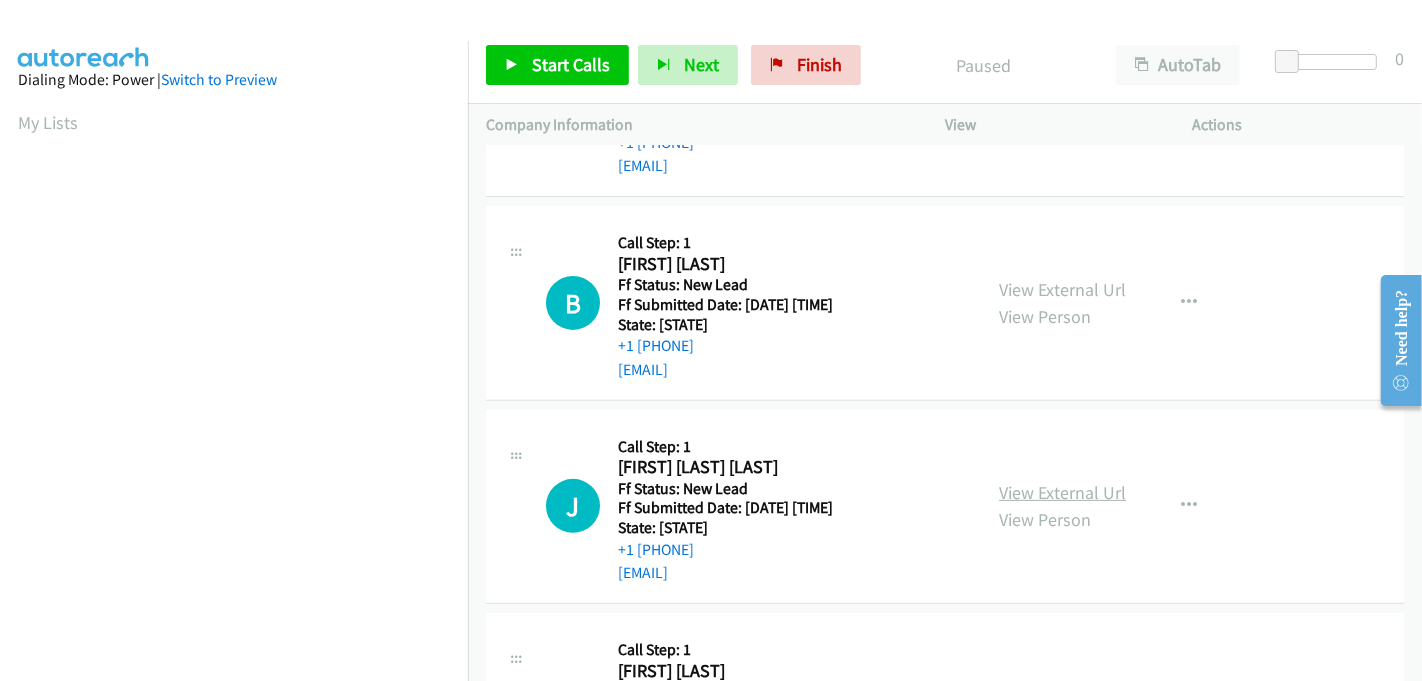 click on "View External Url" at bounding box center [1062, 492] 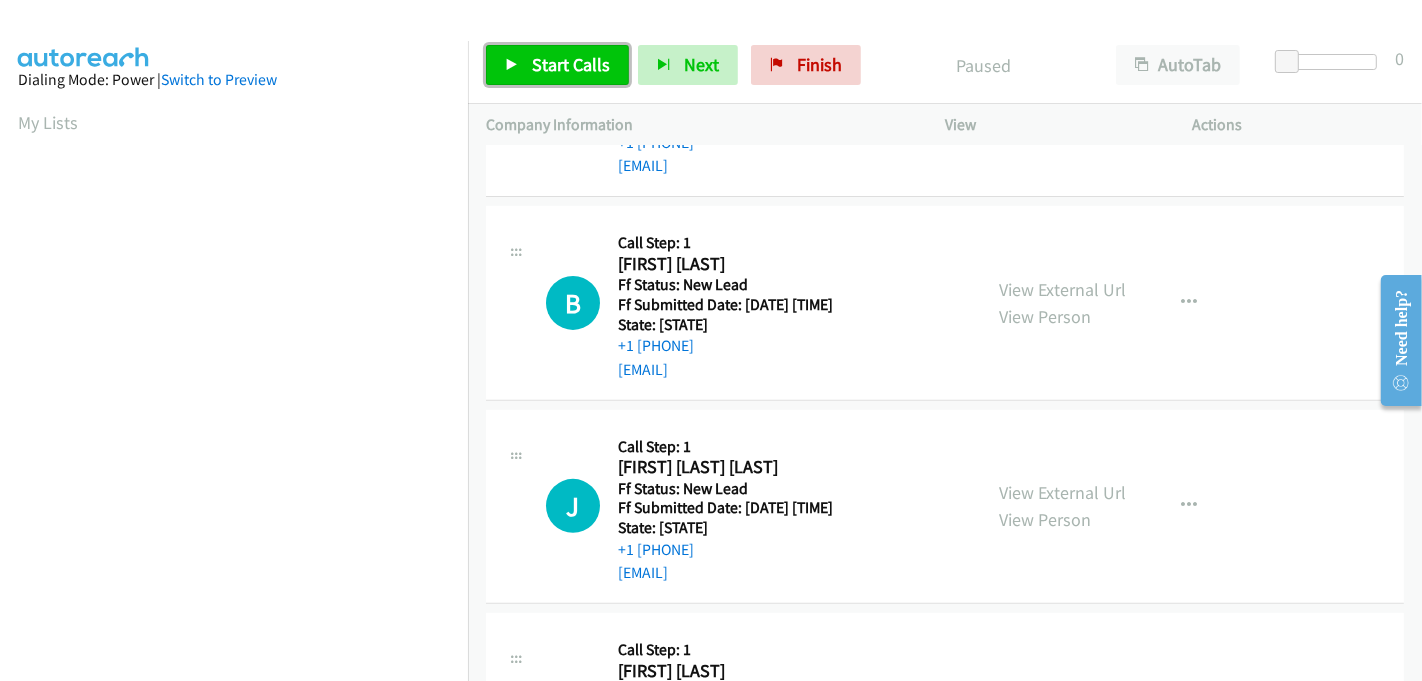 click on "Start Calls" at bounding box center [571, 64] 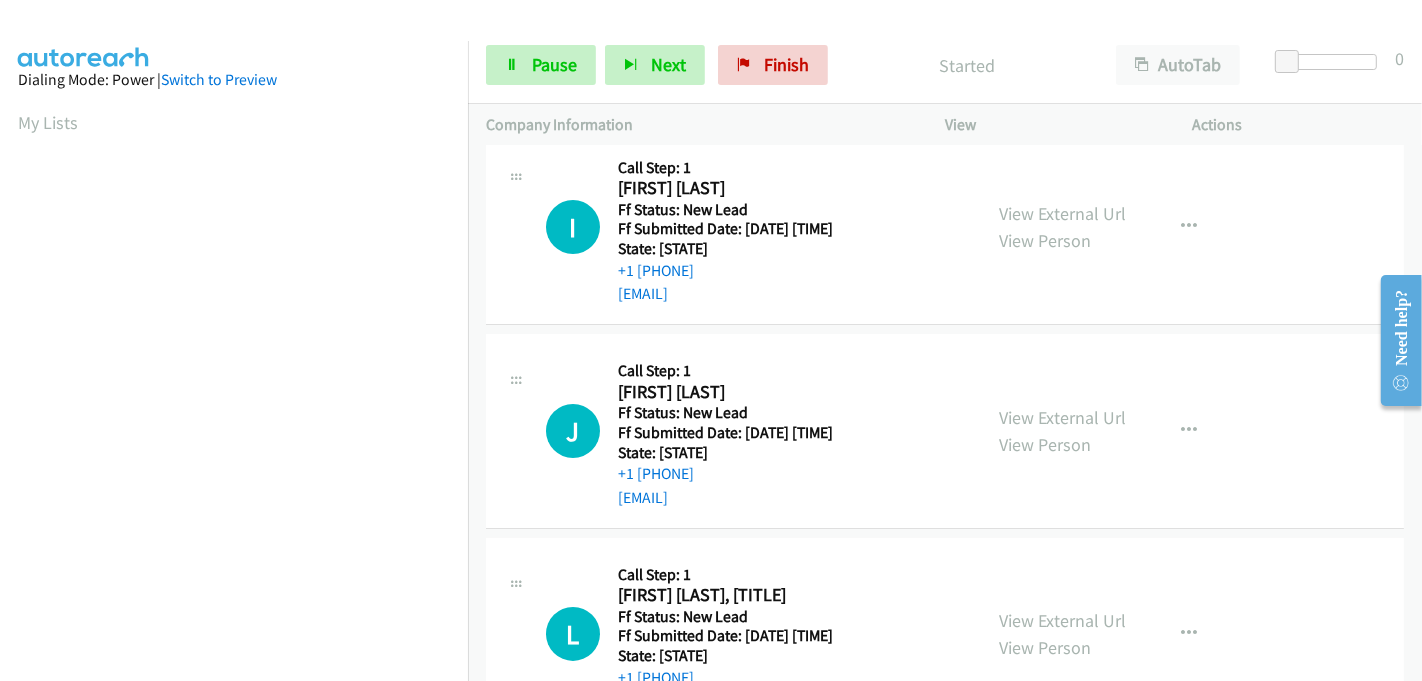 scroll, scrollTop: 0, scrollLeft: 0, axis: both 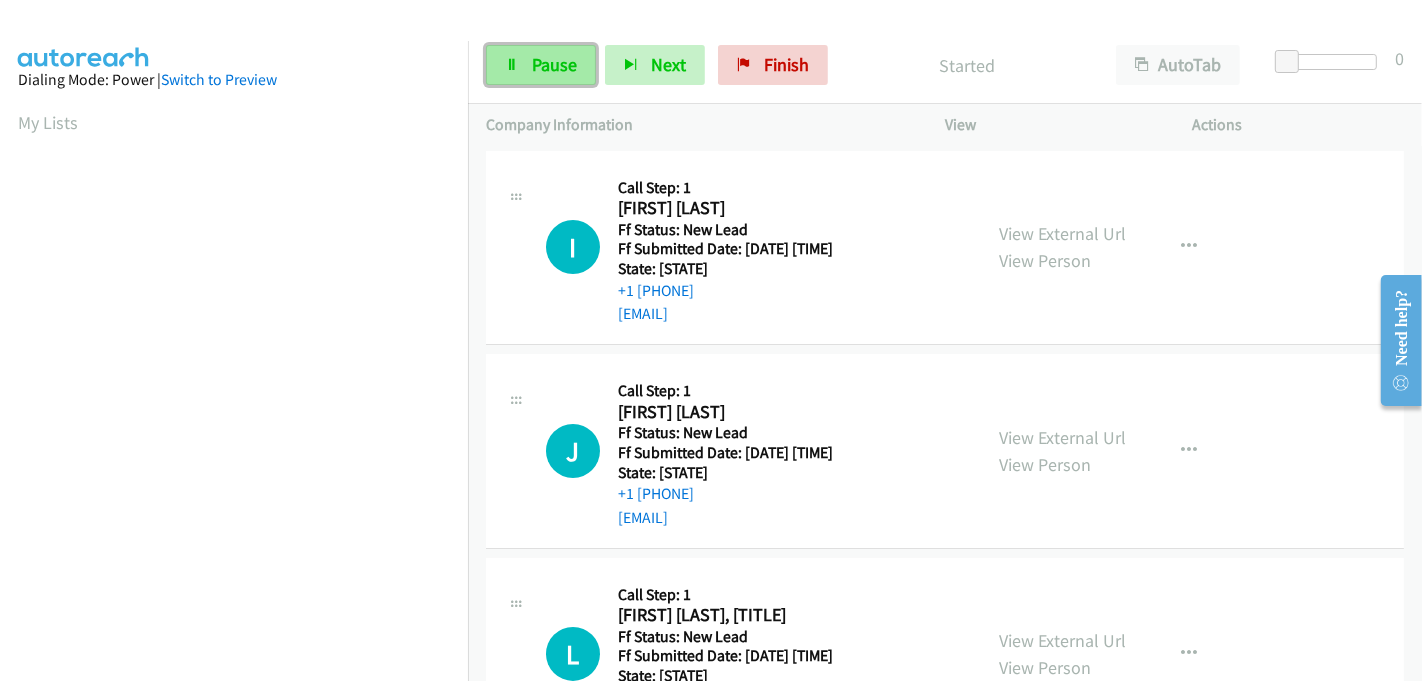 click on "Pause" at bounding box center [554, 64] 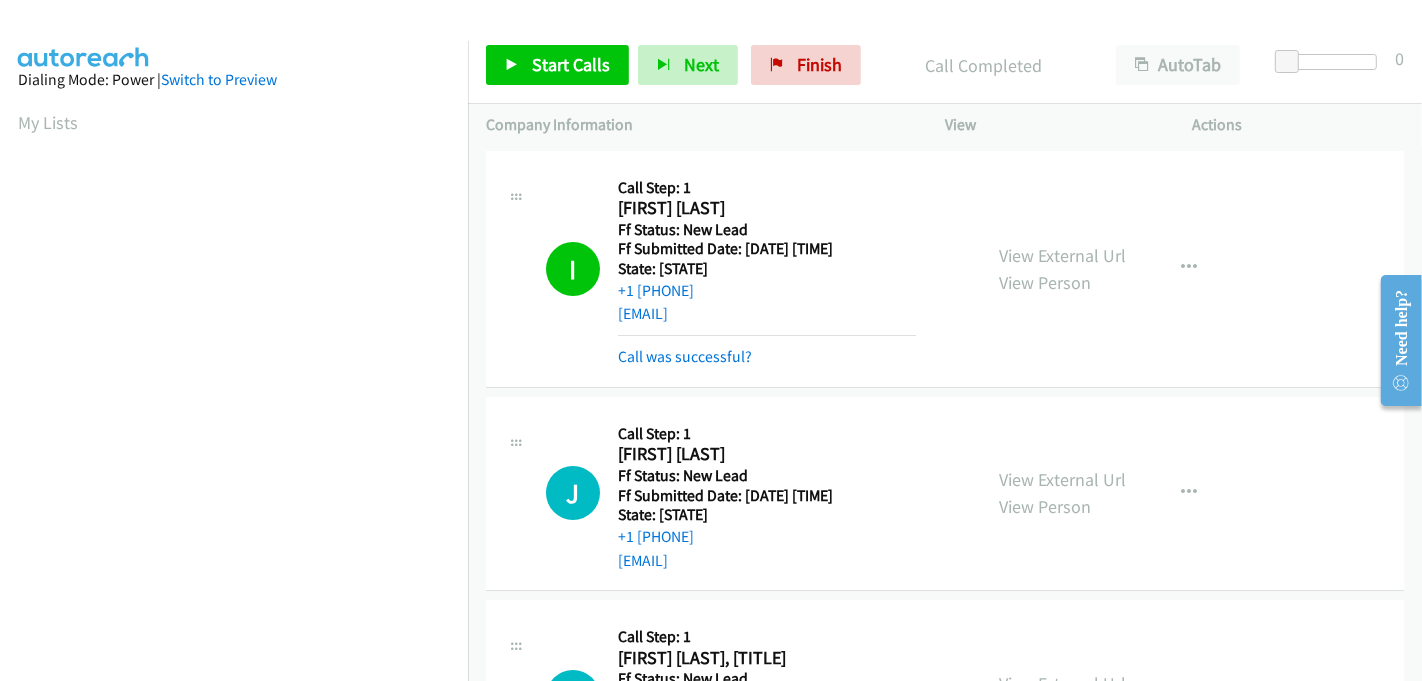 scroll, scrollTop: 442, scrollLeft: 0, axis: vertical 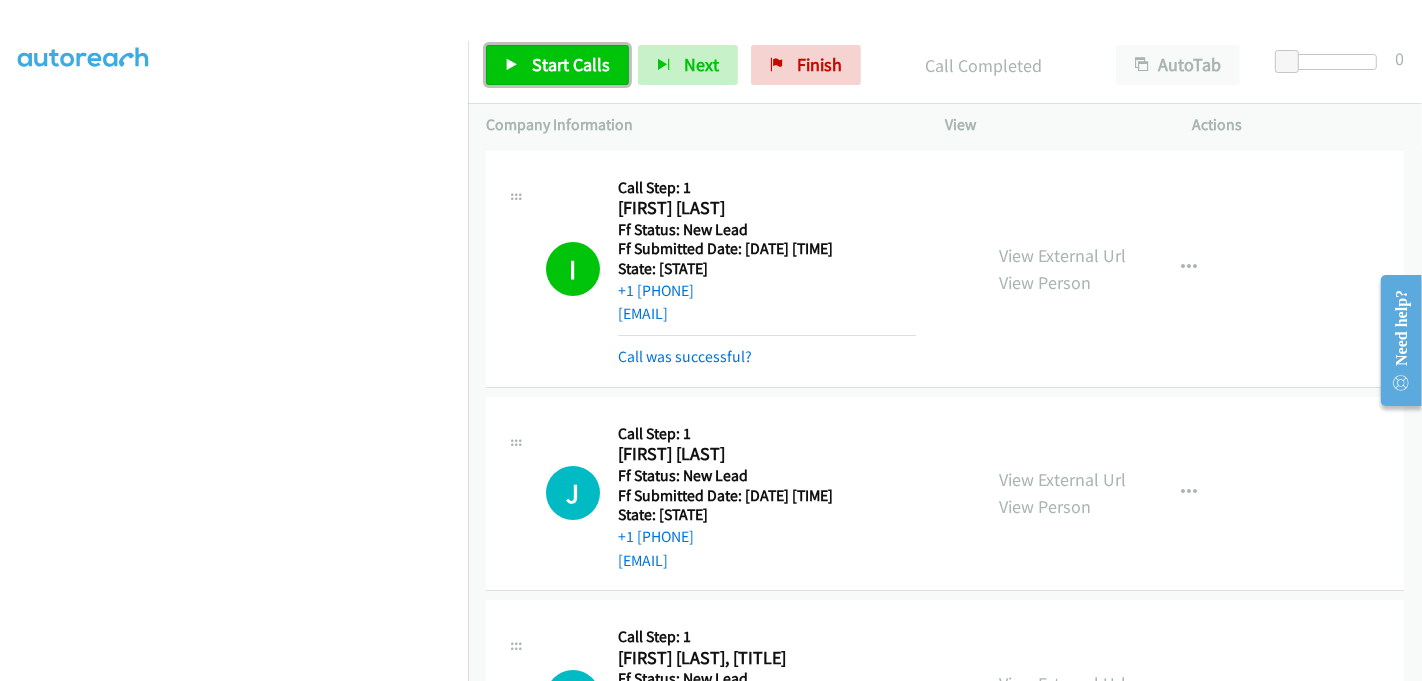 click on "Start Calls" at bounding box center [571, 64] 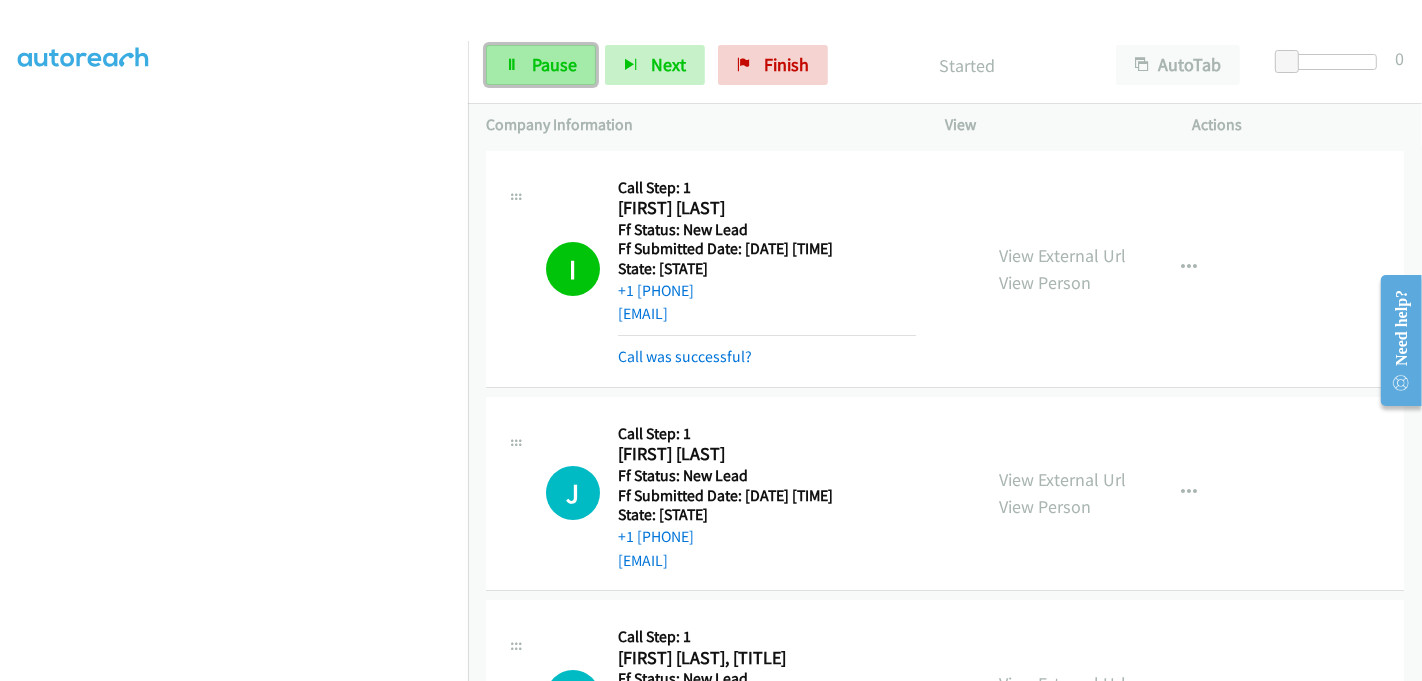 click on "Pause" at bounding box center [554, 64] 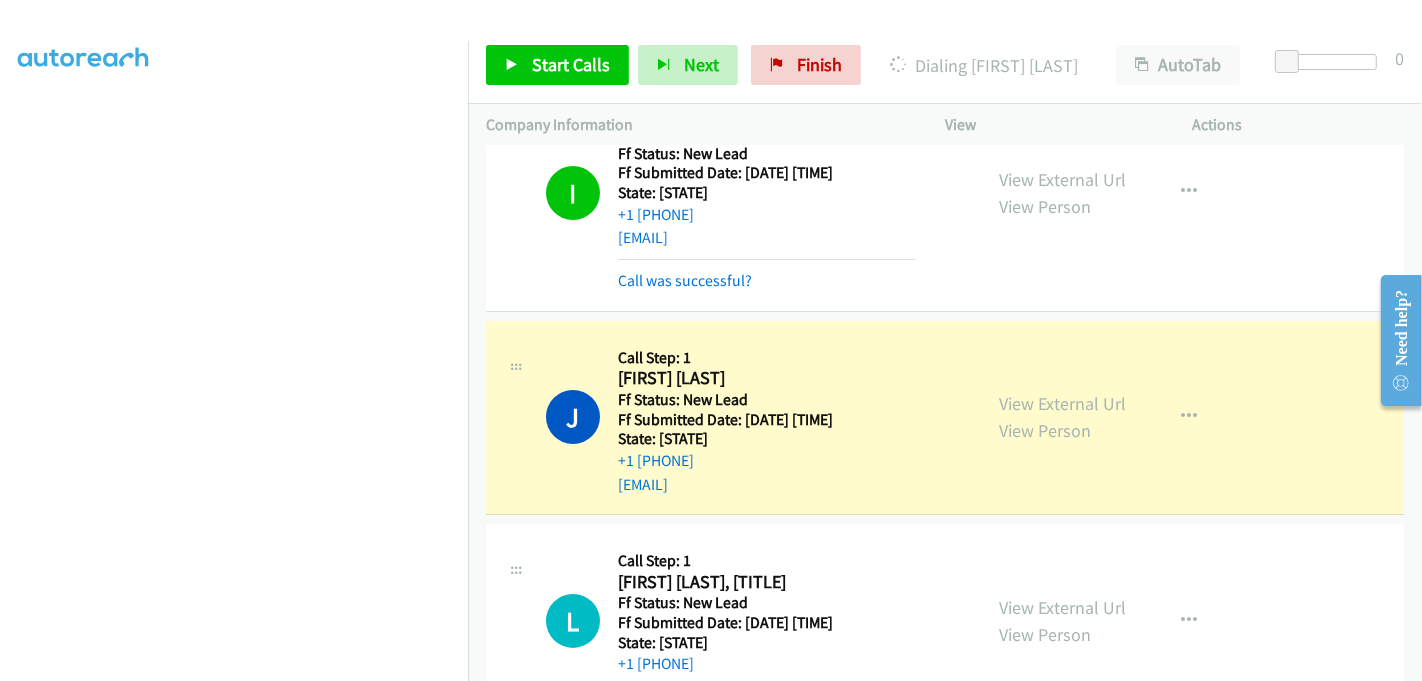 scroll, scrollTop: 111, scrollLeft: 0, axis: vertical 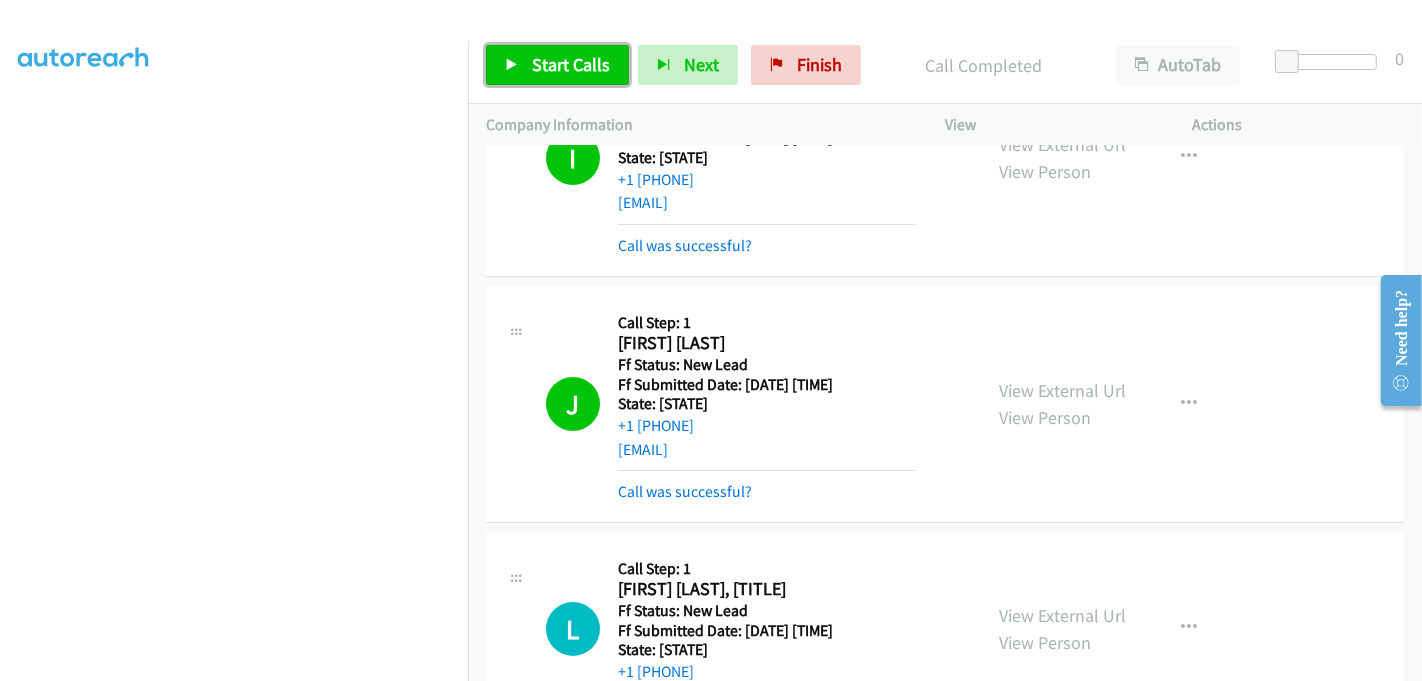 click on "Start Calls" at bounding box center (571, 64) 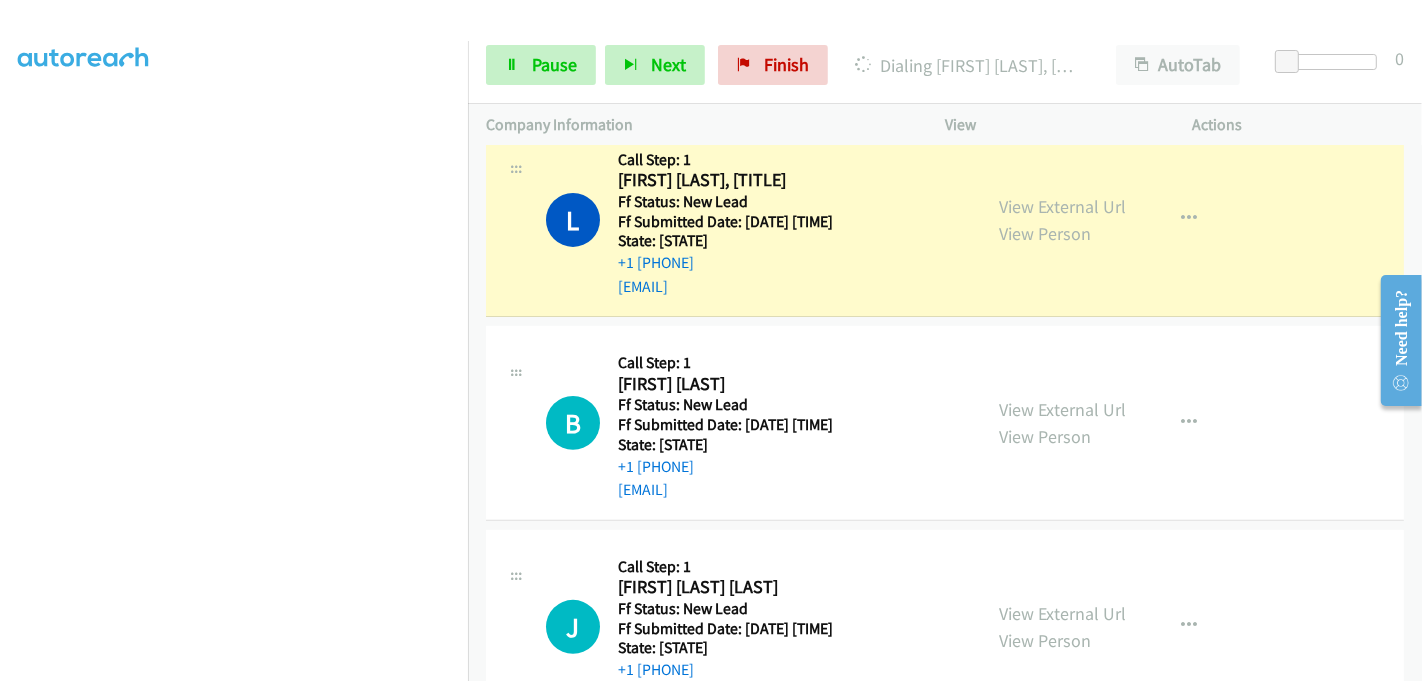 scroll, scrollTop: 555, scrollLeft: 0, axis: vertical 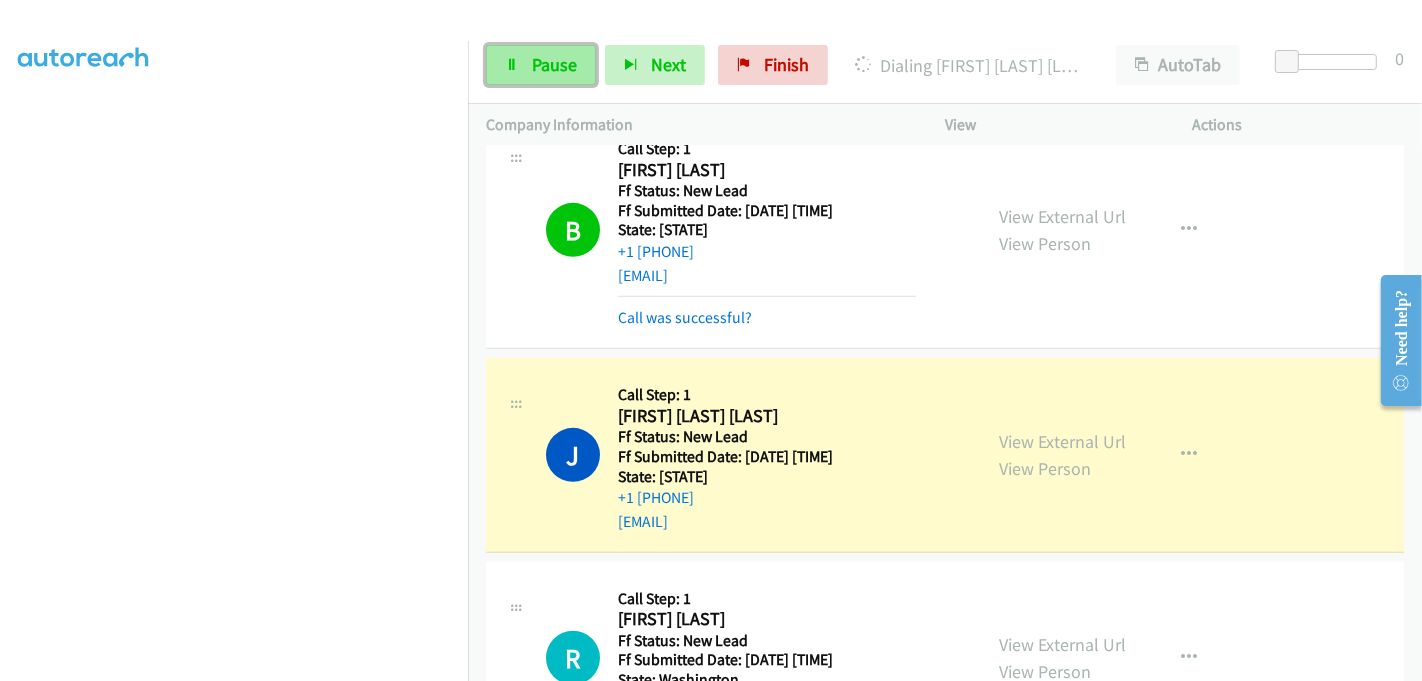 click on "Pause" at bounding box center [554, 64] 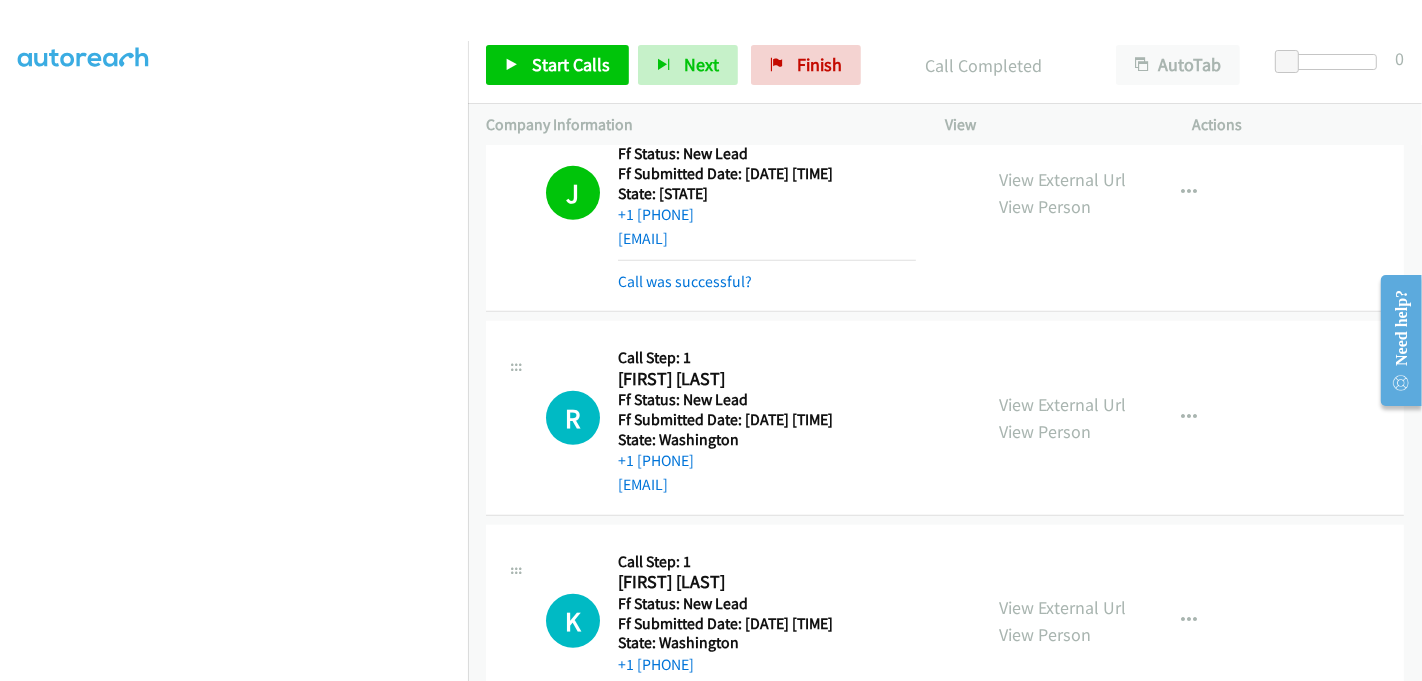 scroll, scrollTop: 1111, scrollLeft: 0, axis: vertical 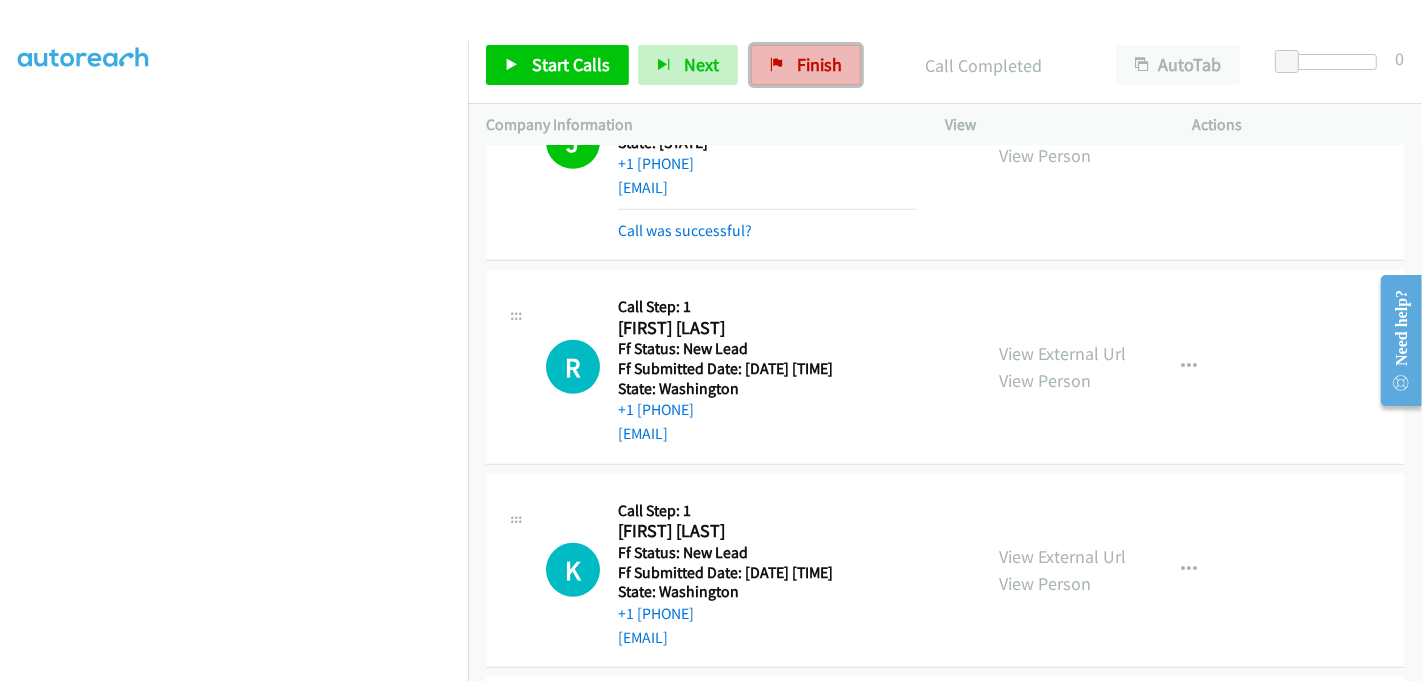 drag, startPoint x: 797, startPoint y: 59, endPoint x: 782, endPoint y: 45, distance: 20.518284 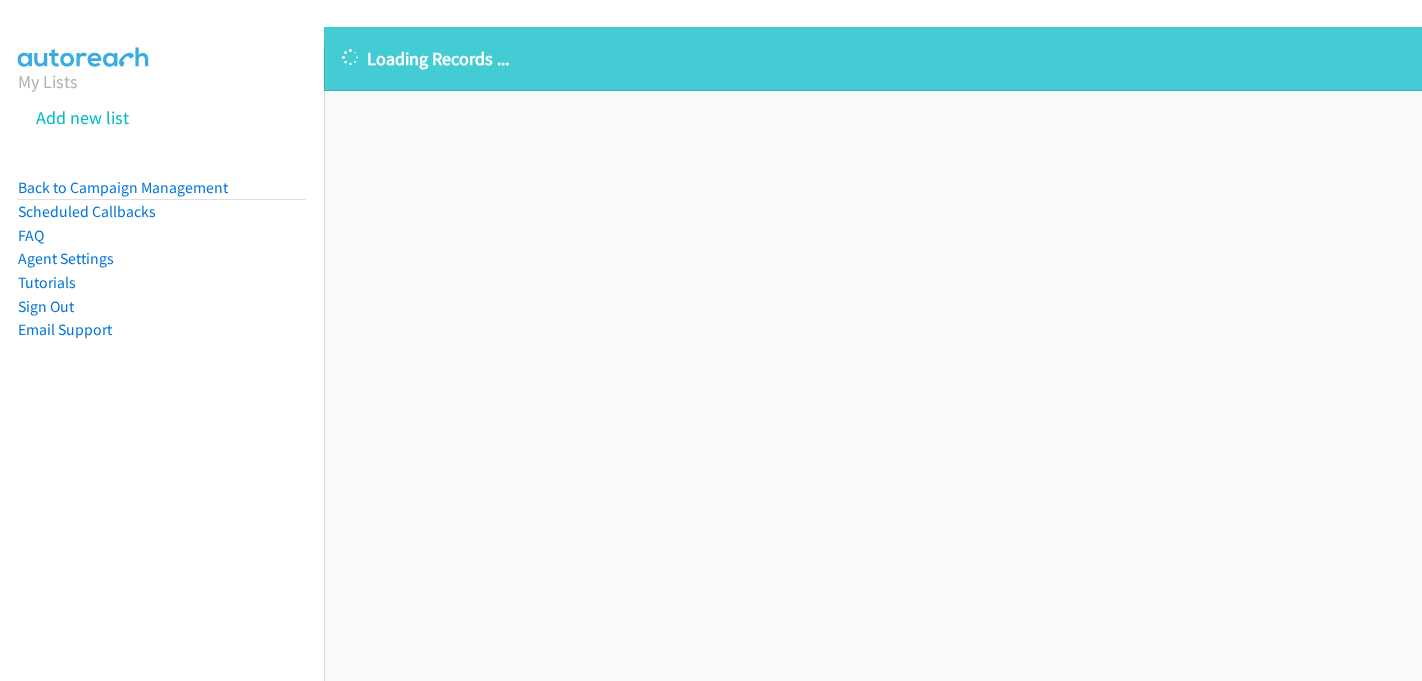 scroll, scrollTop: 0, scrollLeft: 0, axis: both 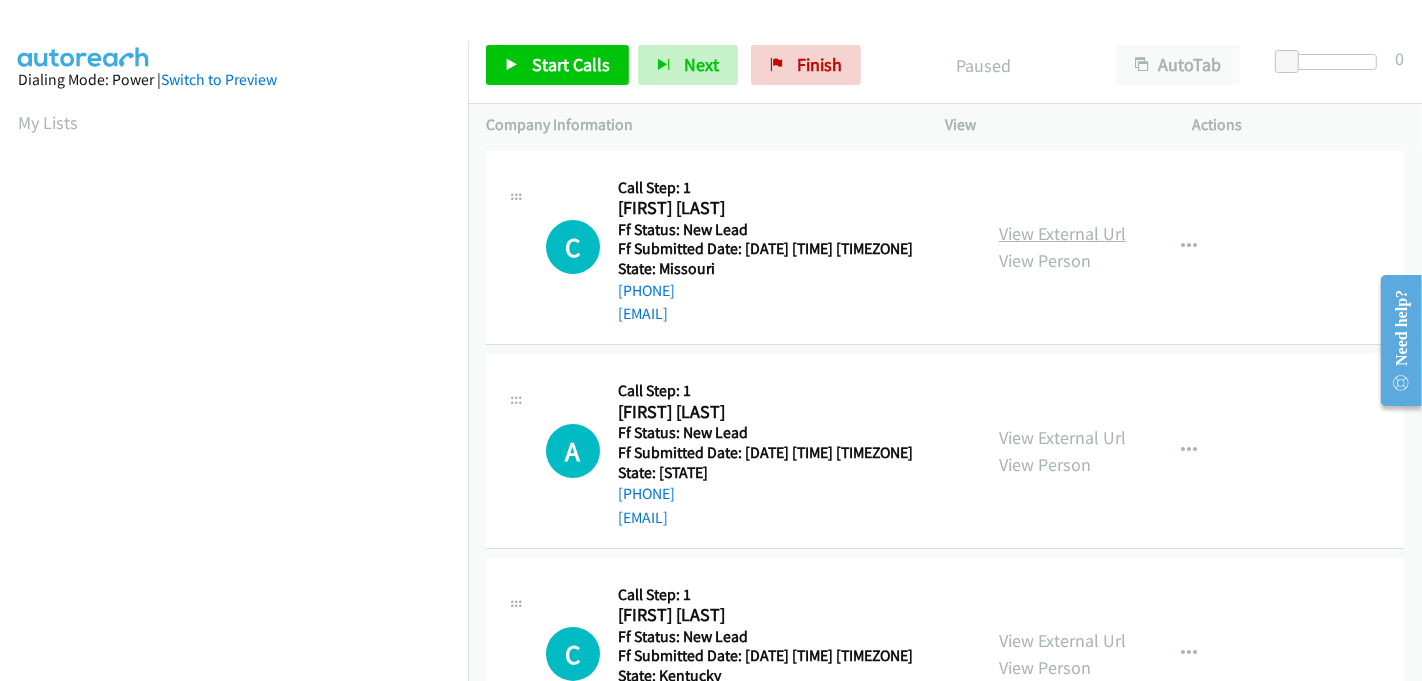 click on "View External Url" at bounding box center (1062, 233) 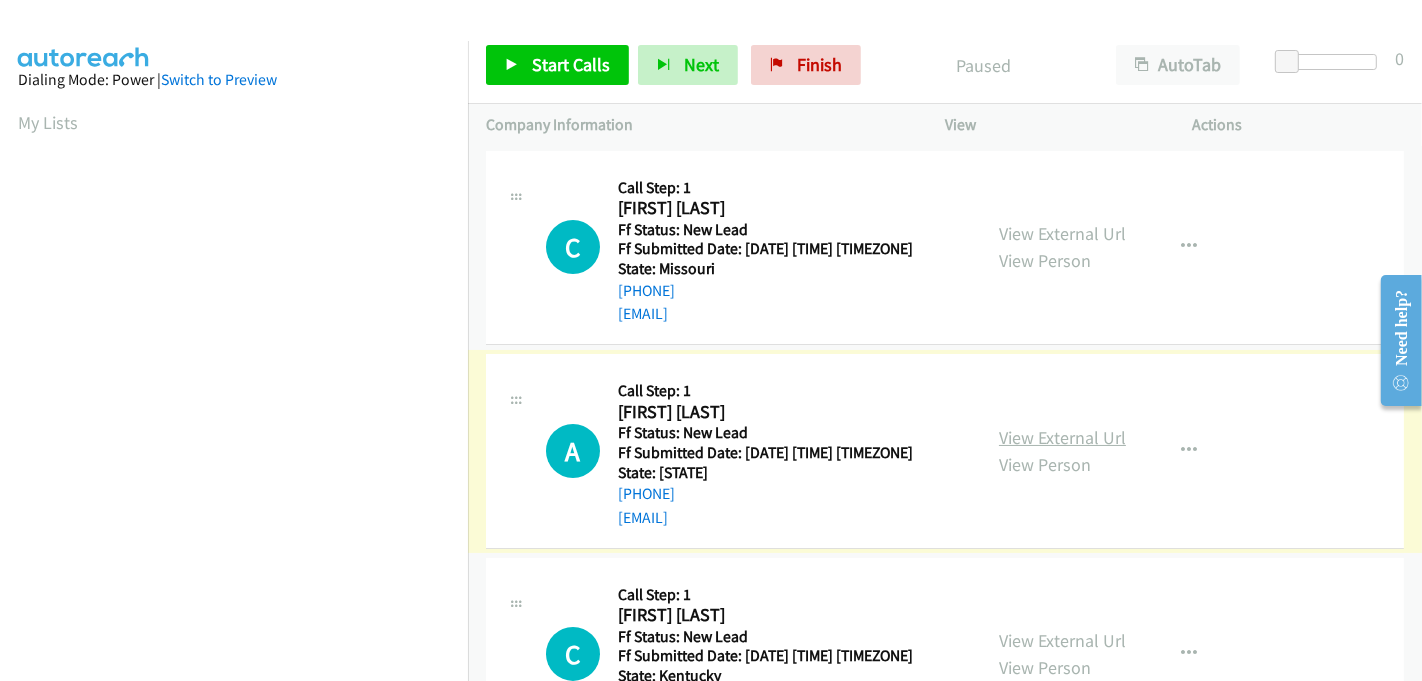 click on "View External Url" at bounding box center [1062, 437] 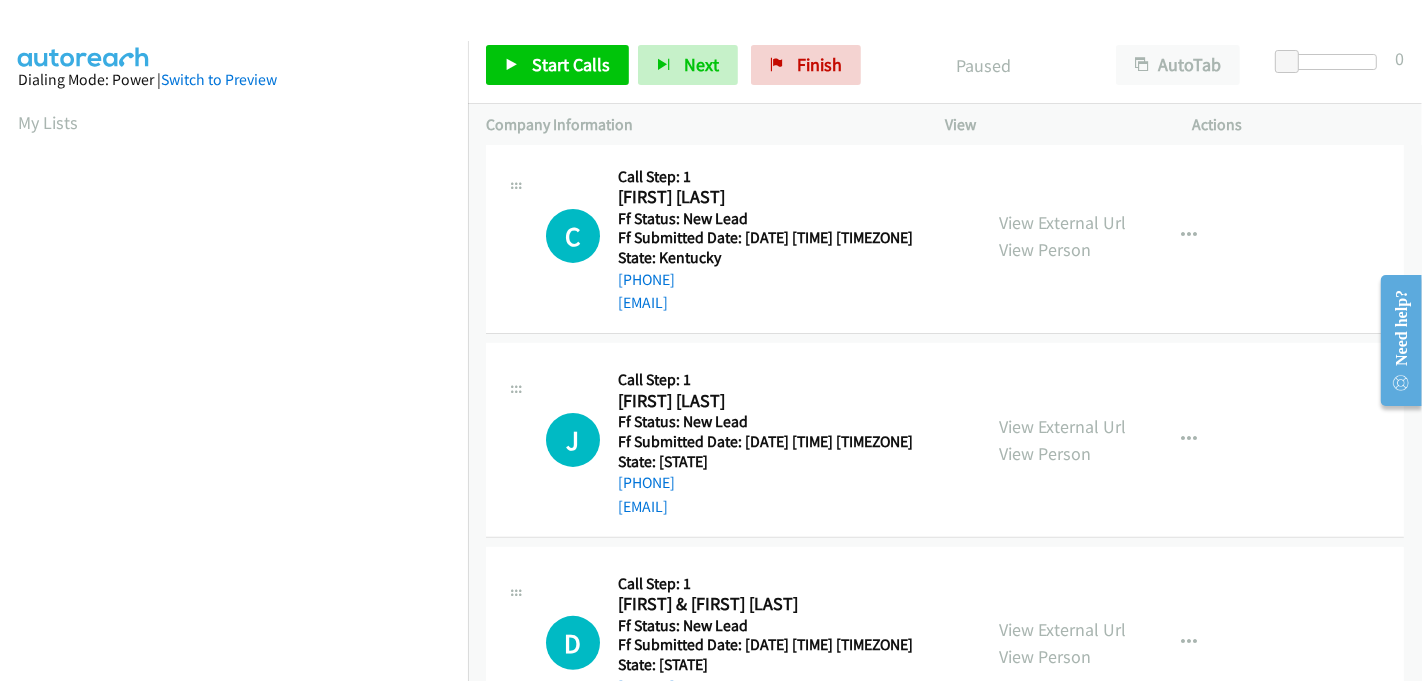 scroll, scrollTop: 444, scrollLeft: 0, axis: vertical 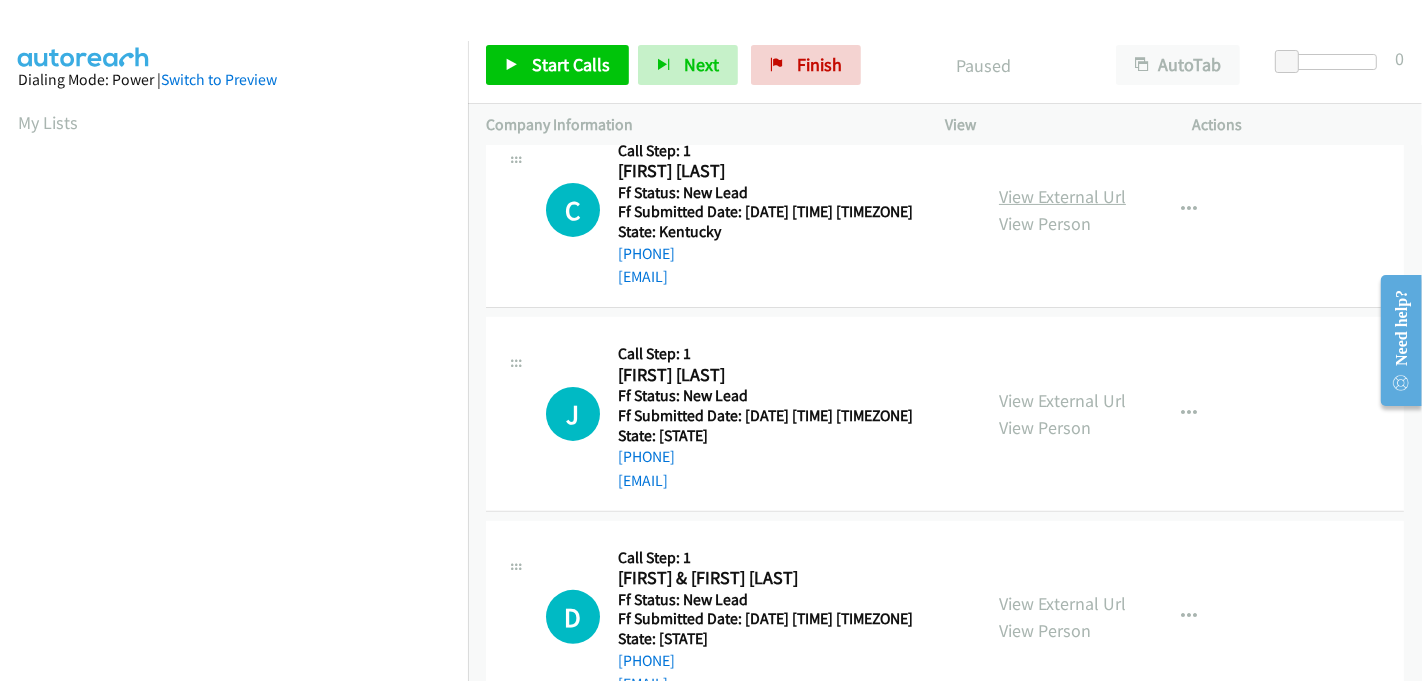 click on "View External Url" at bounding box center [1062, 196] 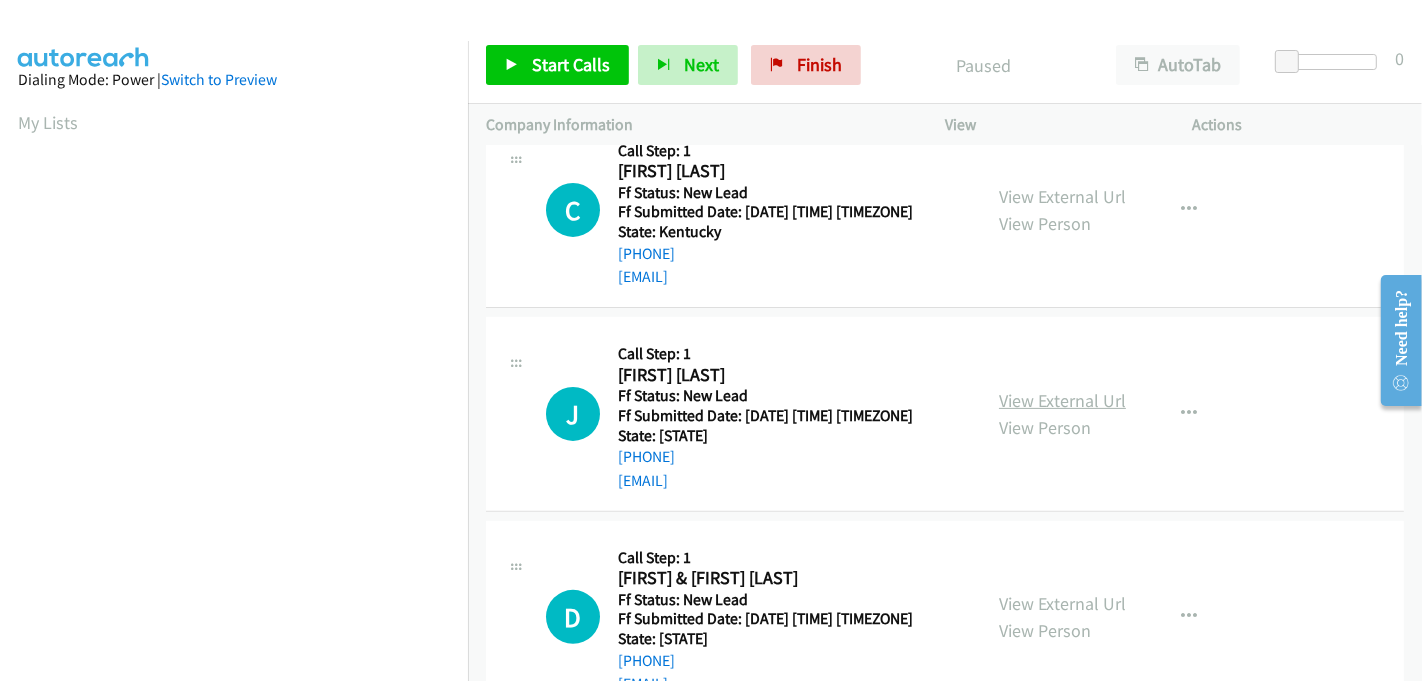 click on "View External Url" at bounding box center [1062, 400] 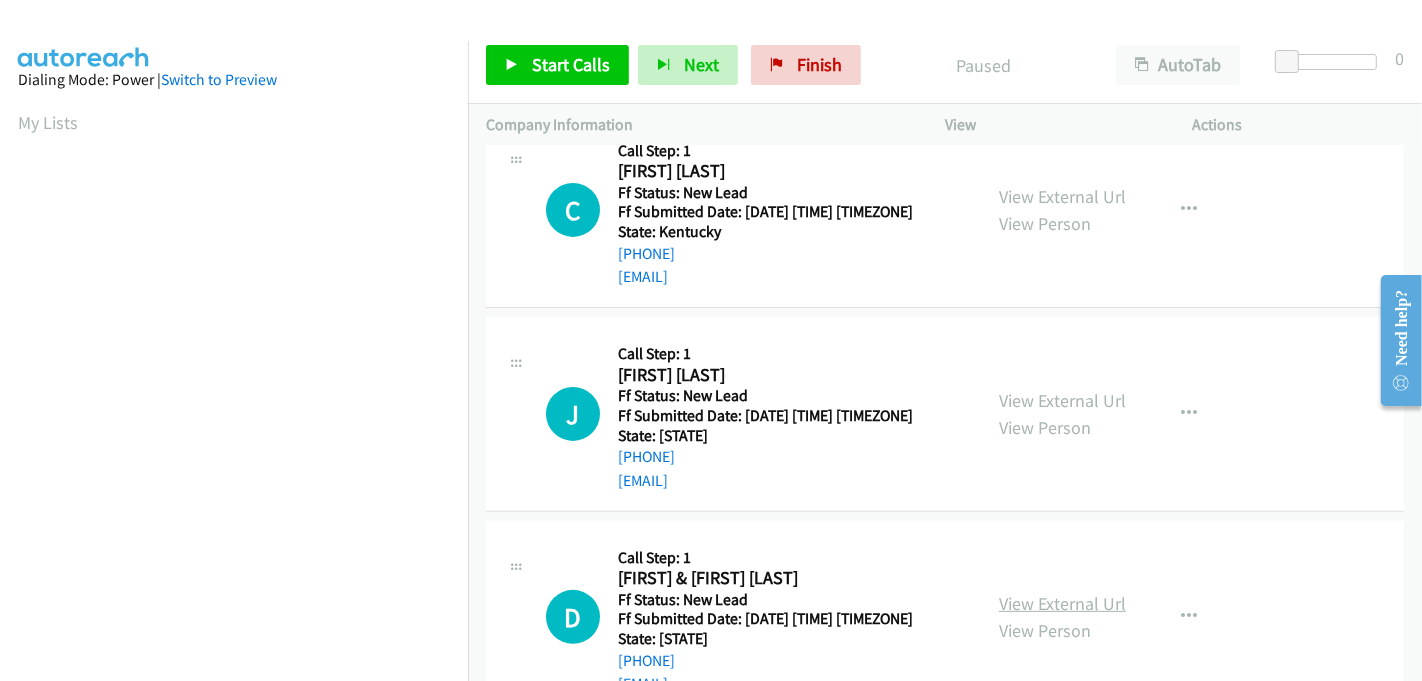 click on "View External Url" at bounding box center (1062, 603) 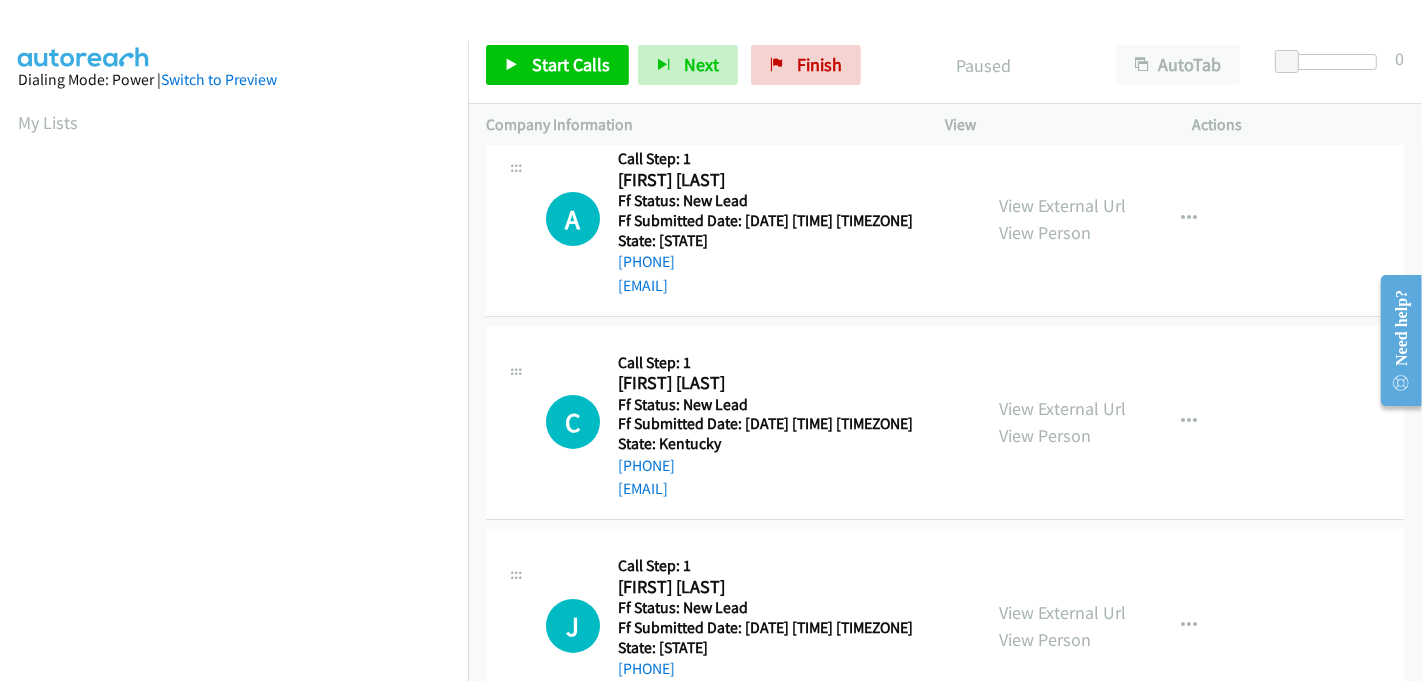 scroll, scrollTop: 0, scrollLeft: 0, axis: both 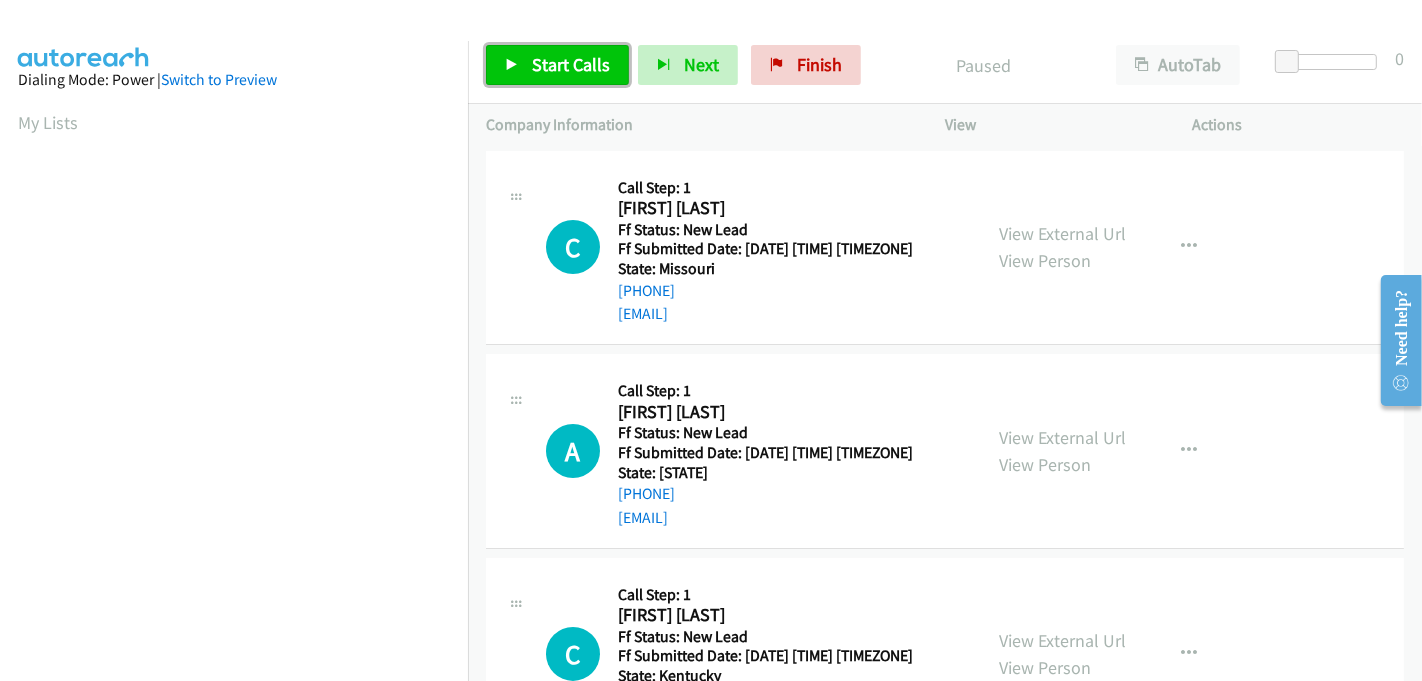 click on "Start Calls" at bounding box center (571, 64) 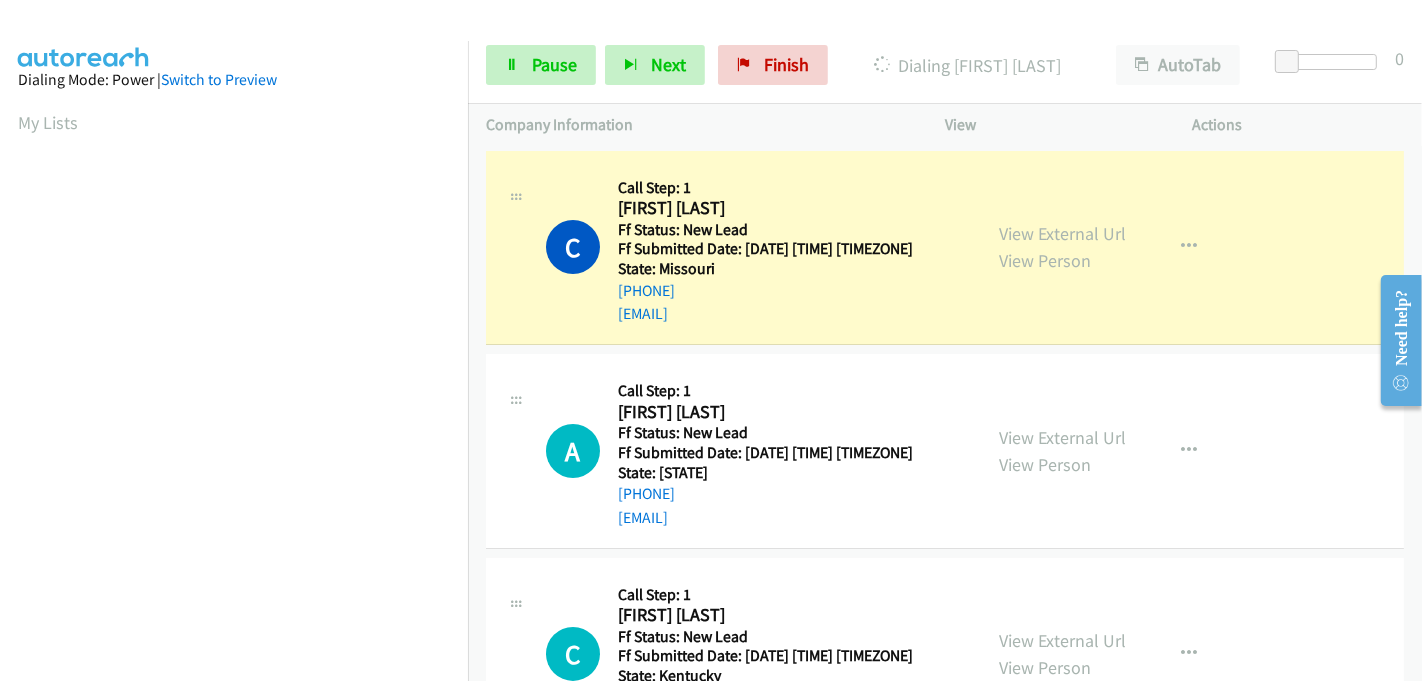 scroll, scrollTop: 442, scrollLeft: 0, axis: vertical 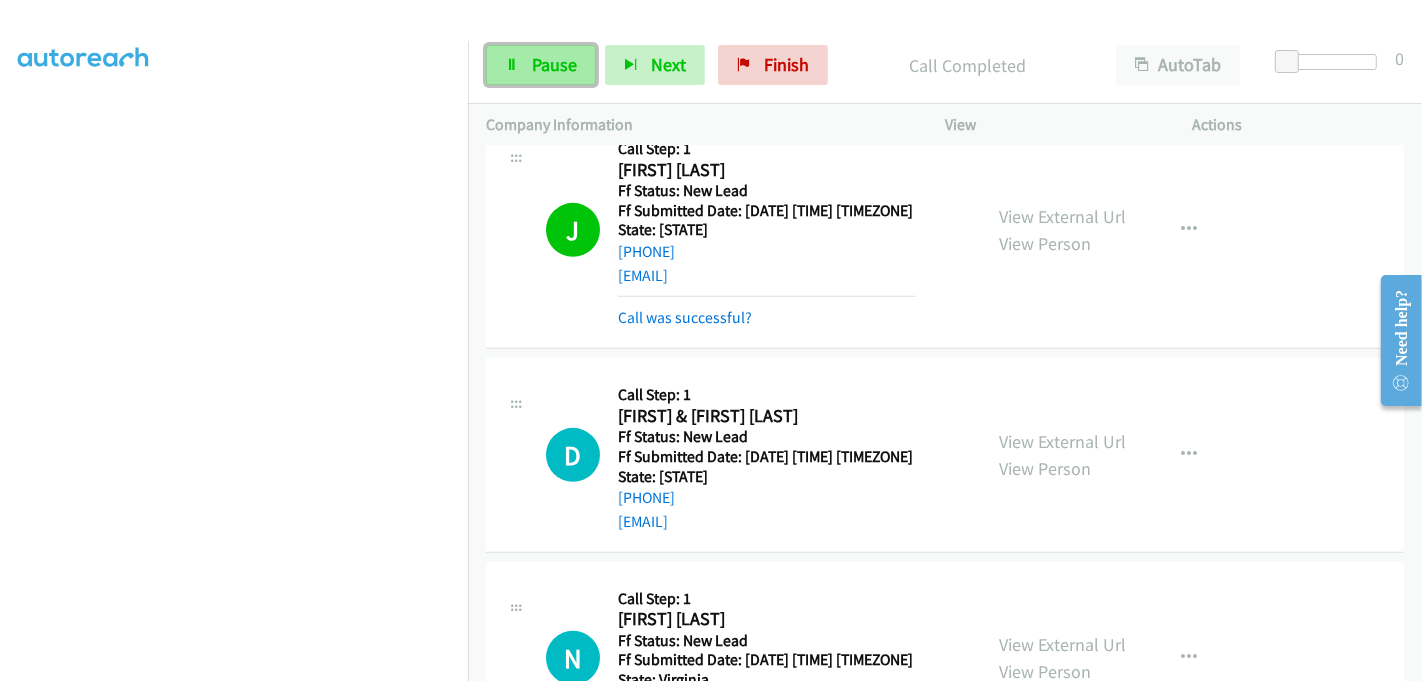click on "Pause" at bounding box center (554, 64) 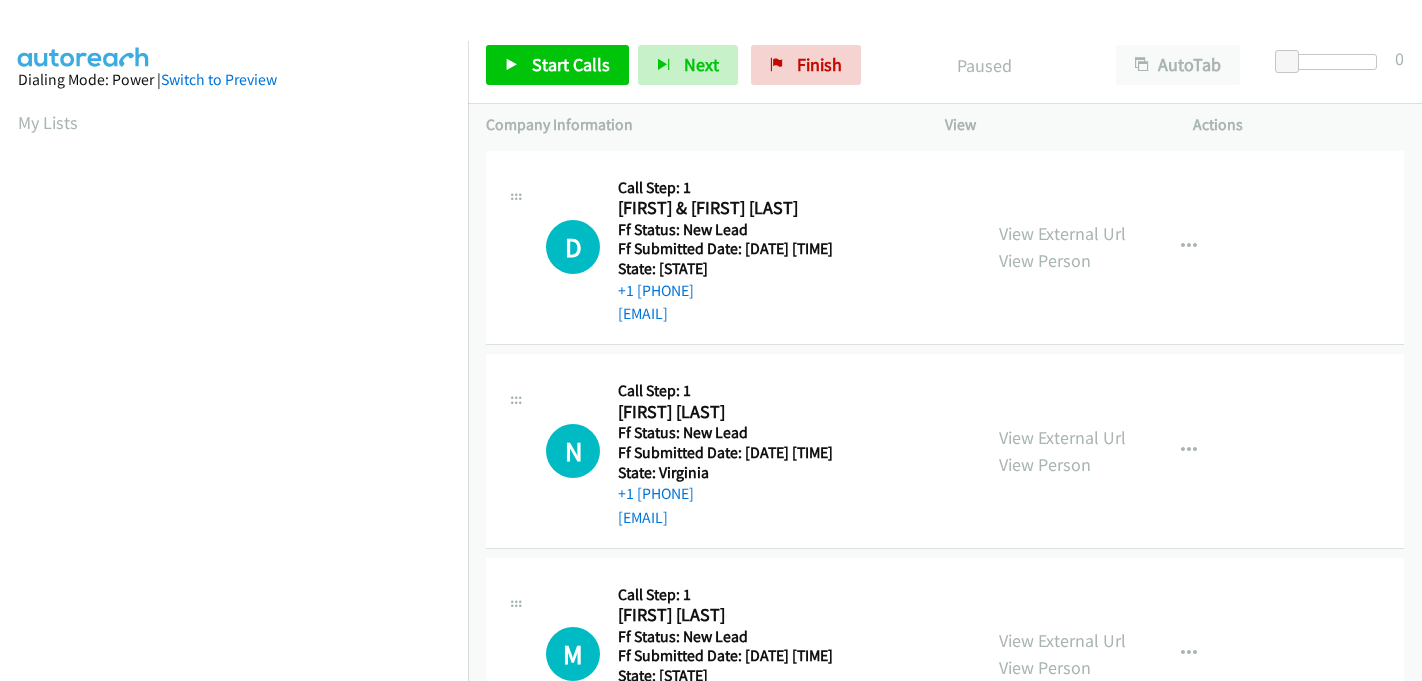 scroll, scrollTop: 0, scrollLeft: 0, axis: both 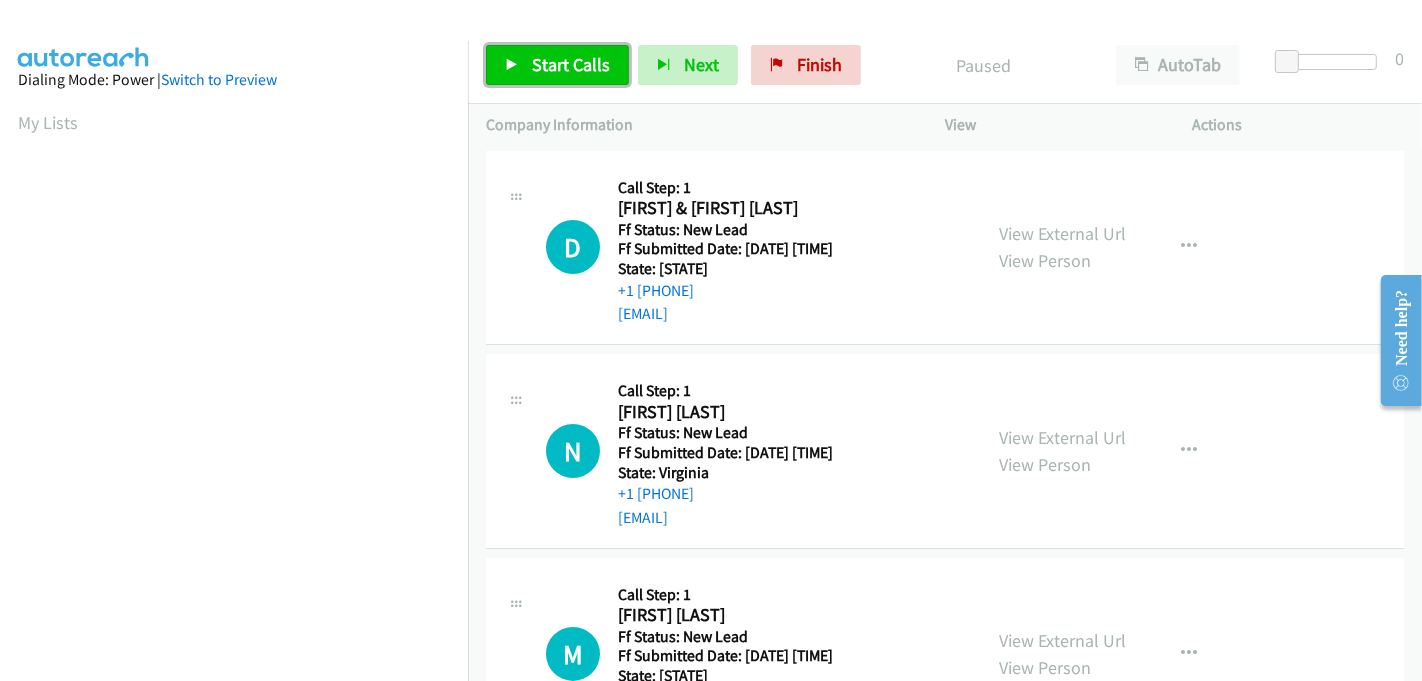 click on "Start Calls" at bounding box center (571, 64) 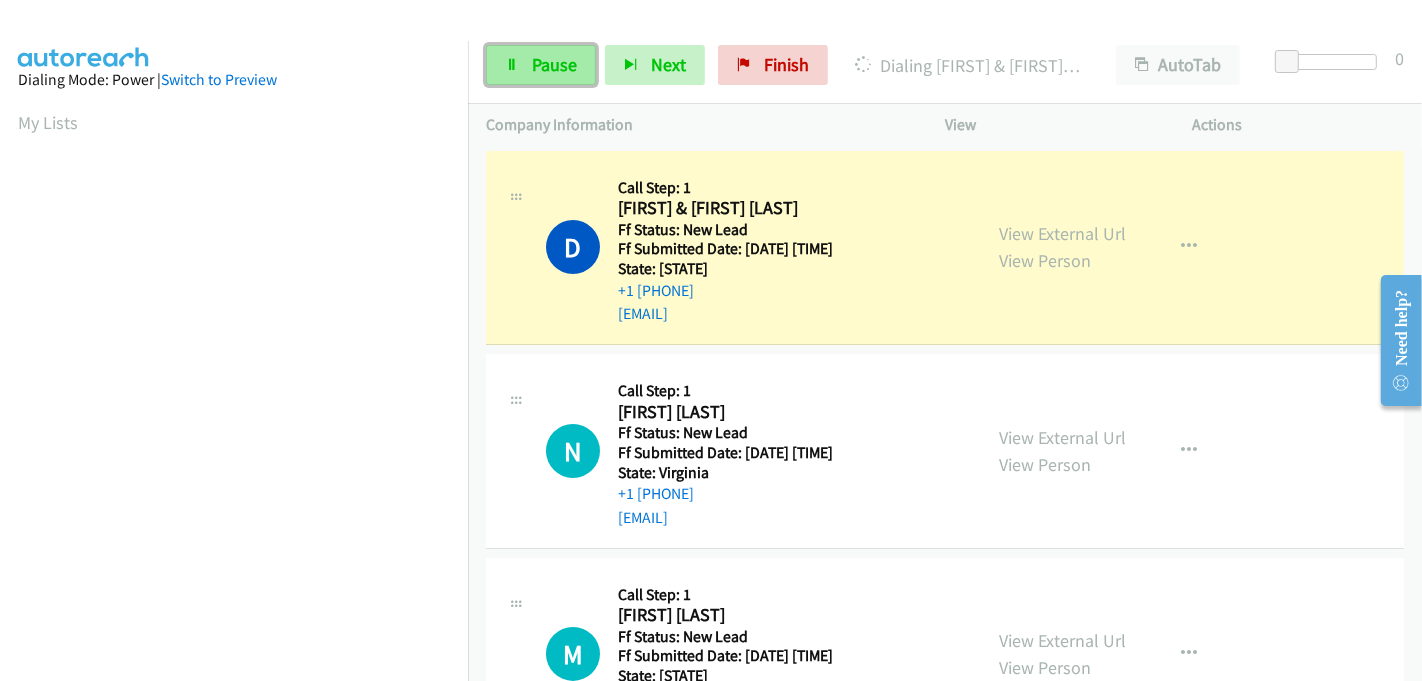 click on "Pause" at bounding box center (554, 64) 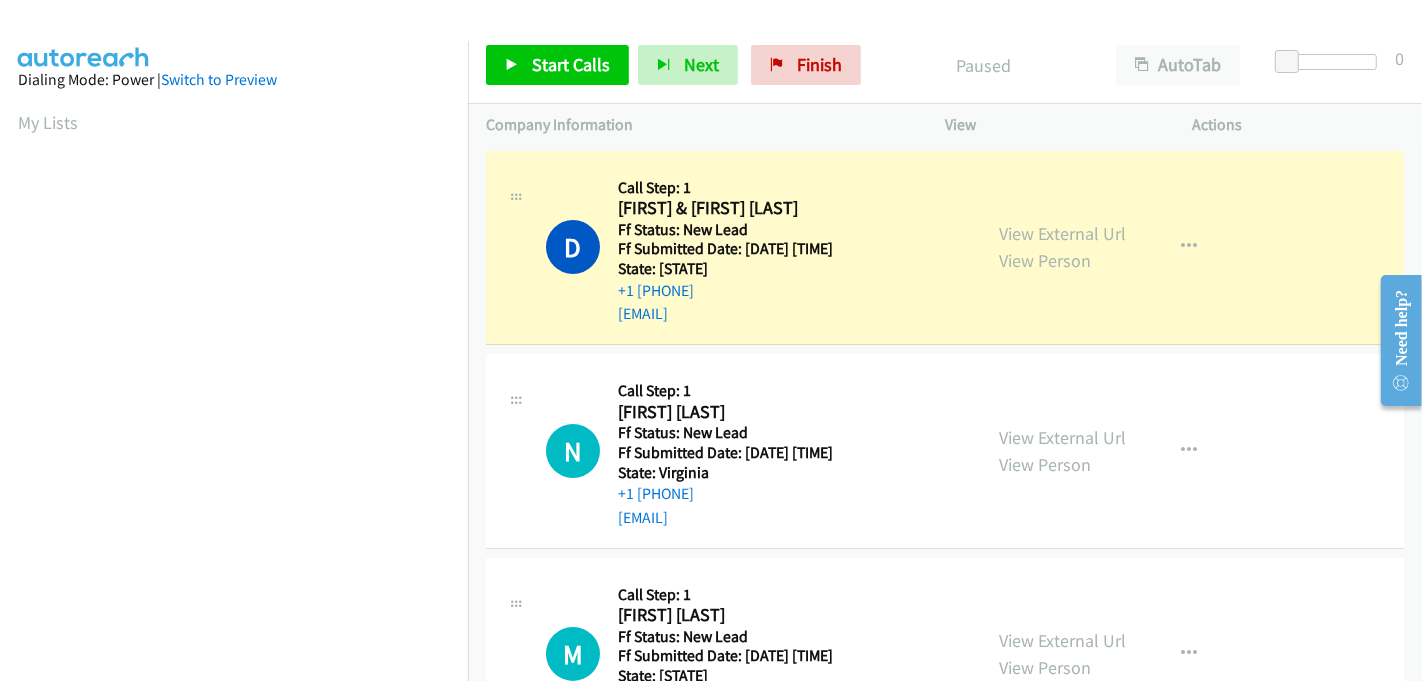 scroll, scrollTop: 442, scrollLeft: 0, axis: vertical 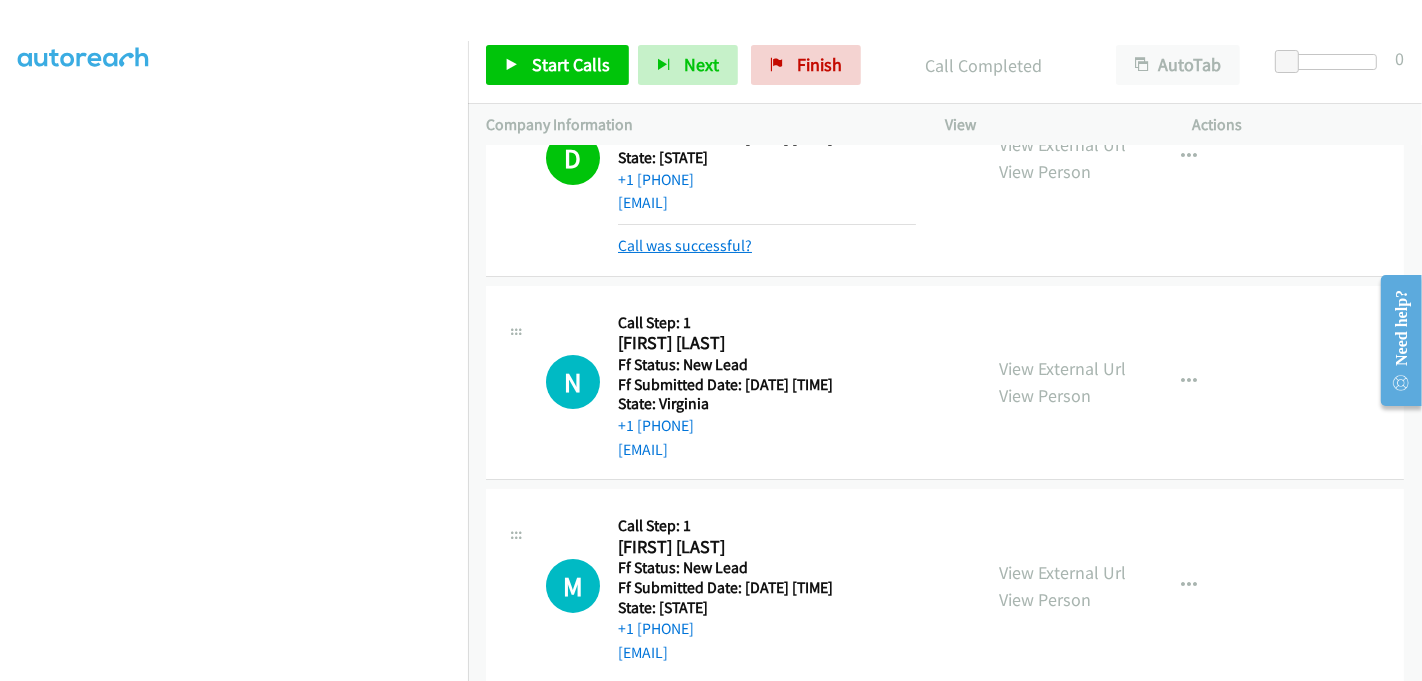 click on "Call was successful?" at bounding box center (685, 245) 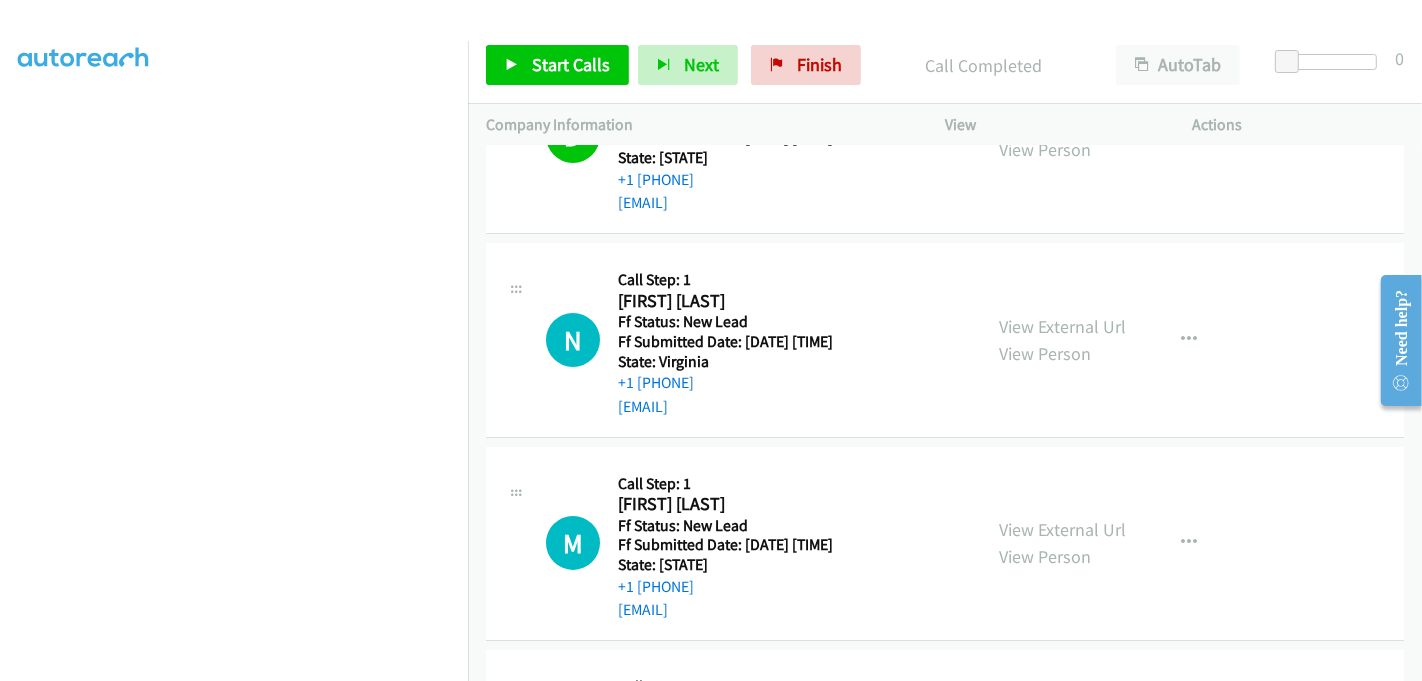 scroll, scrollTop: 89, scrollLeft: 0, axis: vertical 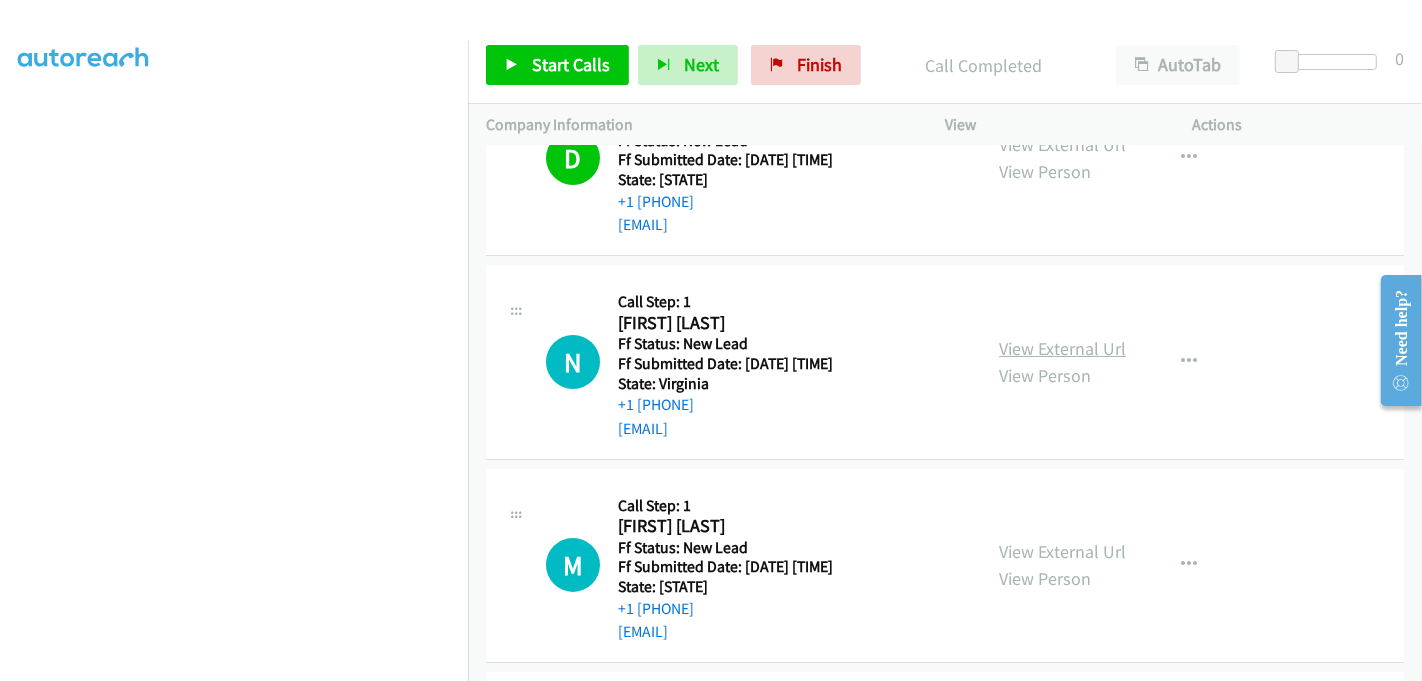 click on "View External Url" at bounding box center [1062, 348] 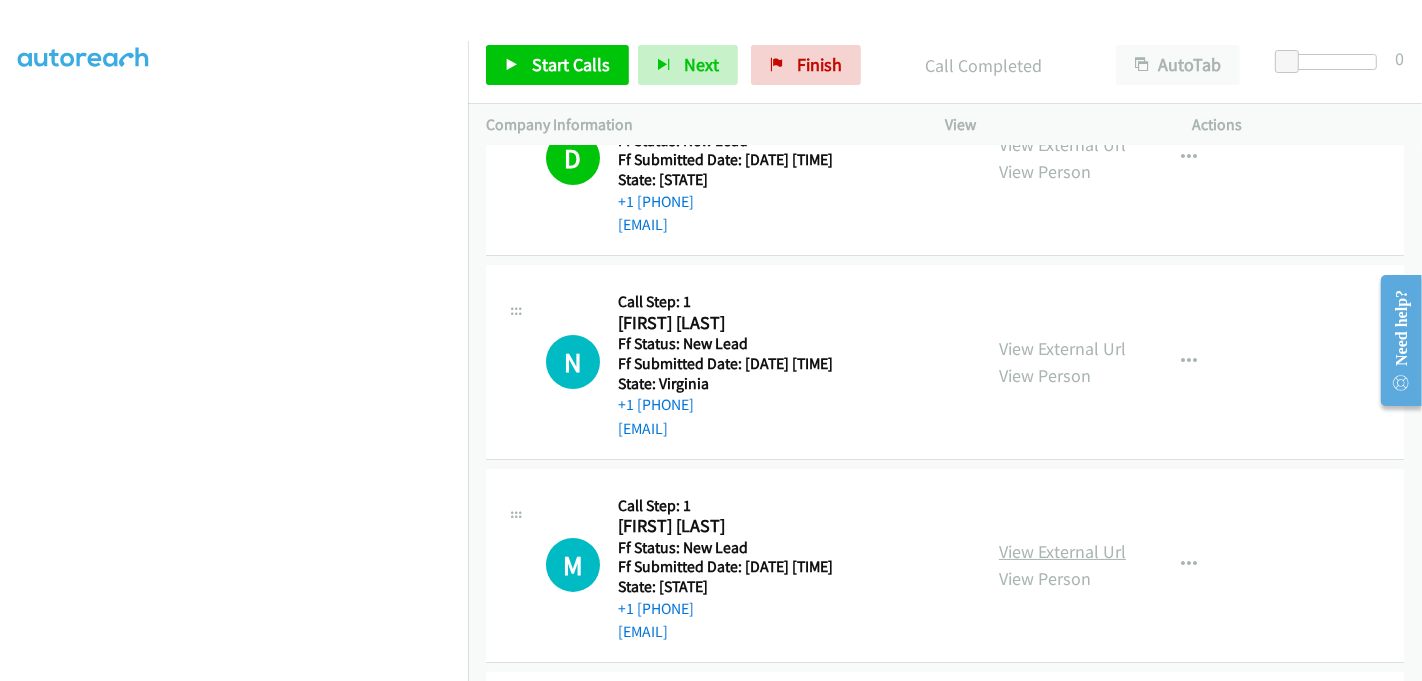 click on "View External Url" at bounding box center (1062, 551) 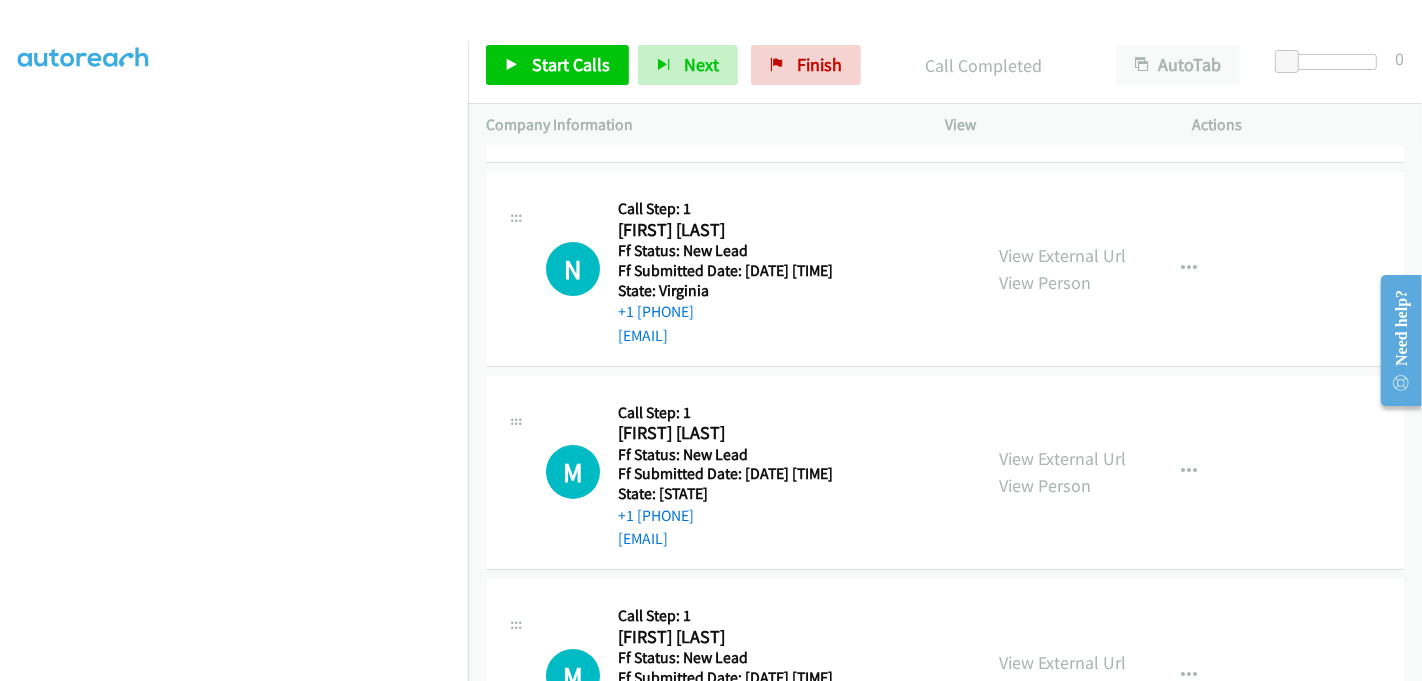 scroll, scrollTop: 304, scrollLeft: 0, axis: vertical 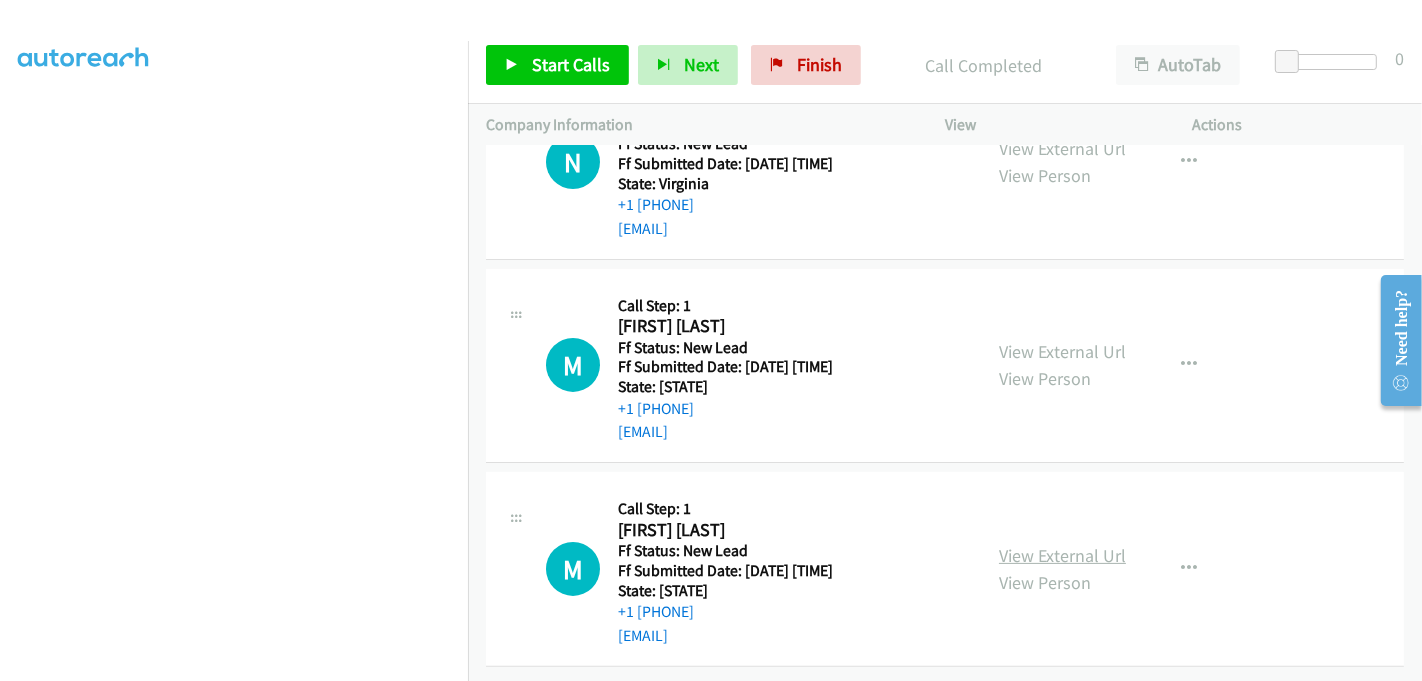 click on "View External Url" at bounding box center (1062, 555) 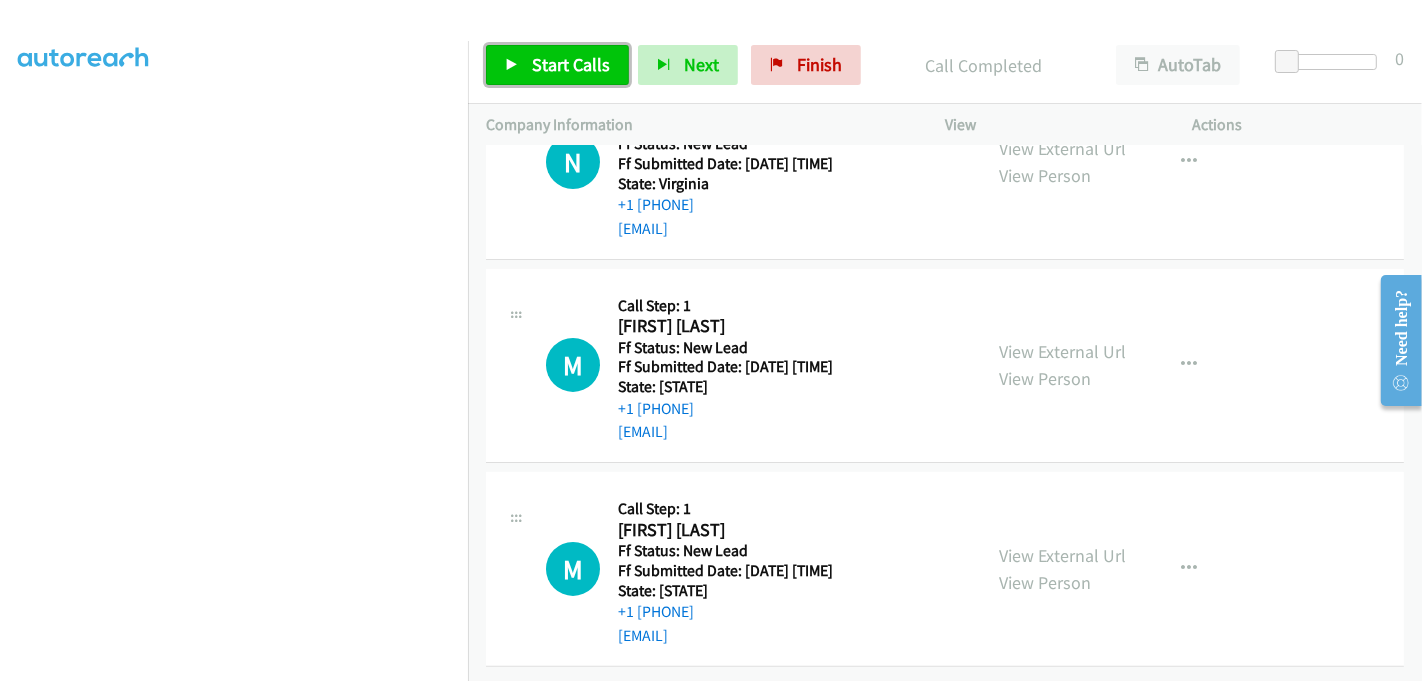 click on "Start Calls" at bounding box center [571, 64] 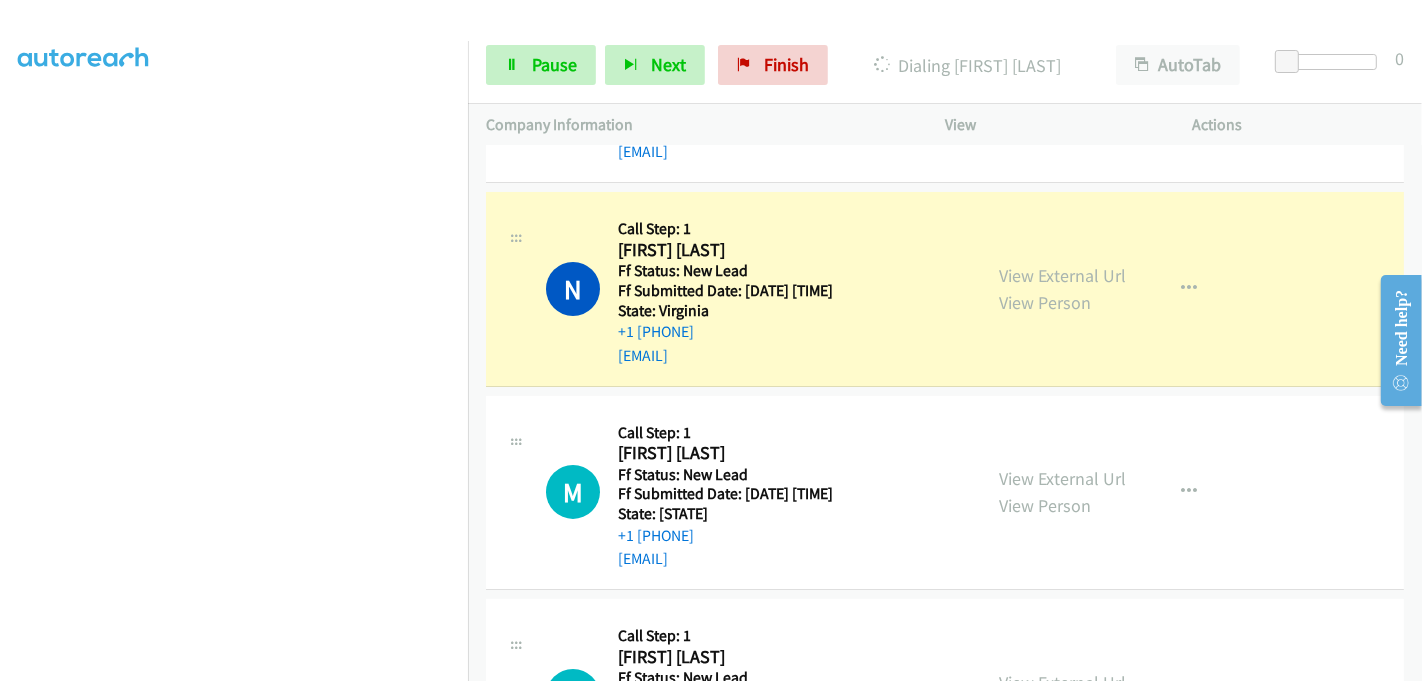 scroll, scrollTop: 82, scrollLeft: 0, axis: vertical 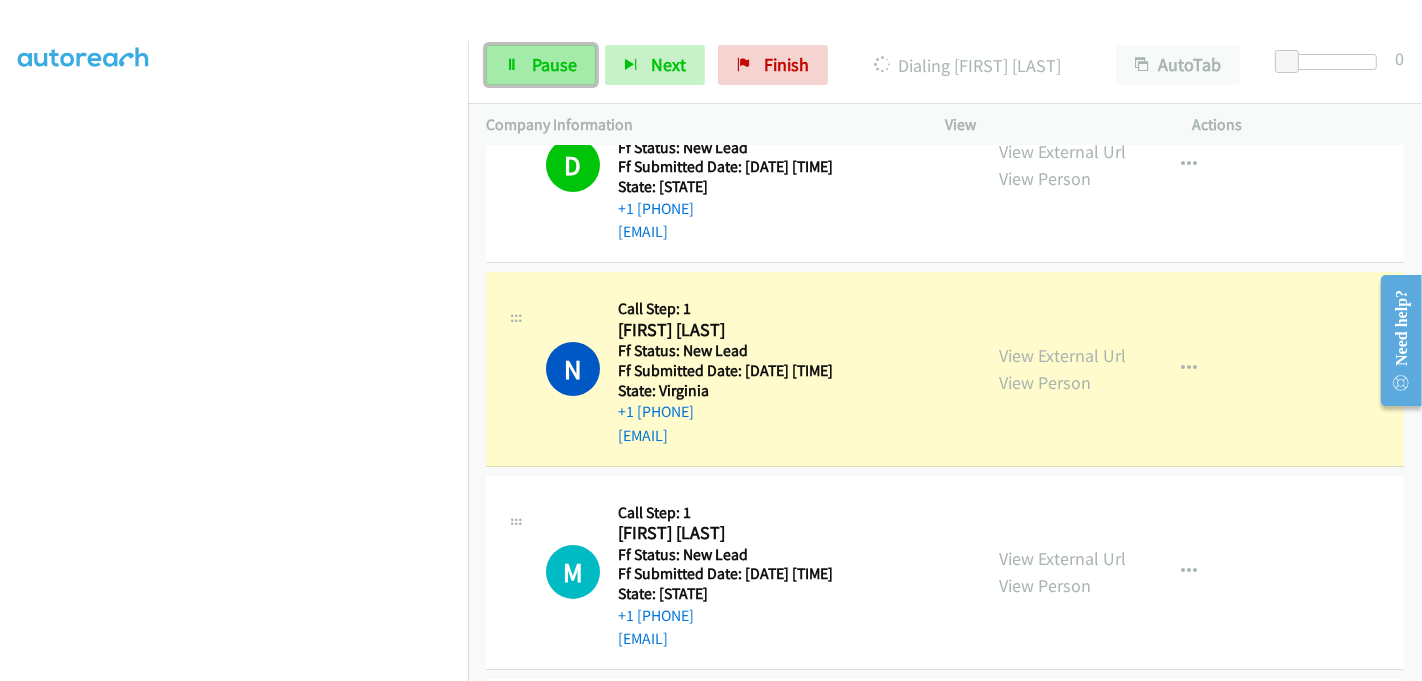 click on "Pause" at bounding box center (554, 64) 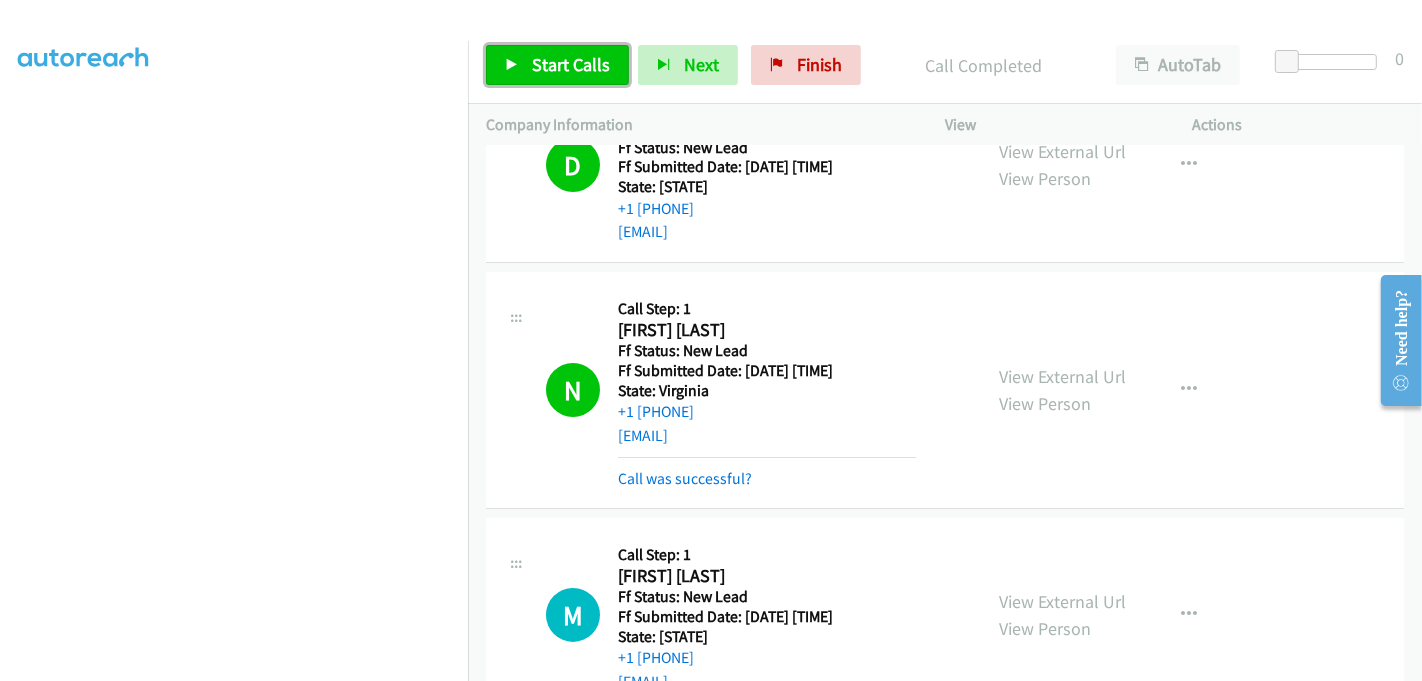 click on "Start Calls" at bounding box center [571, 64] 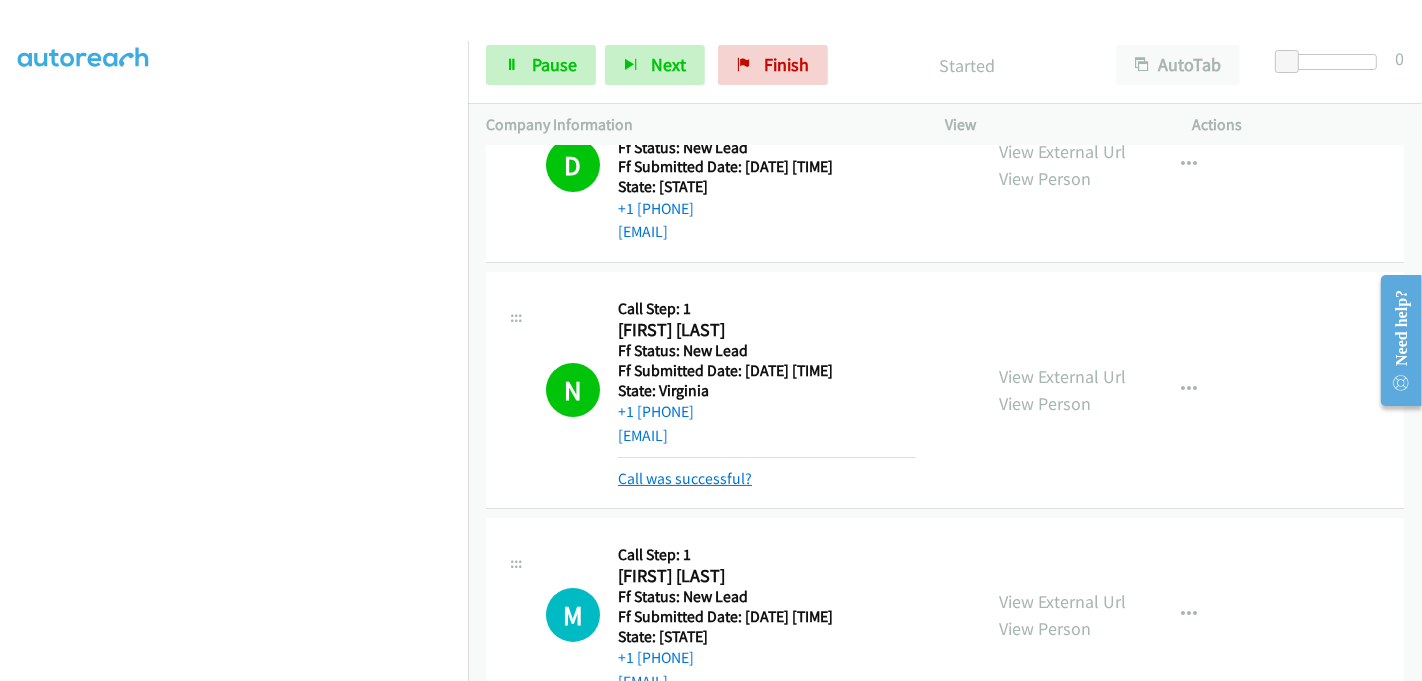 click on "Call was successful?" at bounding box center [685, 478] 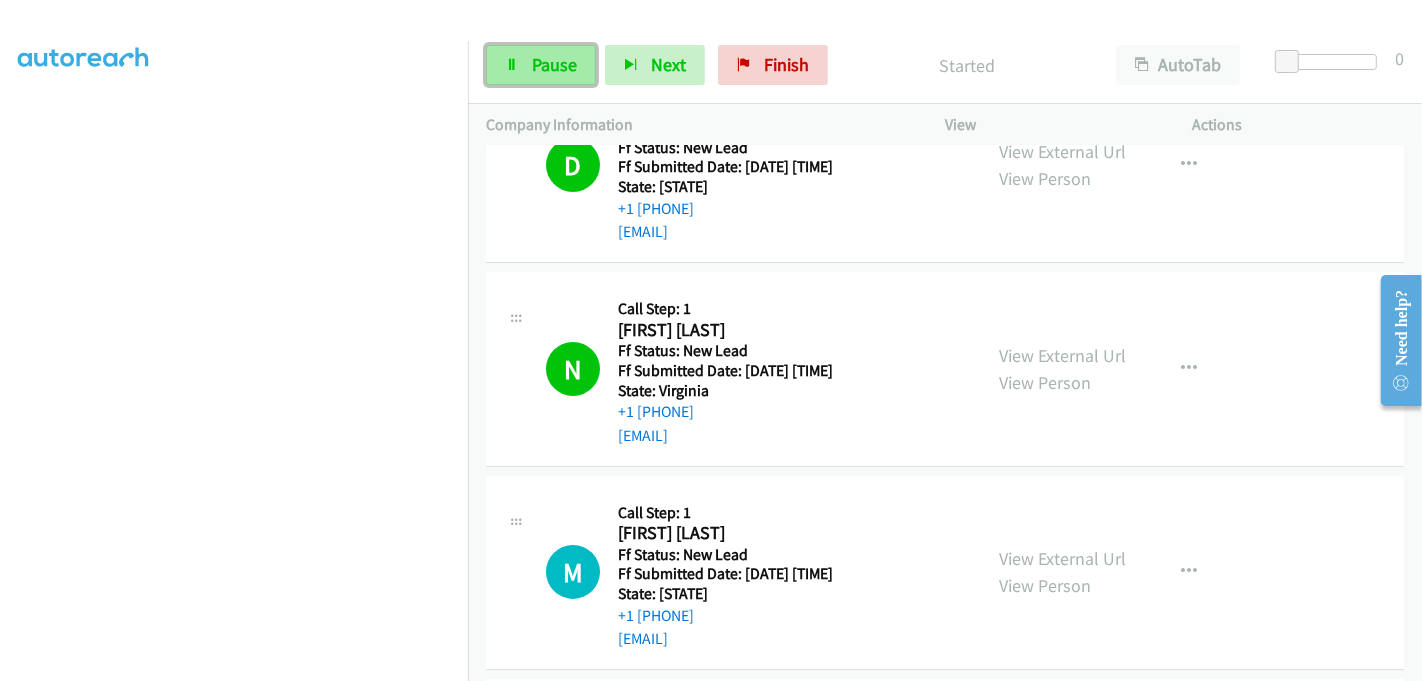 click on "Pause" at bounding box center (554, 64) 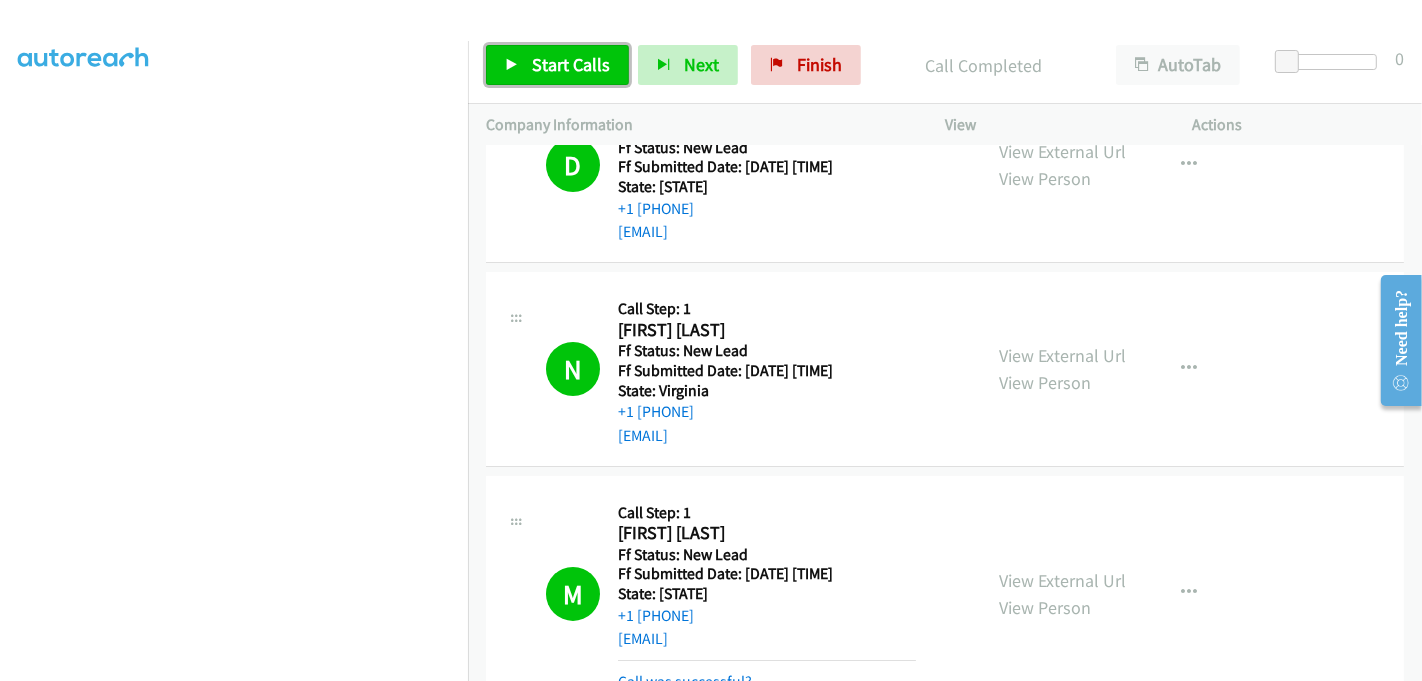 click on "Start Calls" at bounding box center [571, 64] 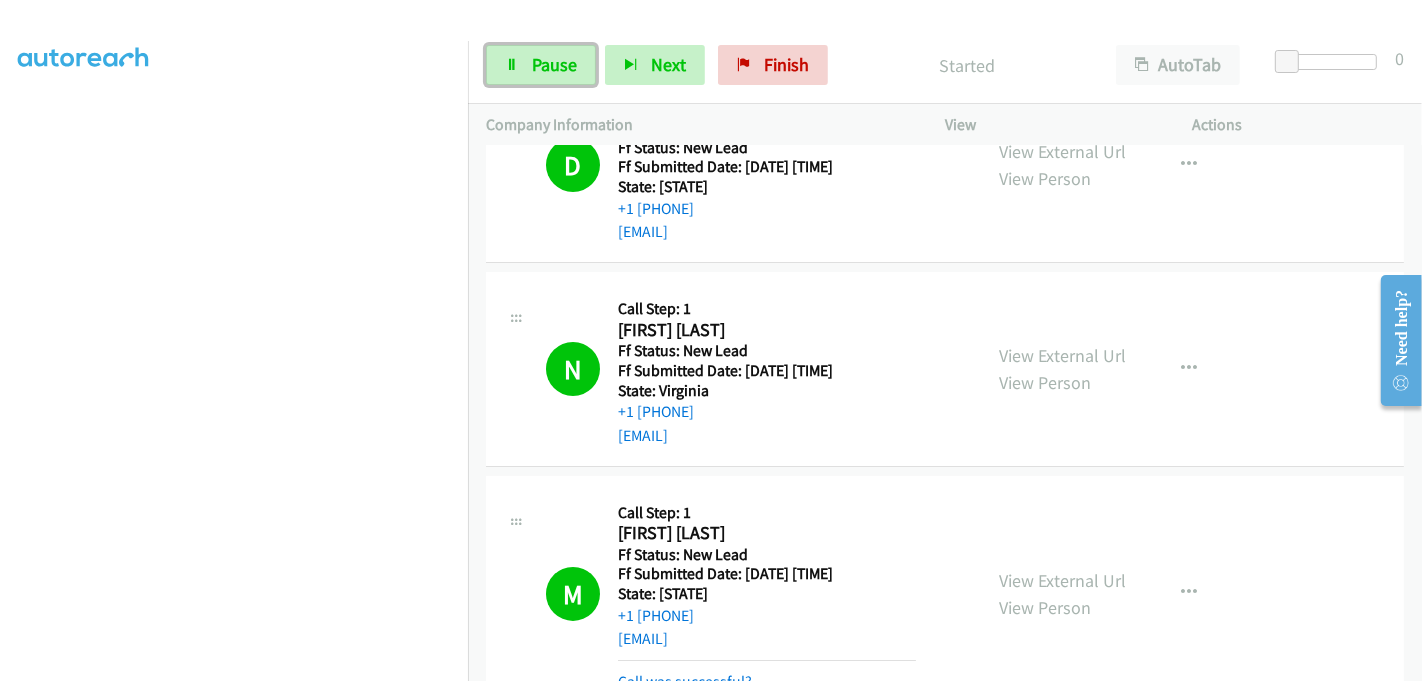 click on "Pause" at bounding box center (554, 64) 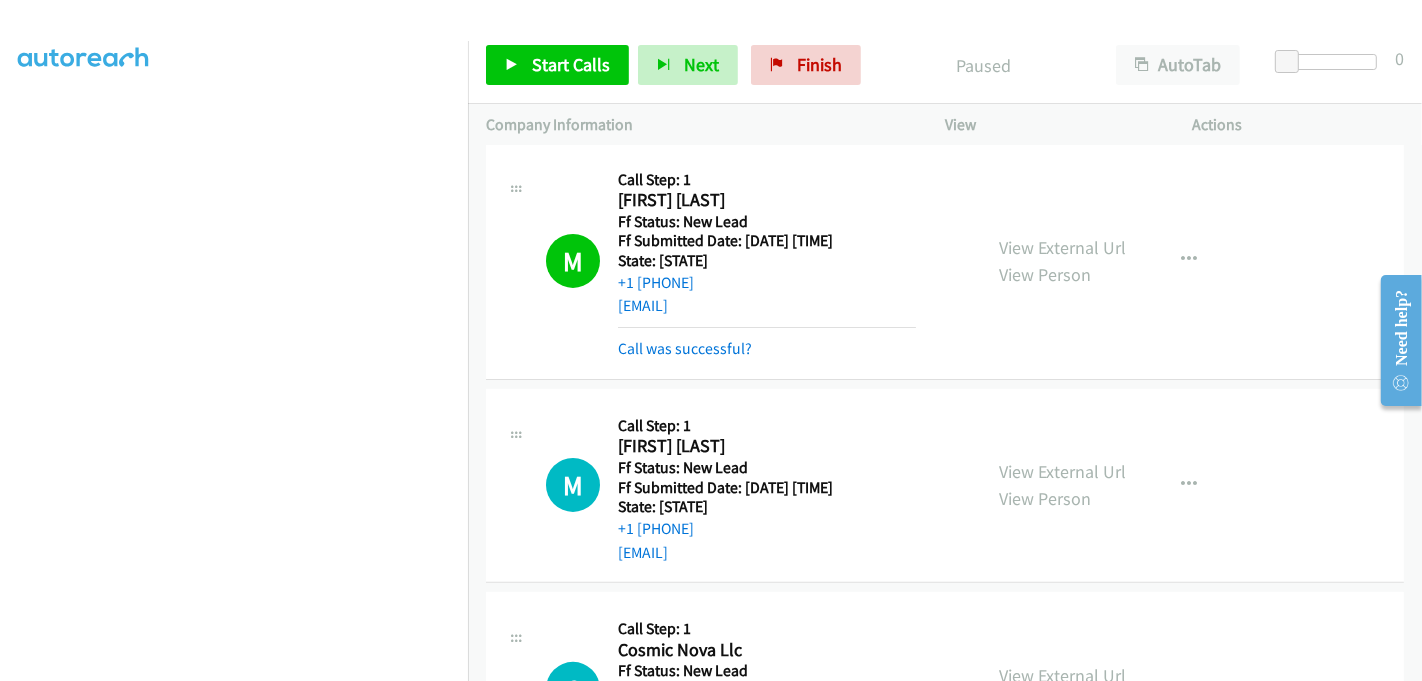 scroll, scrollTop: 526, scrollLeft: 0, axis: vertical 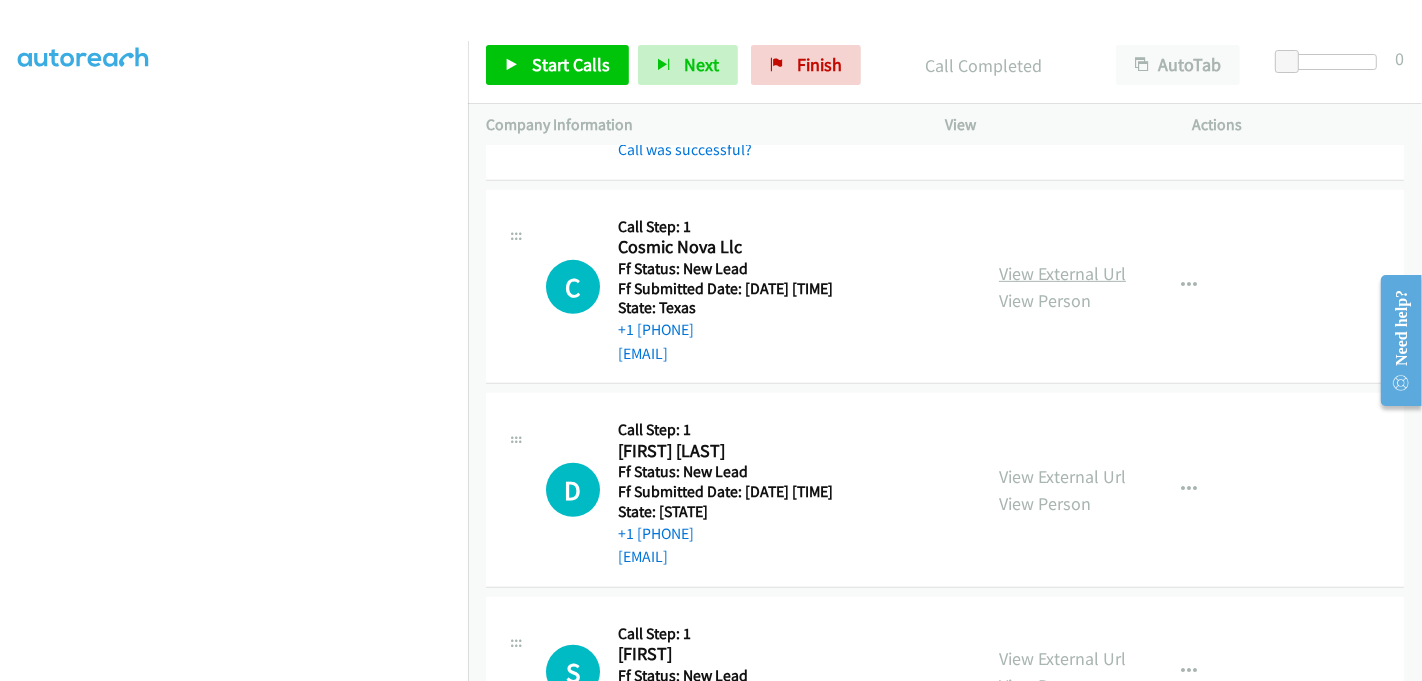 click on "View External Url" at bounding box center [1062, 273] 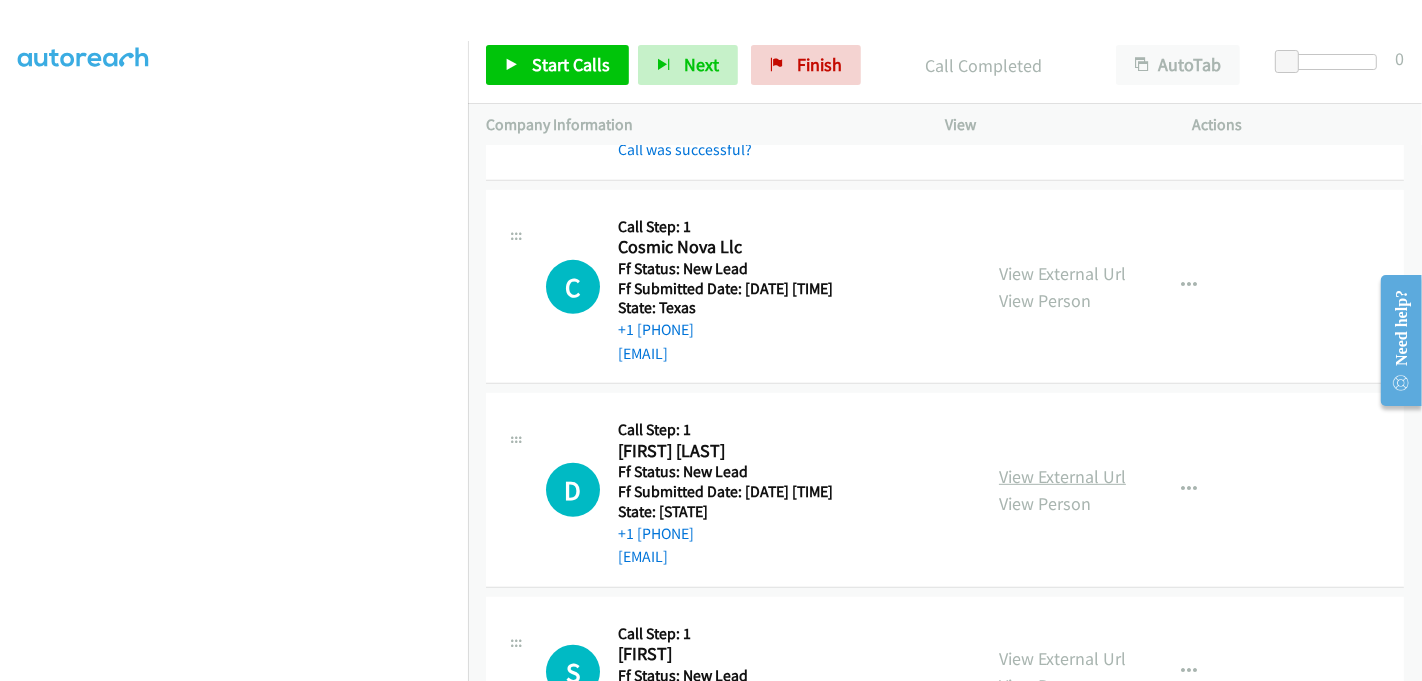 click on "View External Url" at bounding box center (1062, 476) 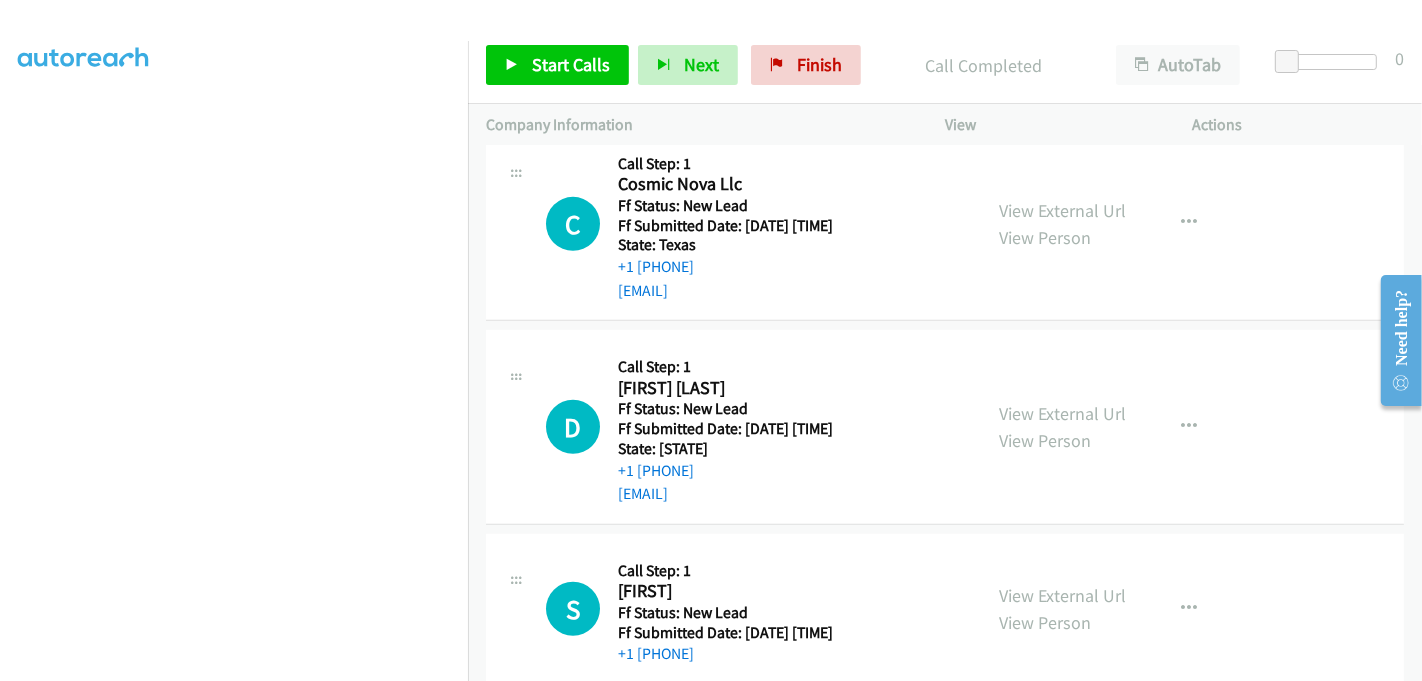 scroll, scrollTop: 955, scrollLeft: 0, axis: vertical 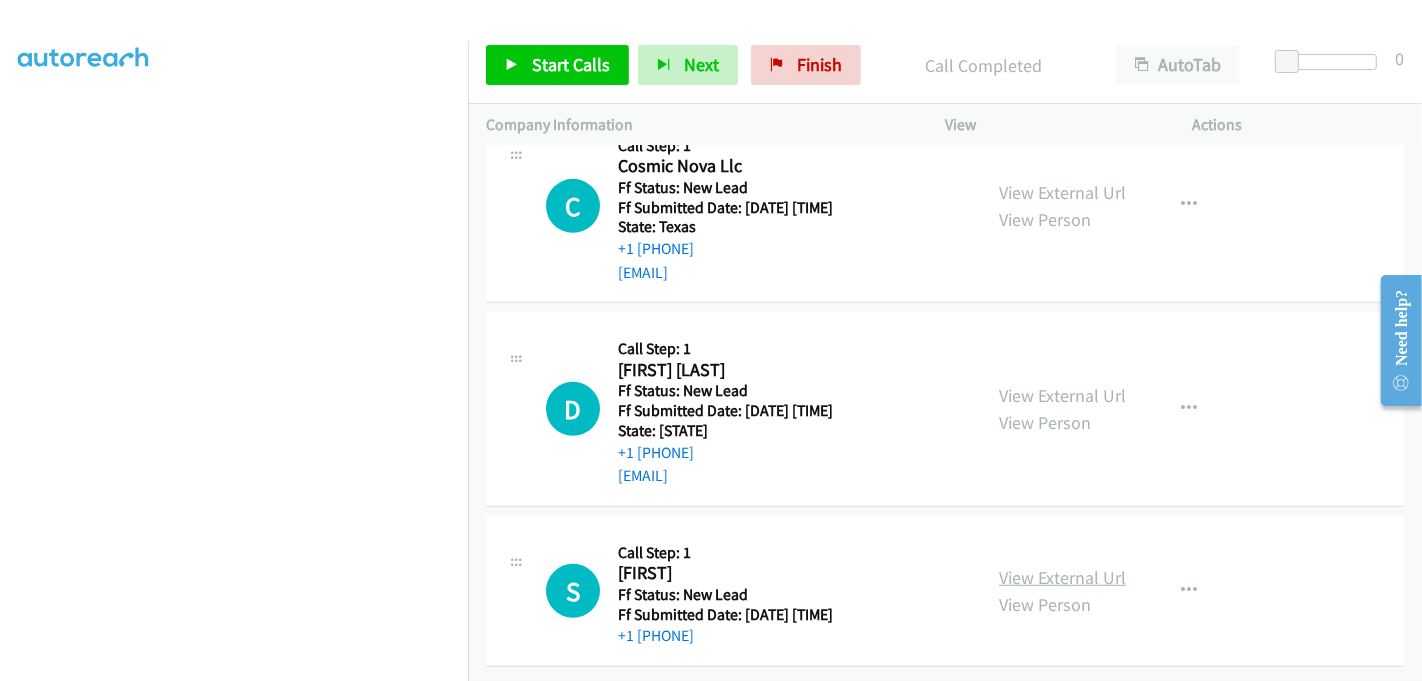 click on "View External Url" at bounding box center (1062, 577) 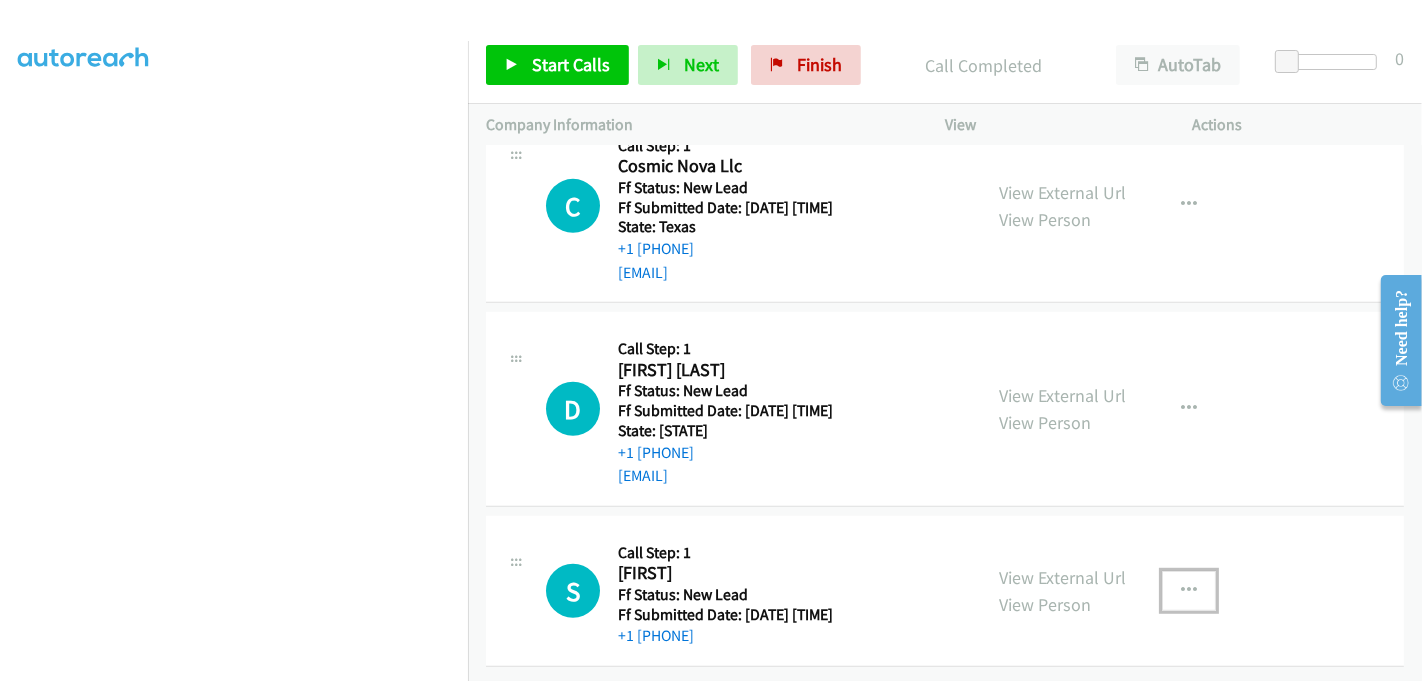 click at bounding box center (1189, 591) 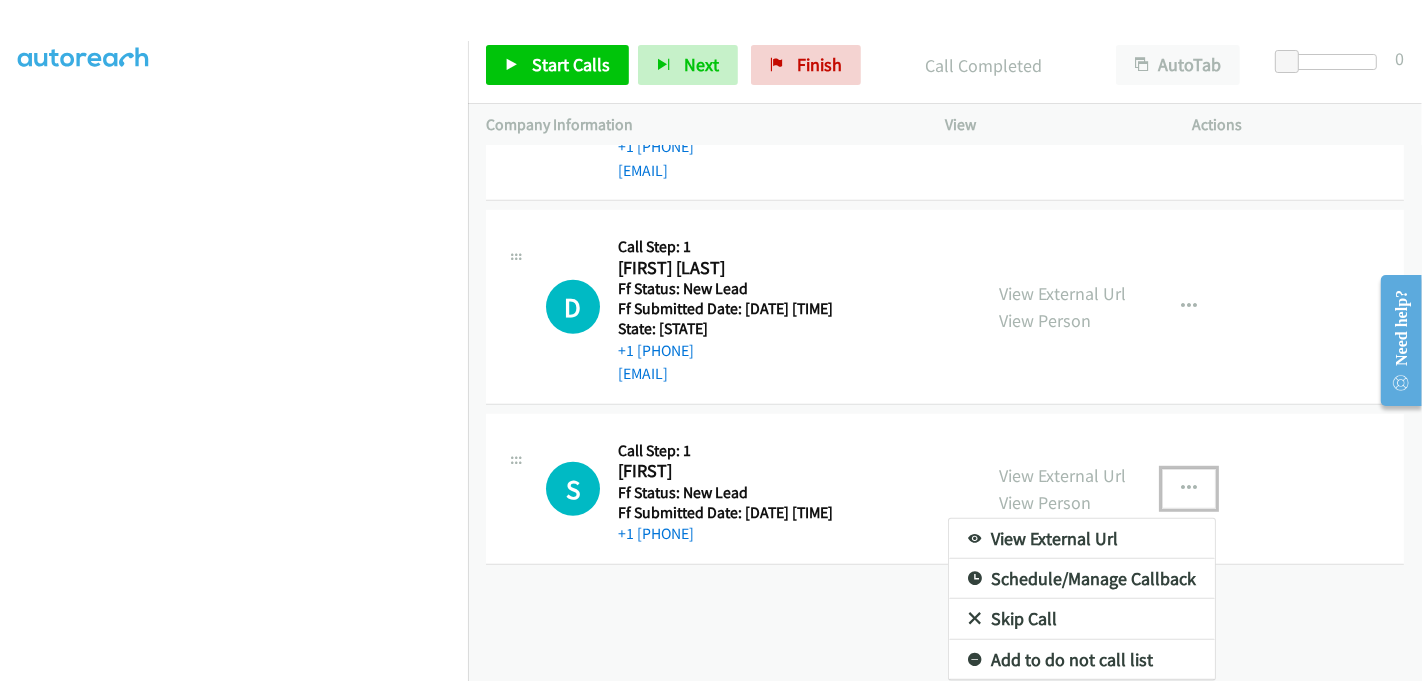 click on "Skip Call" at bounding box center [1082, 619] 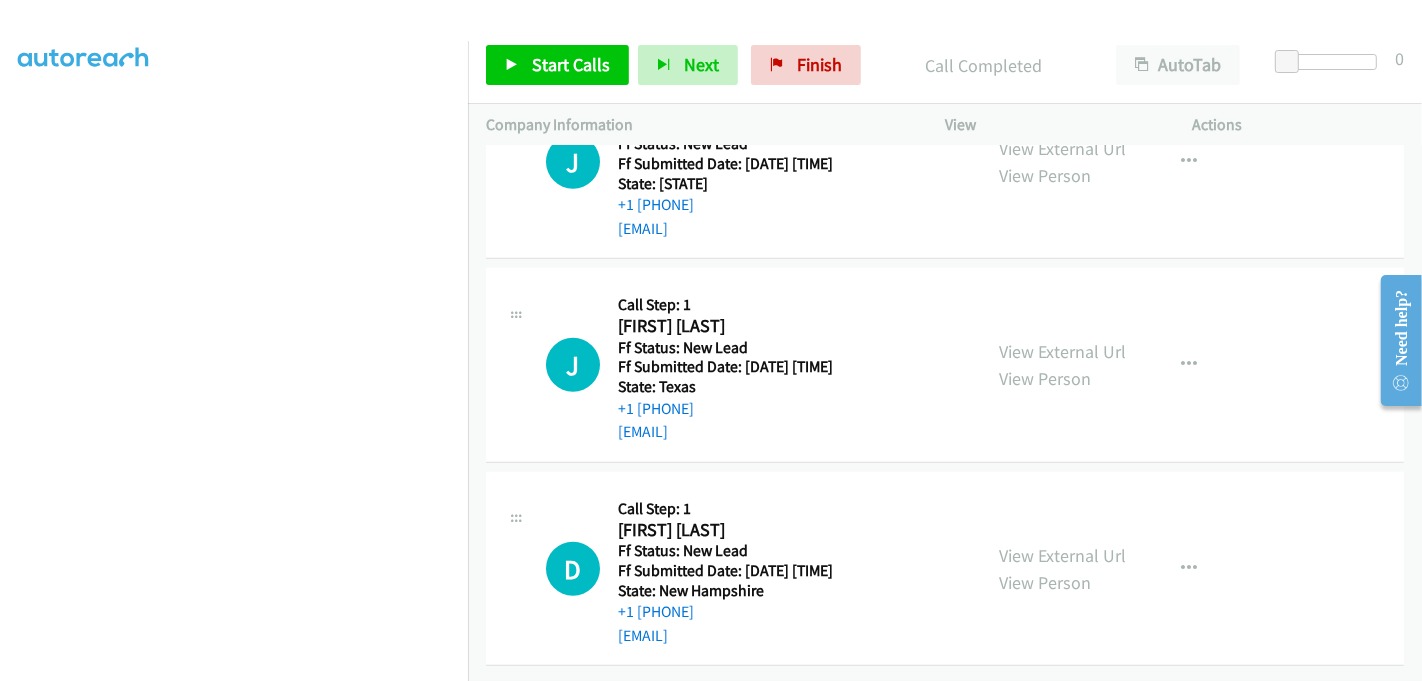 scroll, scrollTop: 1453, scrollLeft: 0, axis: vertical 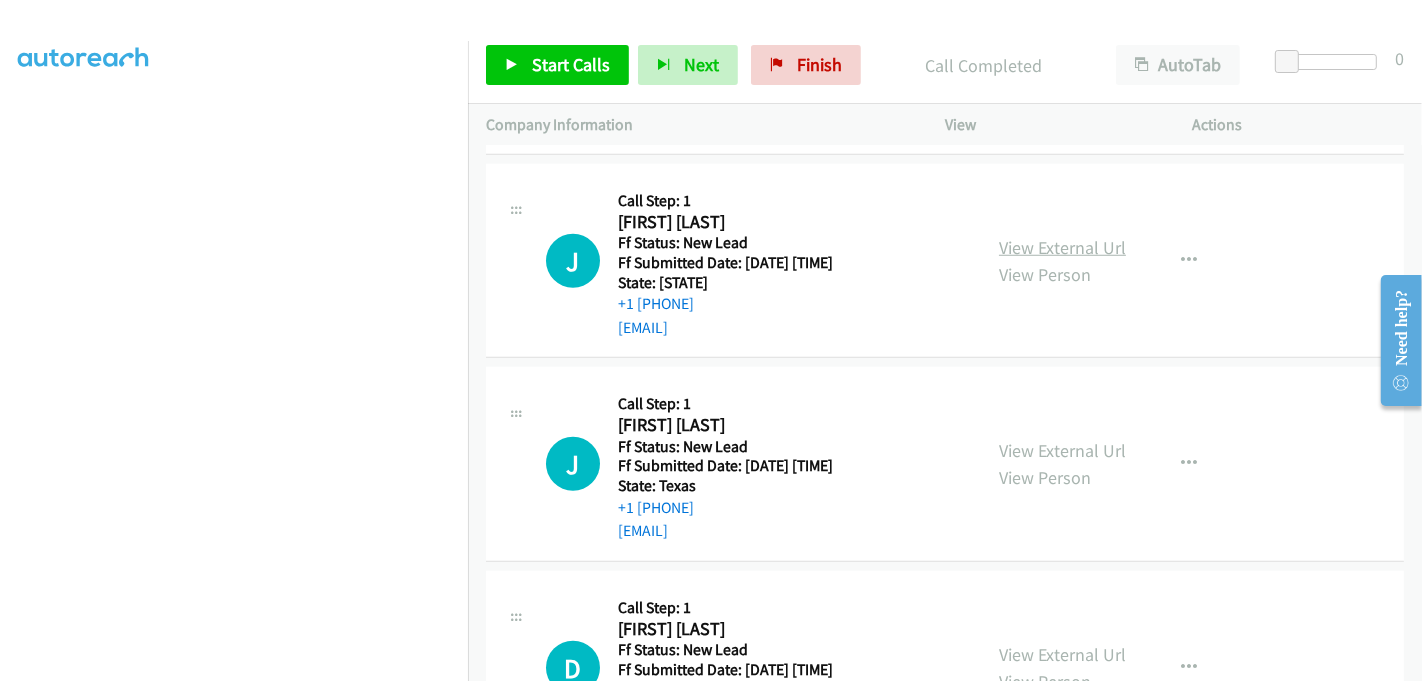 type 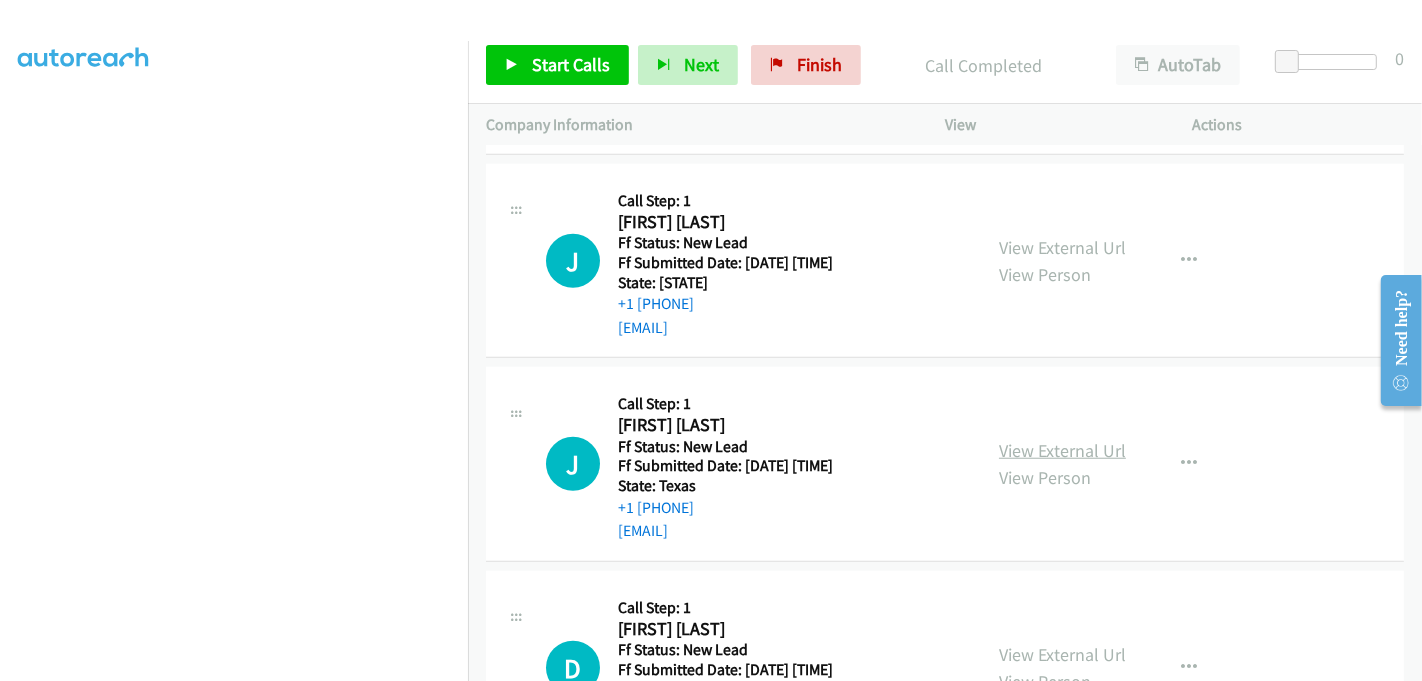 click on "View External Url" at bounding box center [1062, 450] 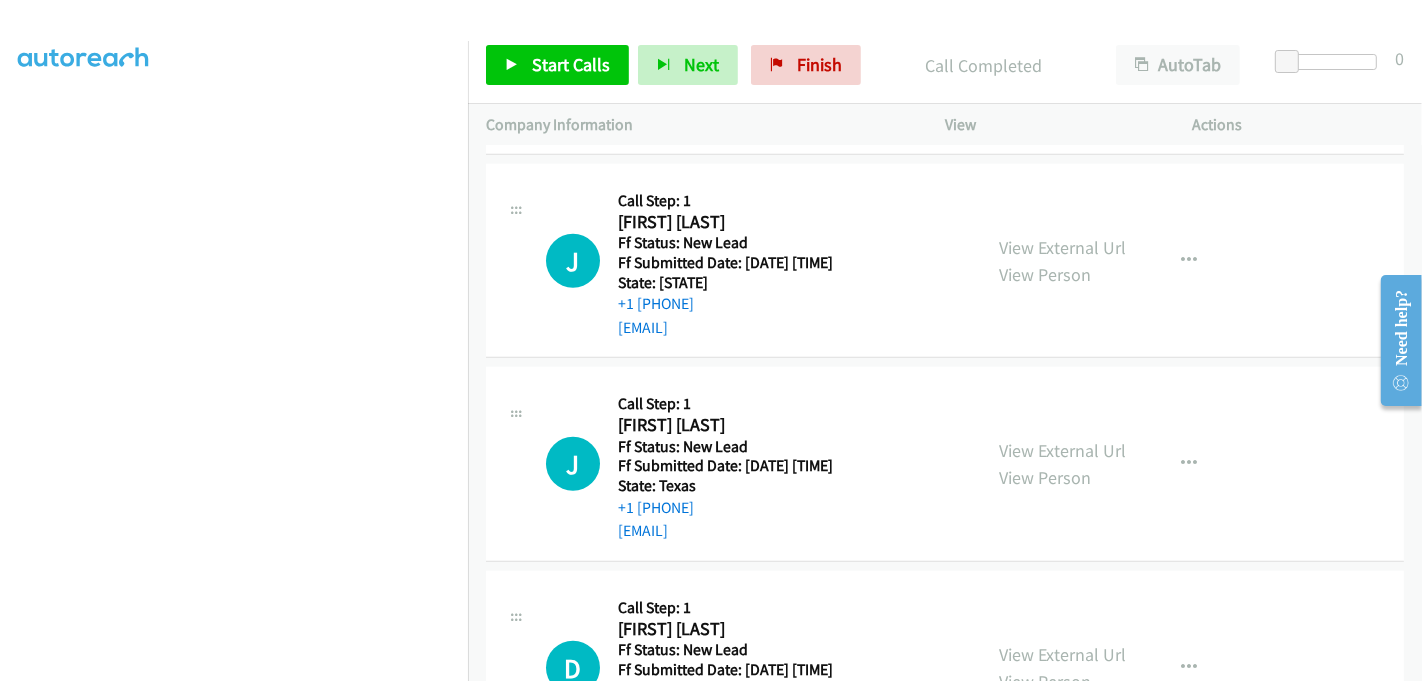 scroll, scrollTop: 1564, scrollLeft: 0, axis: vertical 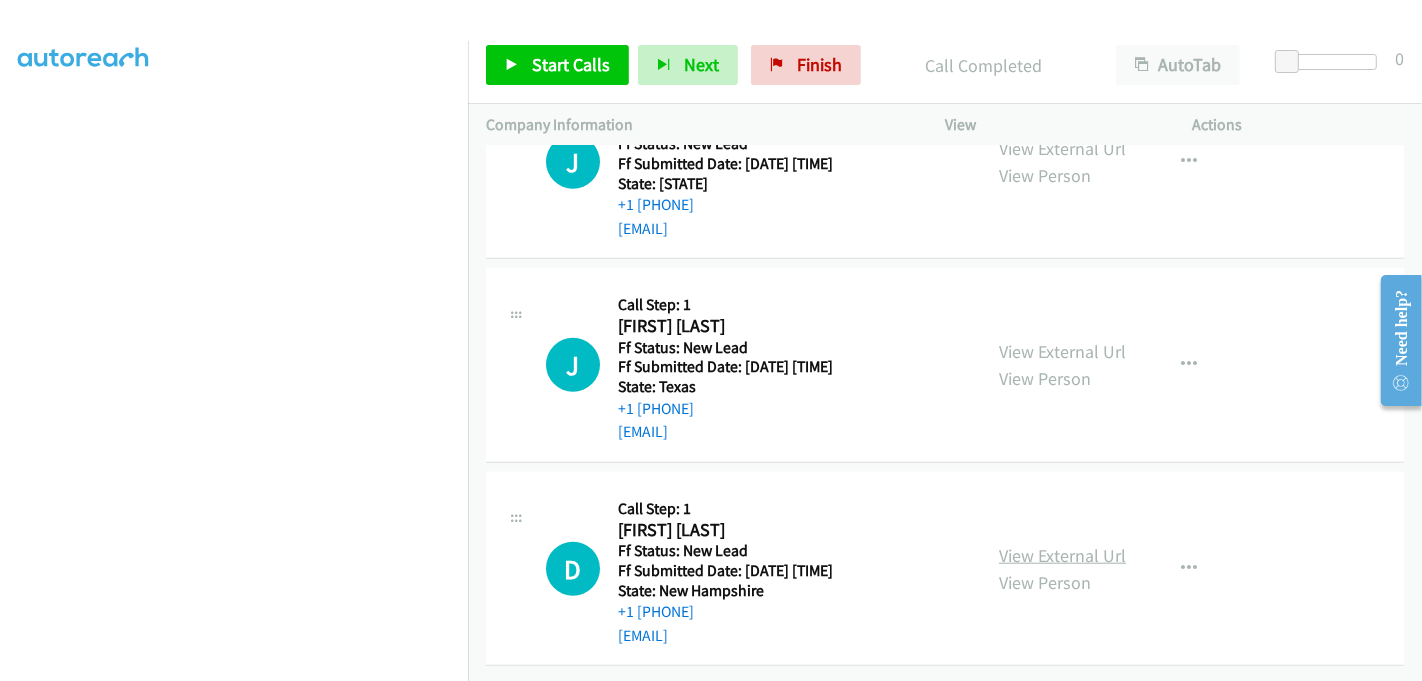 click on "View External Url" at bounding box center [1062, 555] 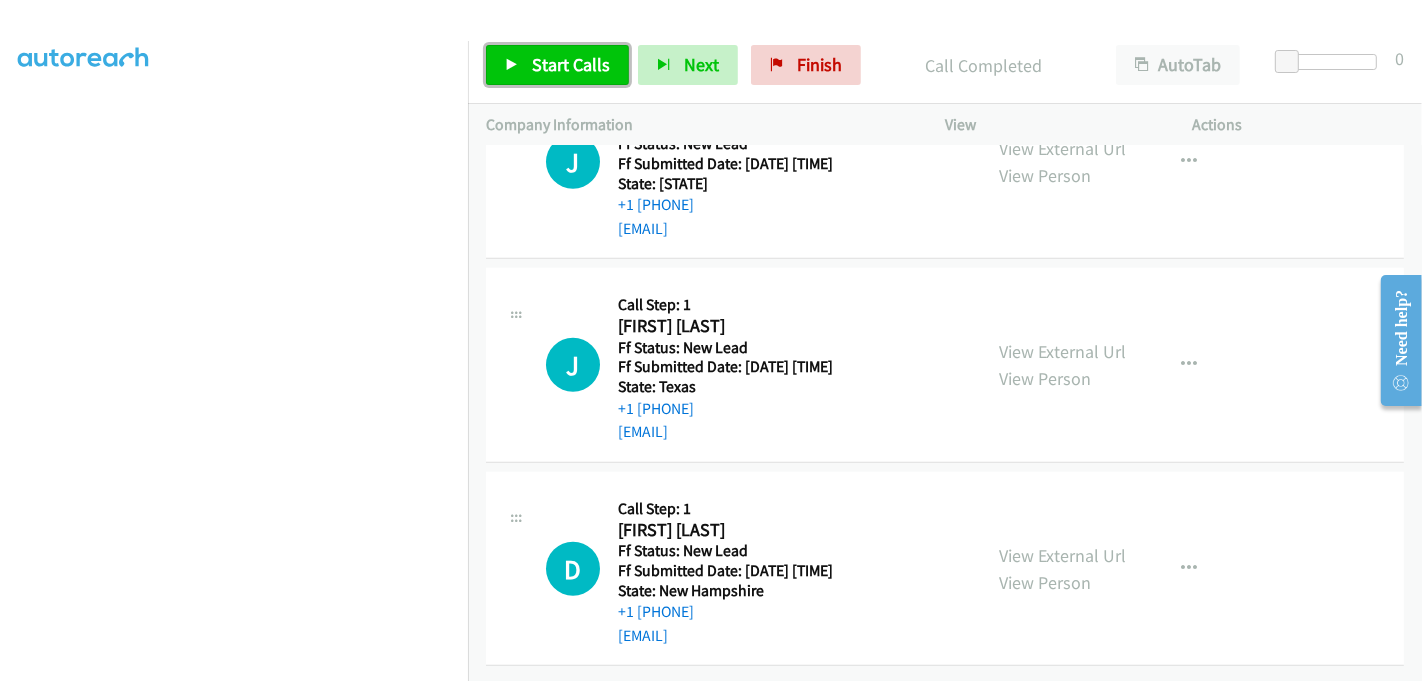 click on "Start Calls" at bounding box center [571, 64] 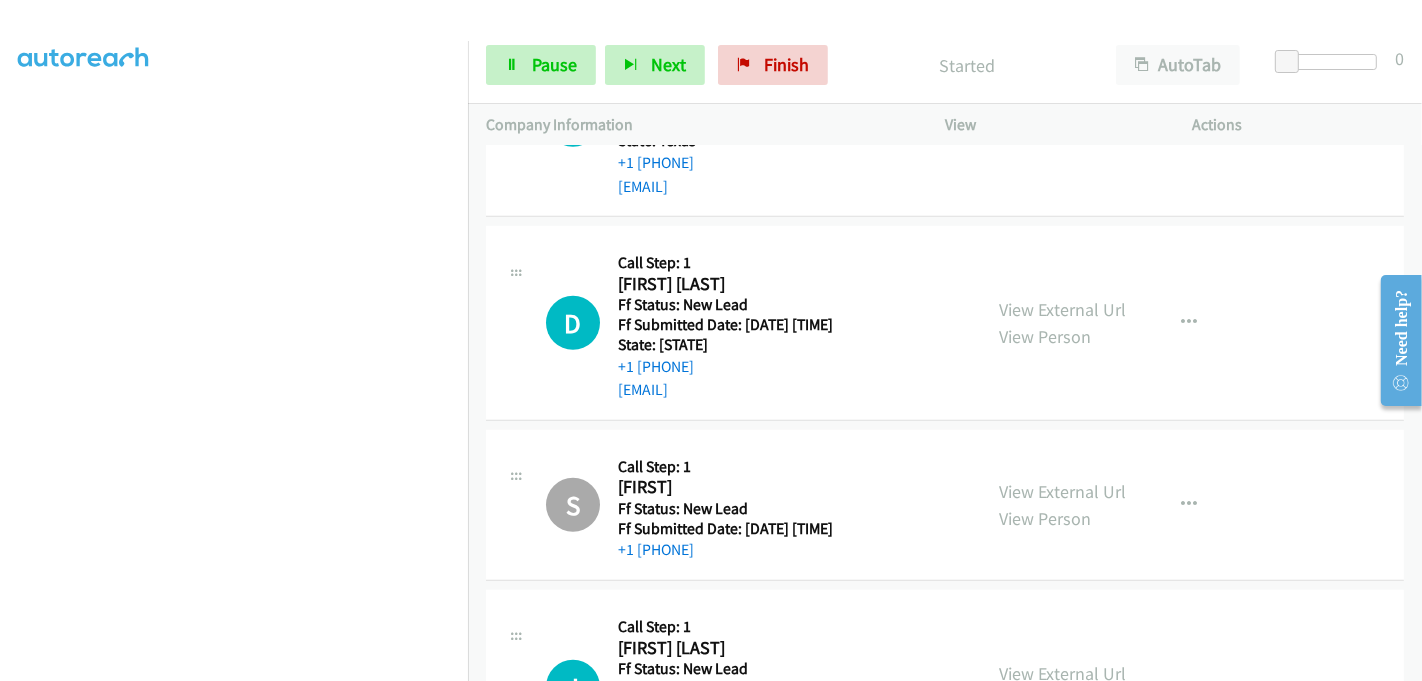 scroll, scrollTop: 897, scrollLeft: 0, axis: vertical 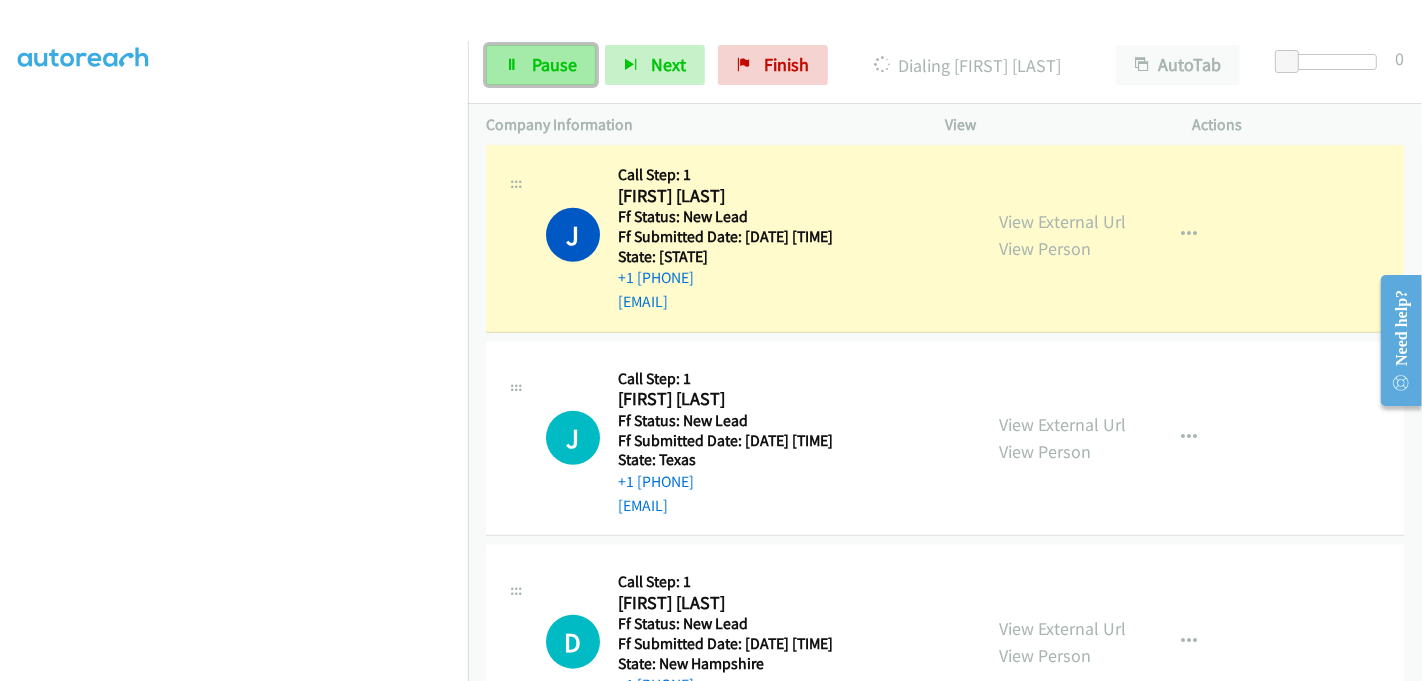 click on "Pause" at bounding box center (554, 64) 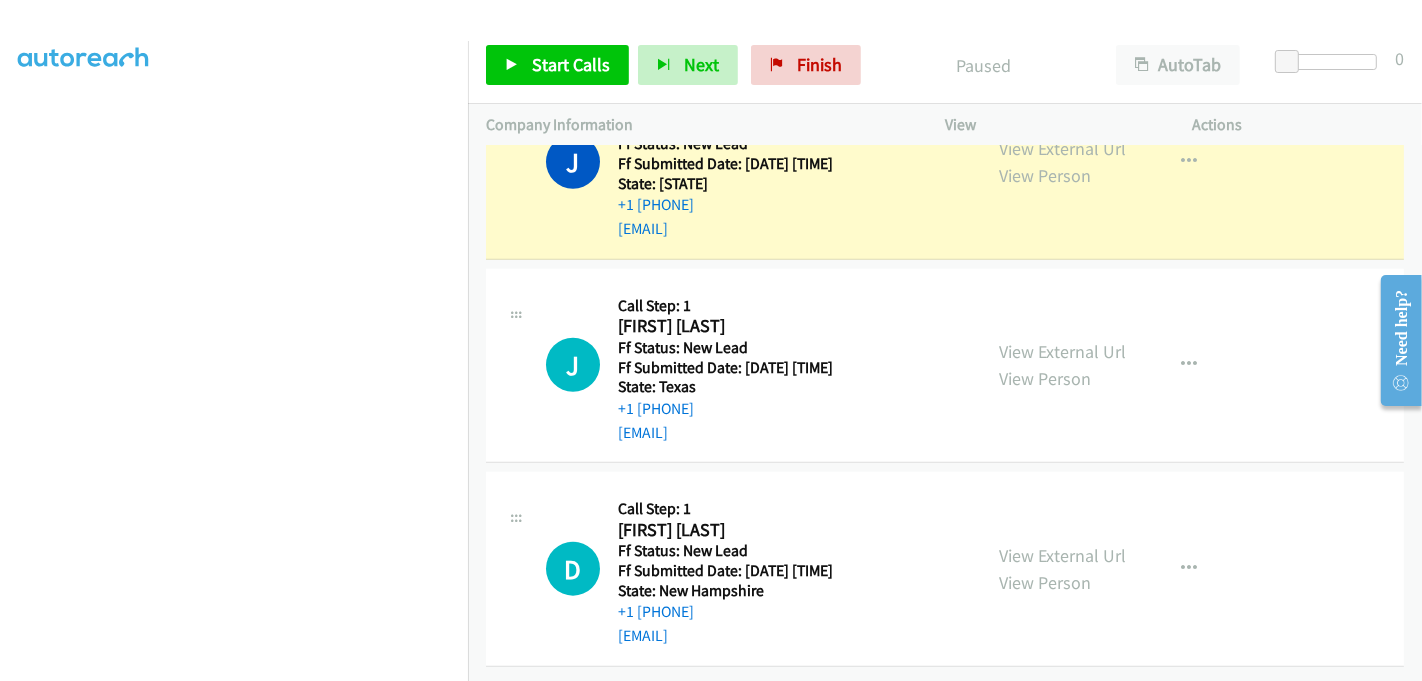 scroll, scrollTop: 1427, scrollLeft: 0, axis: vertical 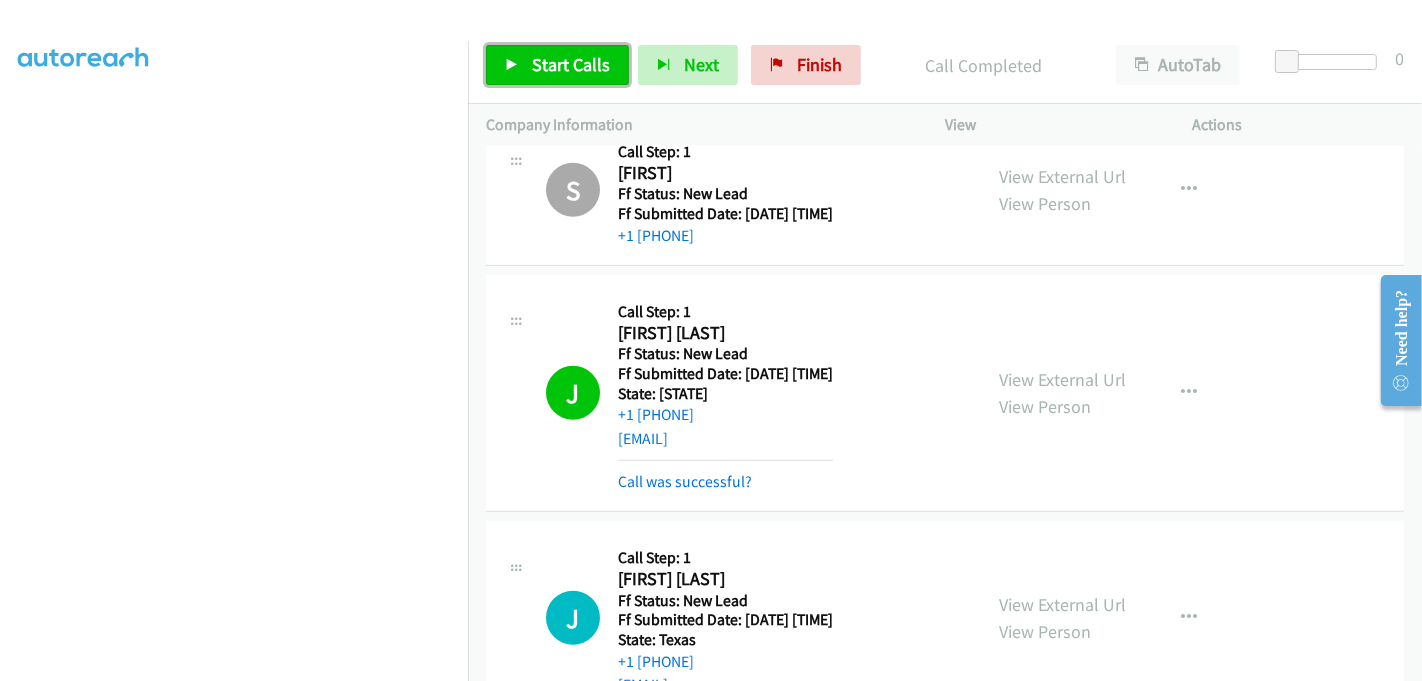 click on "Start Calls" at bounding box center [571, 64] 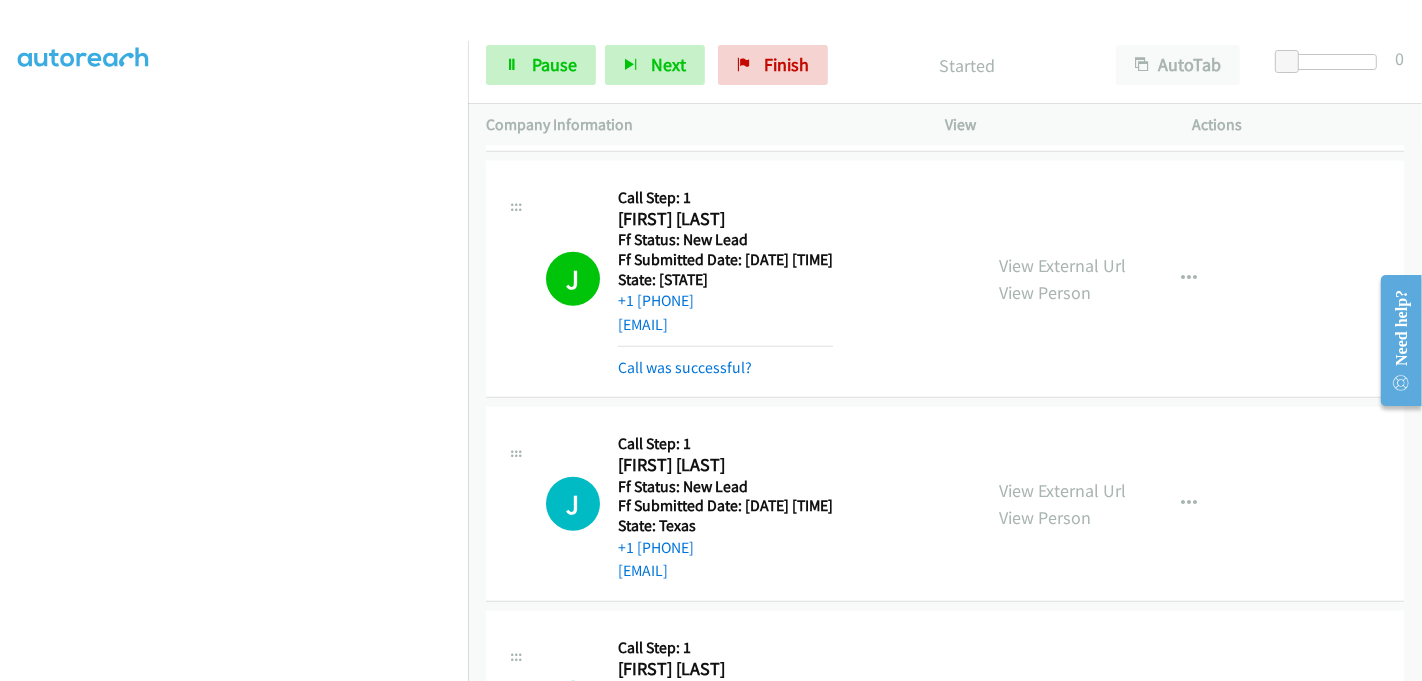 scroll, scrollTop: 1649, scrollLeft: 0, axis: vertical 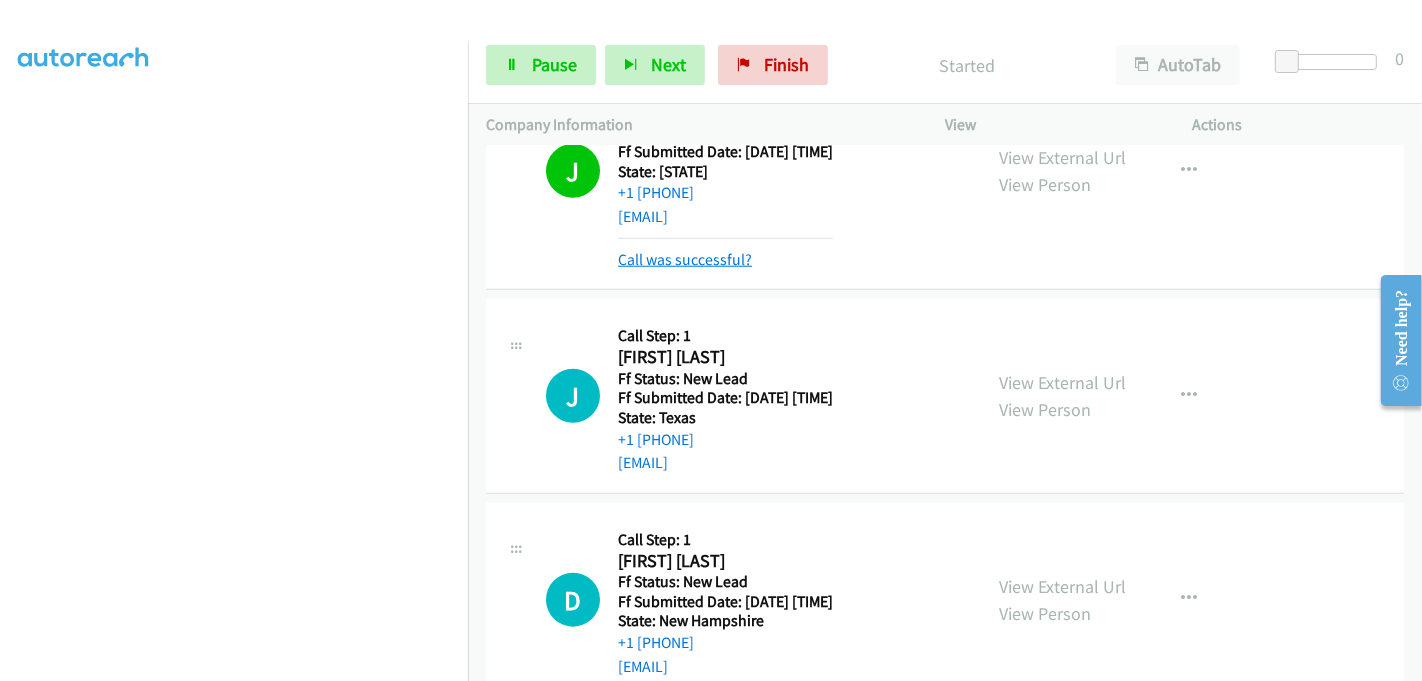 click on "Call was successful?" at bounding box center (685, 259) 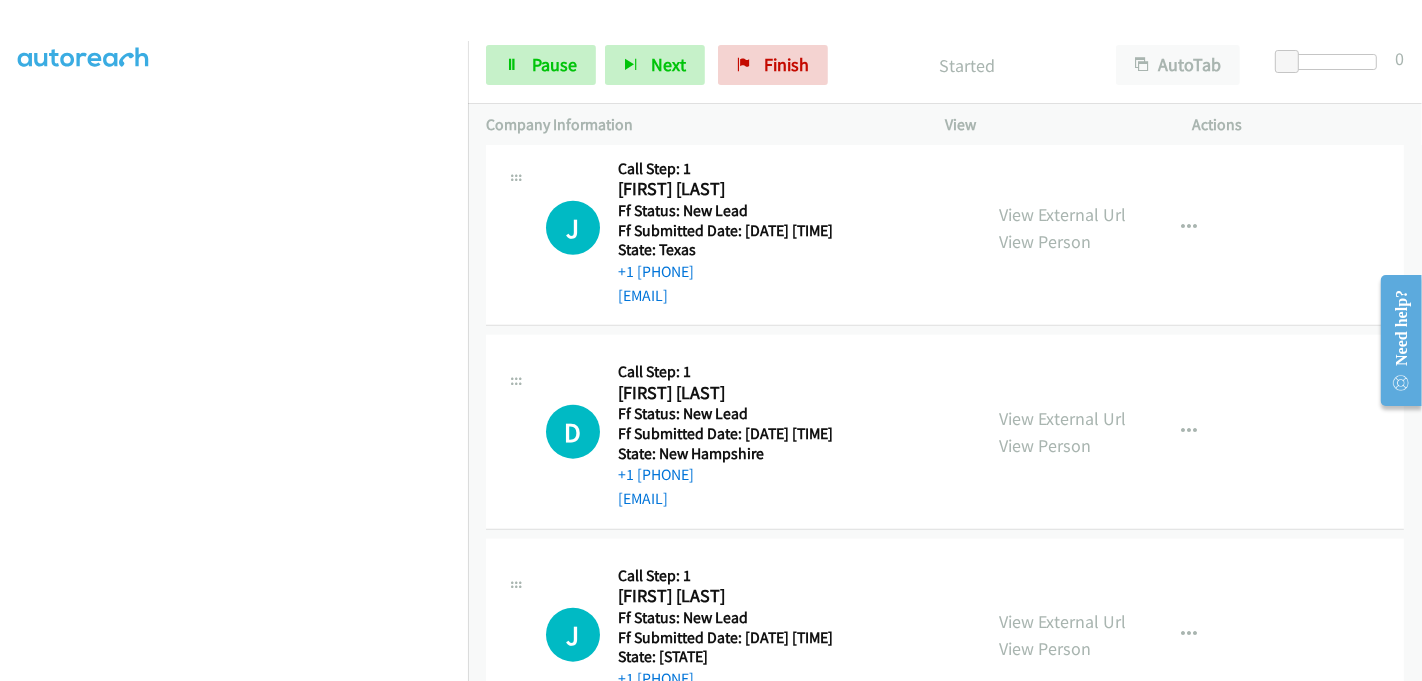 scroll, scrollTop: 1740, scrollLeft: 0, axis: vertical 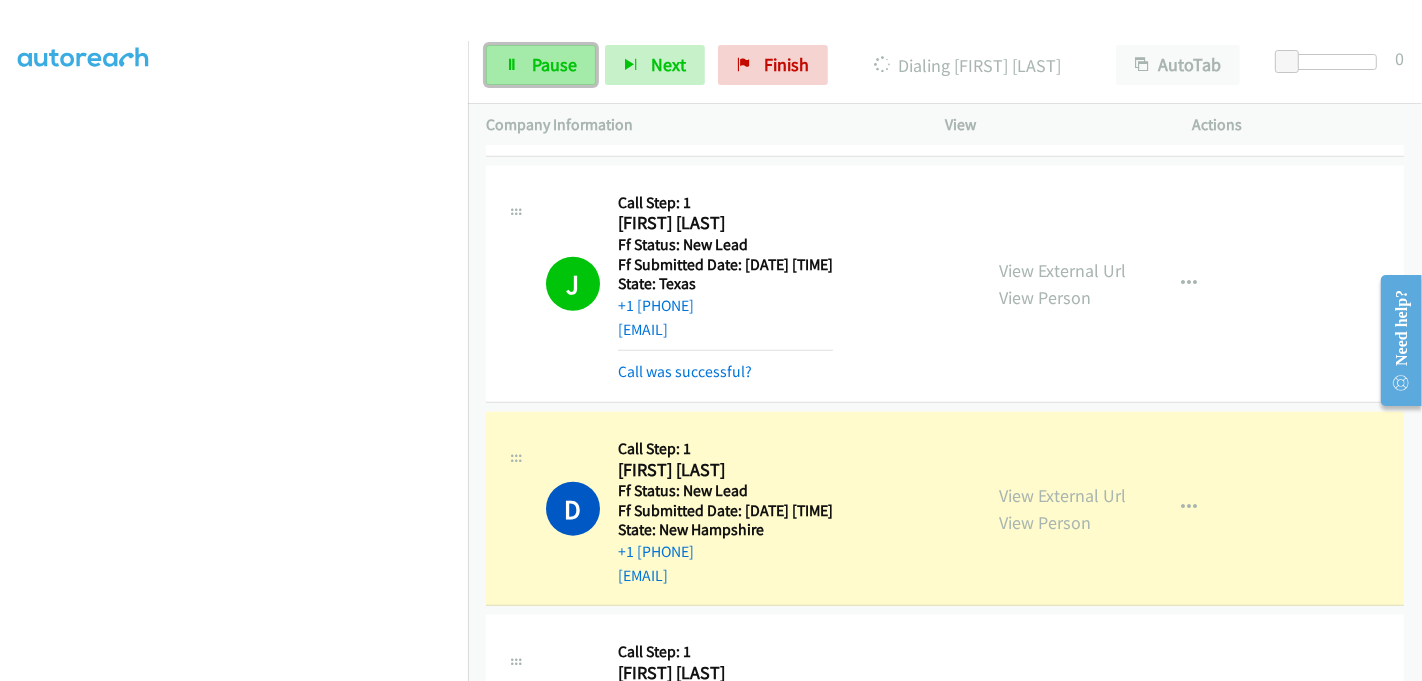 click on "Pause" at bounding box center (541, 65) 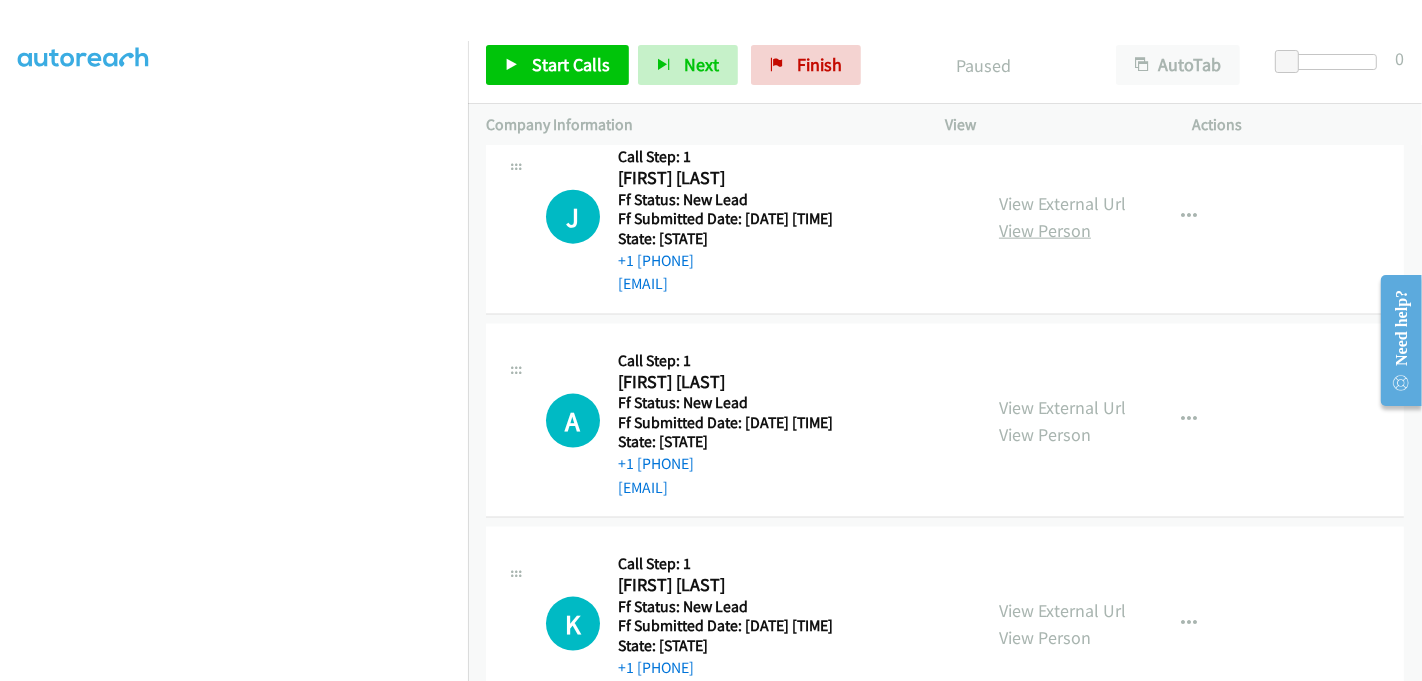 scroll, scrollTop: 2184, scrollLeft: 0, axis: vertical 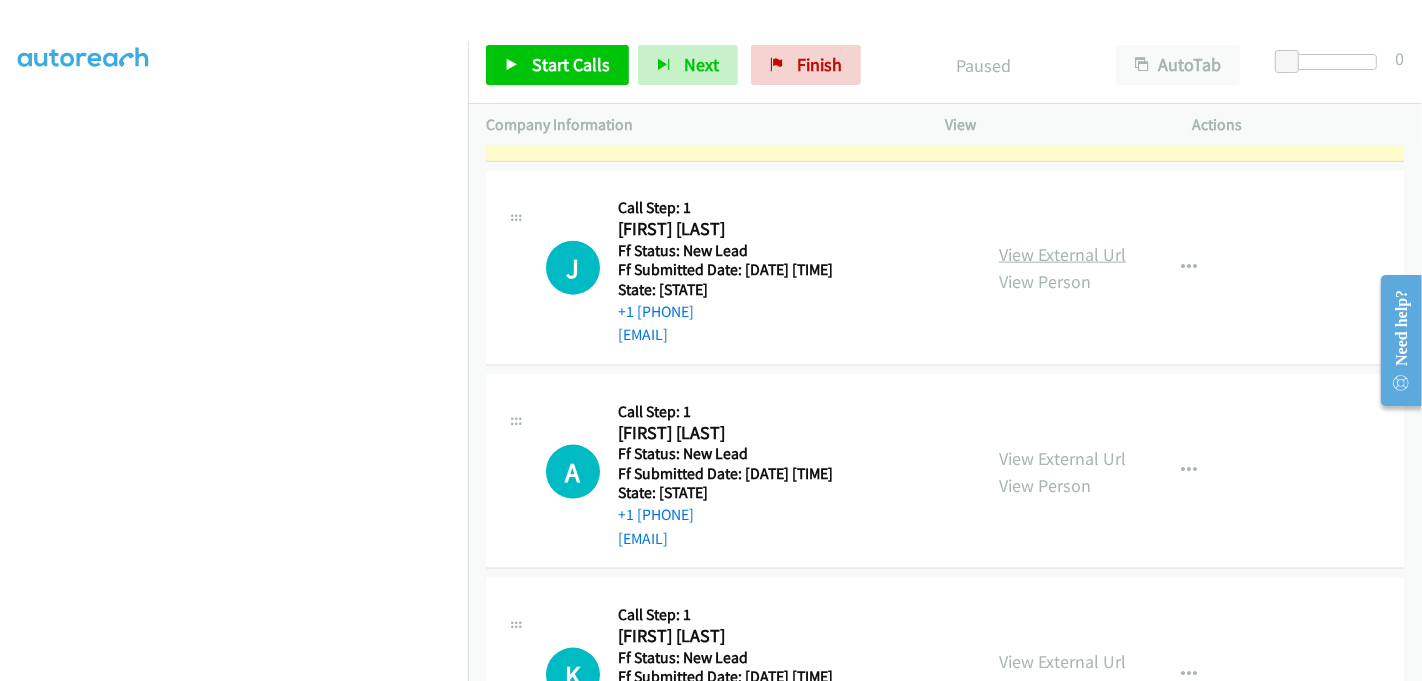 click on "View External Url" at bounding box center [1062, 254] 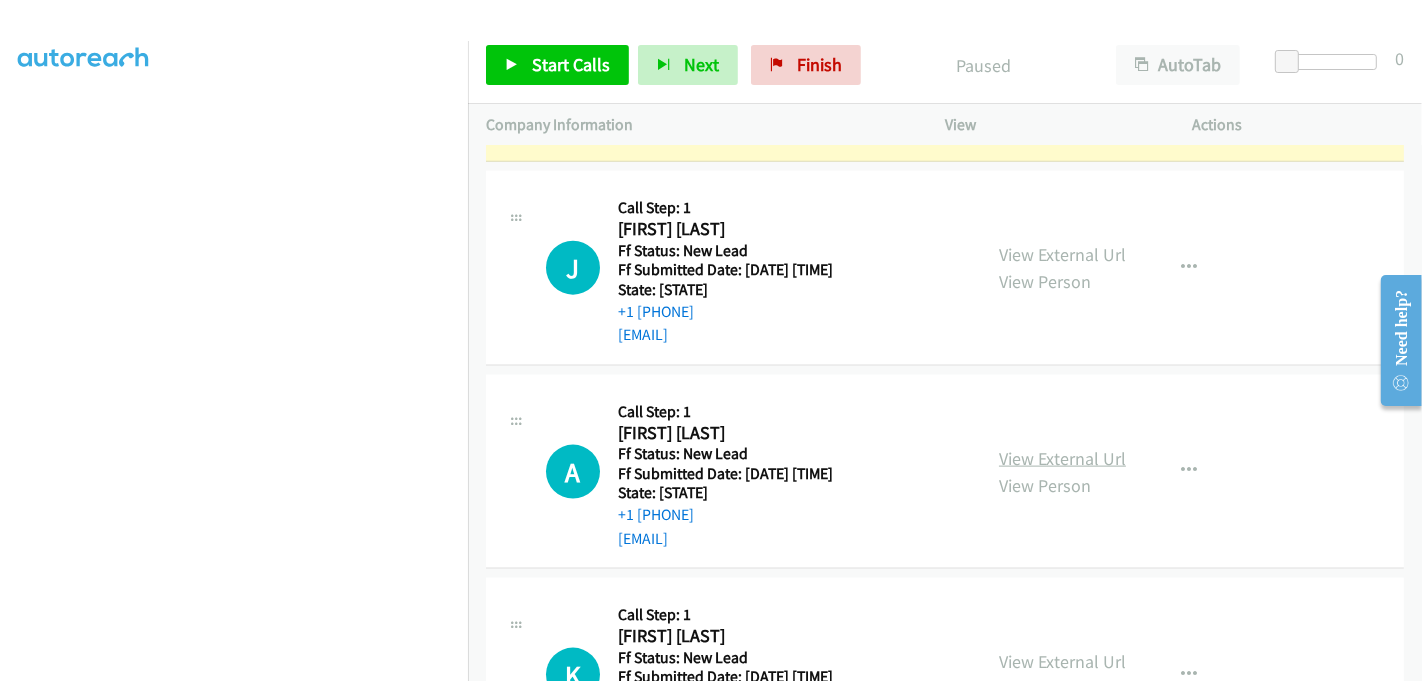 click on "View External Url" at bounding box center (1062, 458) 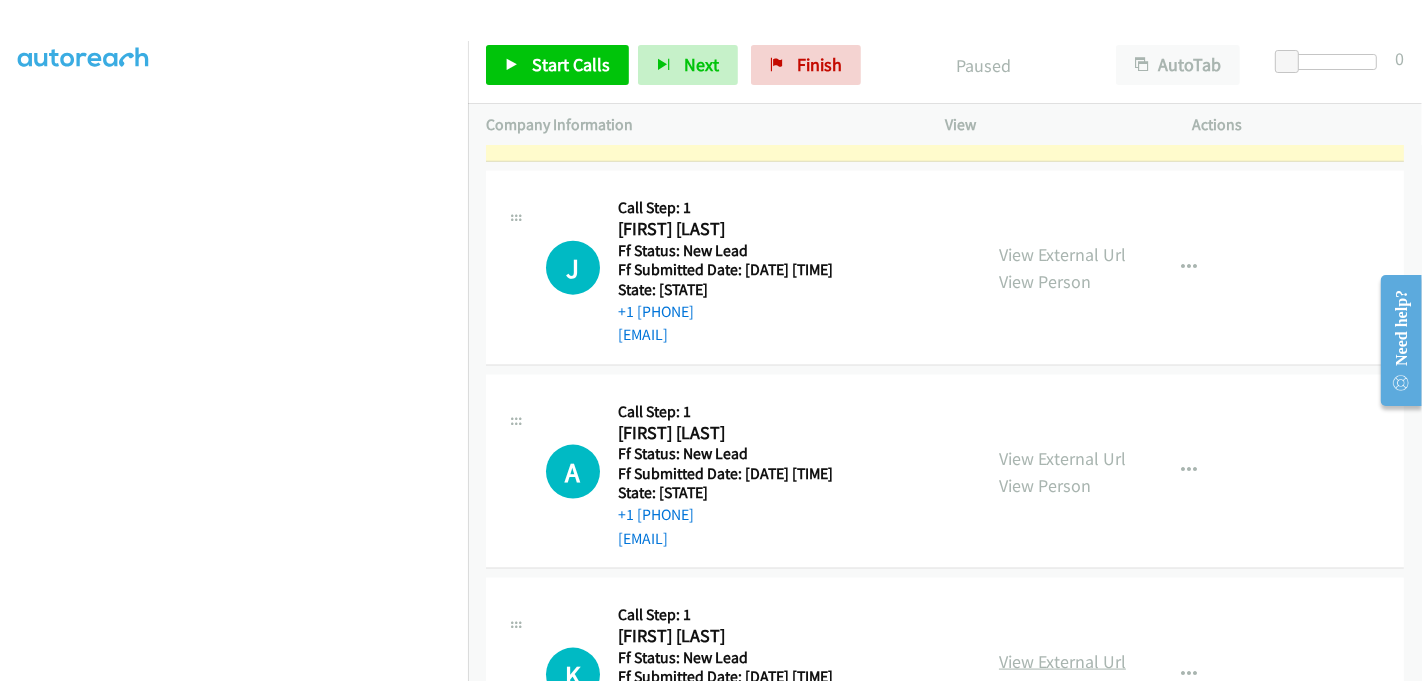 click on "View External Url" at bounding box center [1062, 661] 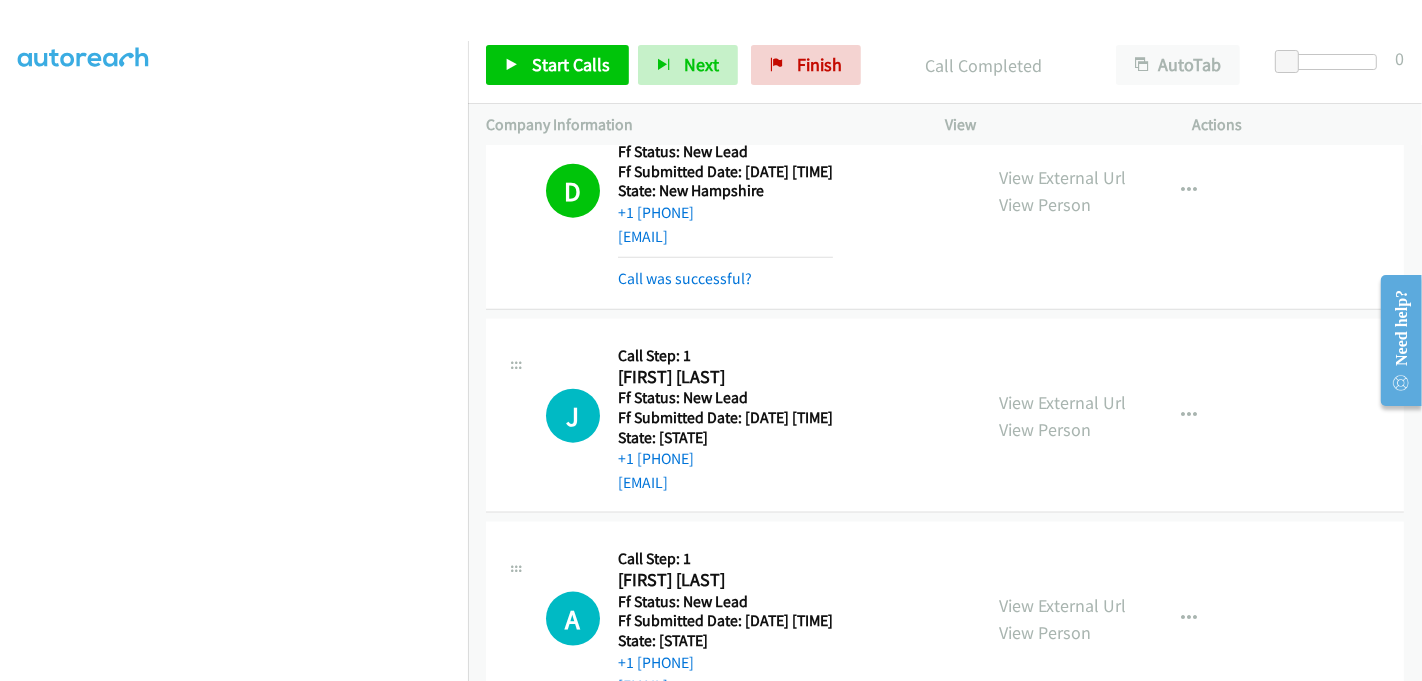 scroll, scrollTop: 2100, scrollLeft: 0, axis: vertical 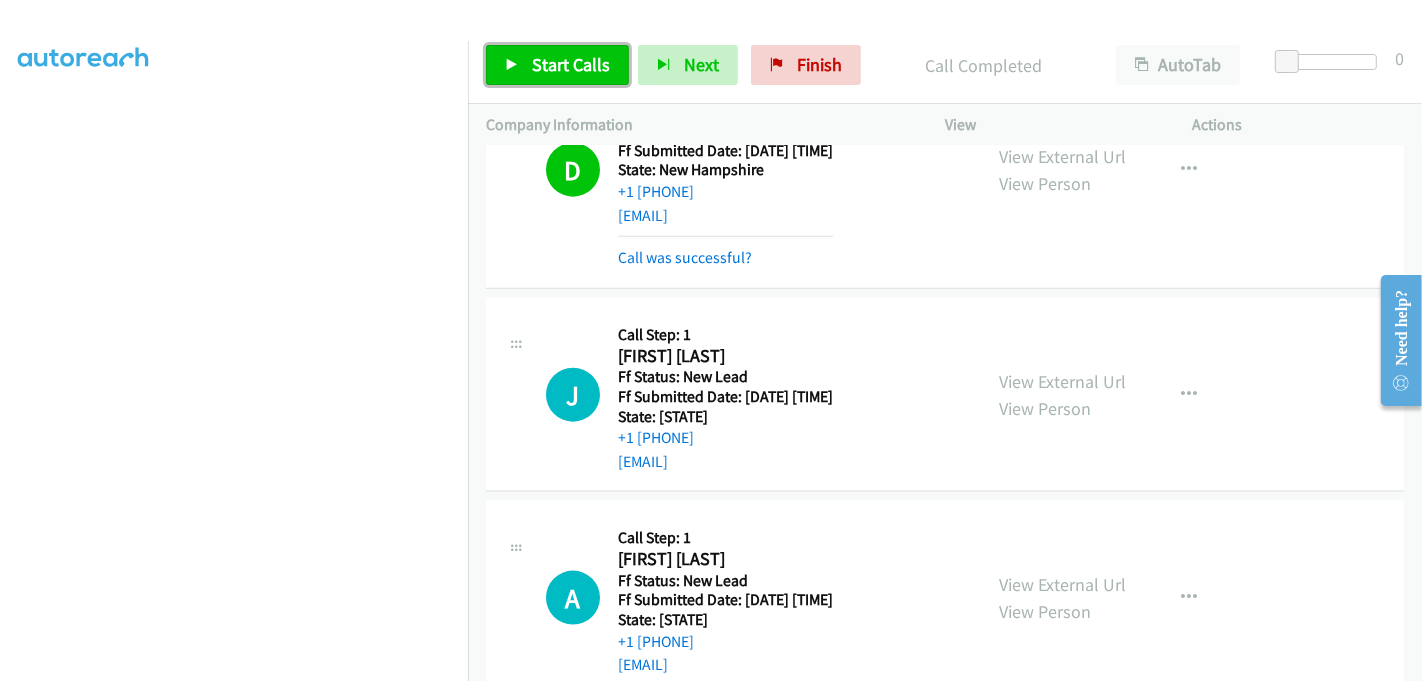 click on "Start Calls" at bounding box center [557, 65] 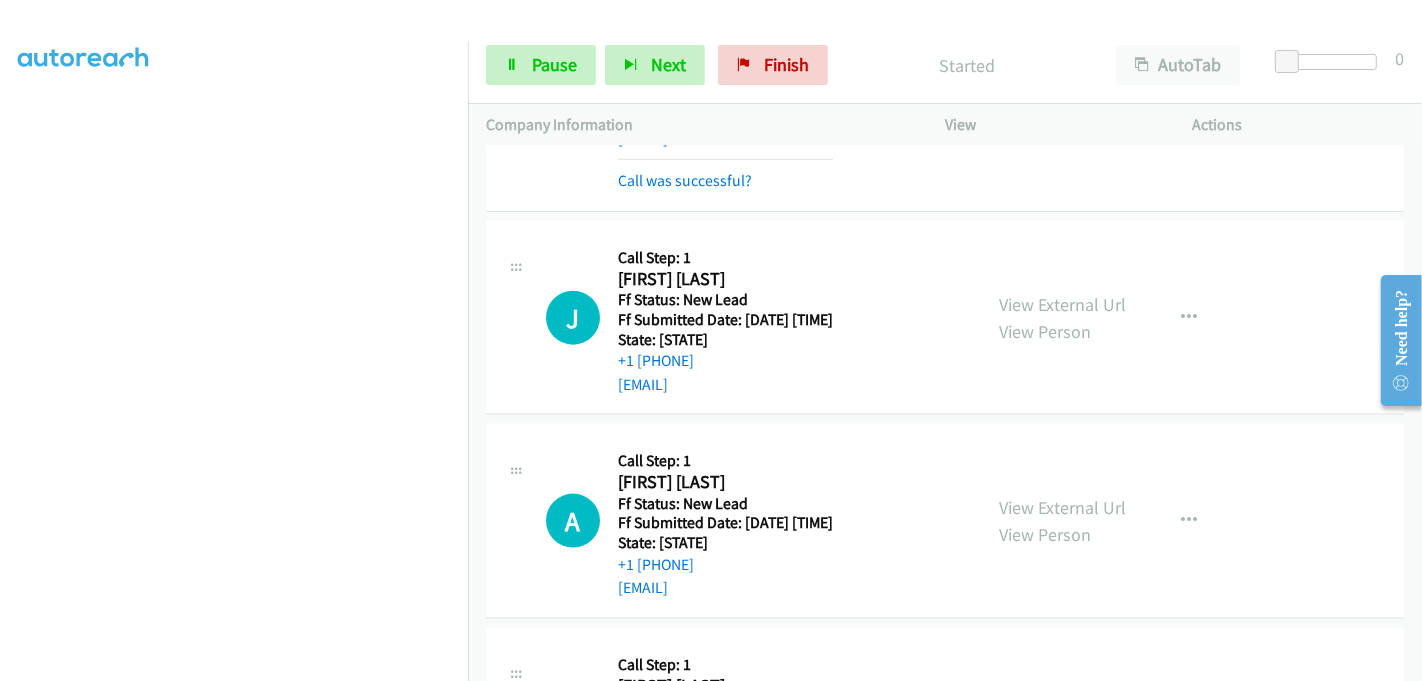 scroll, scrollTop: 2211, scrollLeft: 0, axis: vertical 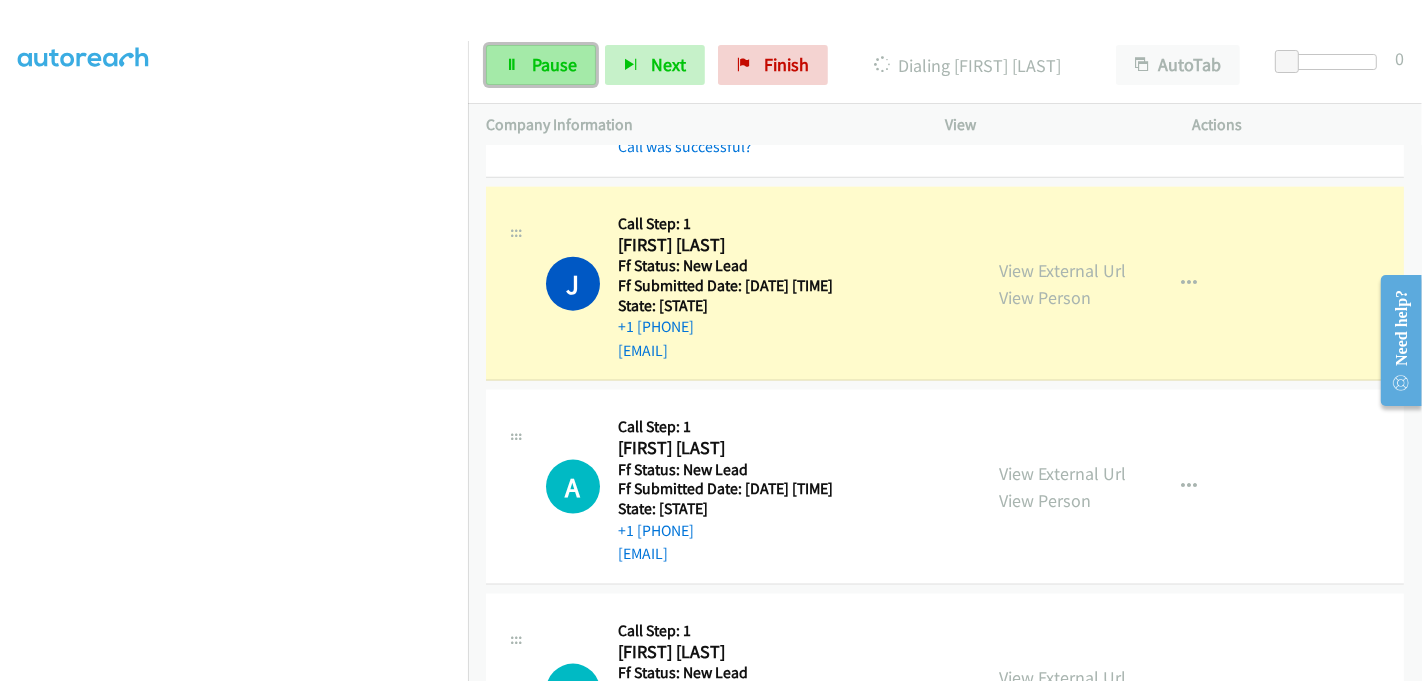 click on "Pause" at bounding box center [554, 64] 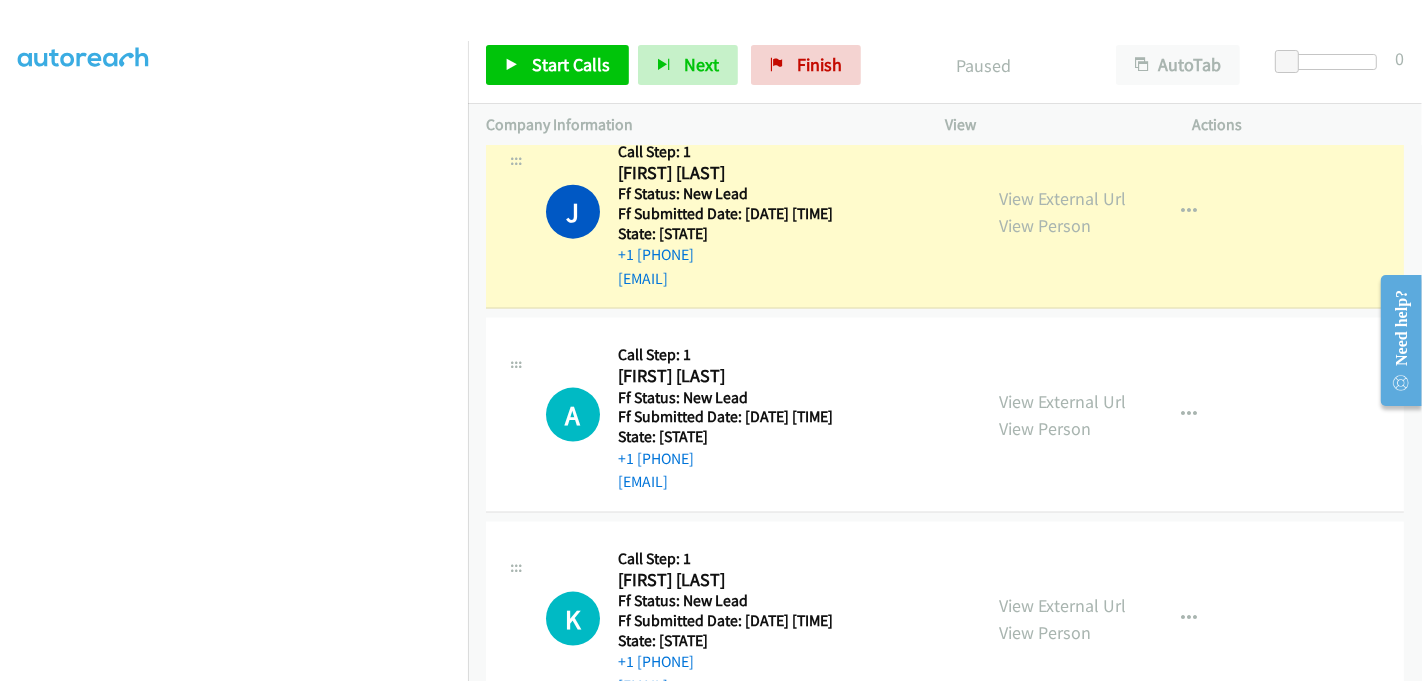scroll, scrollTop: 2343, scrollLeft: 0, axis: vertical 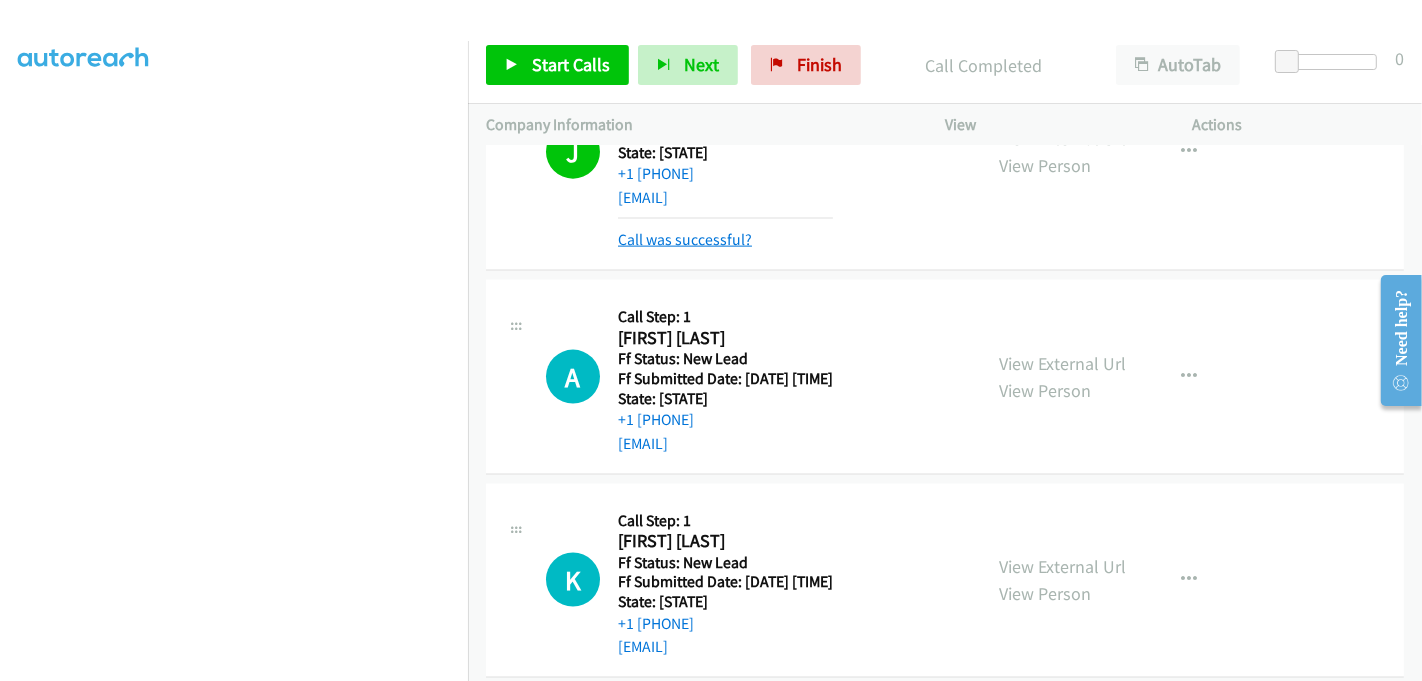 click on "Call was successful?" at bounding box center [685, 239] 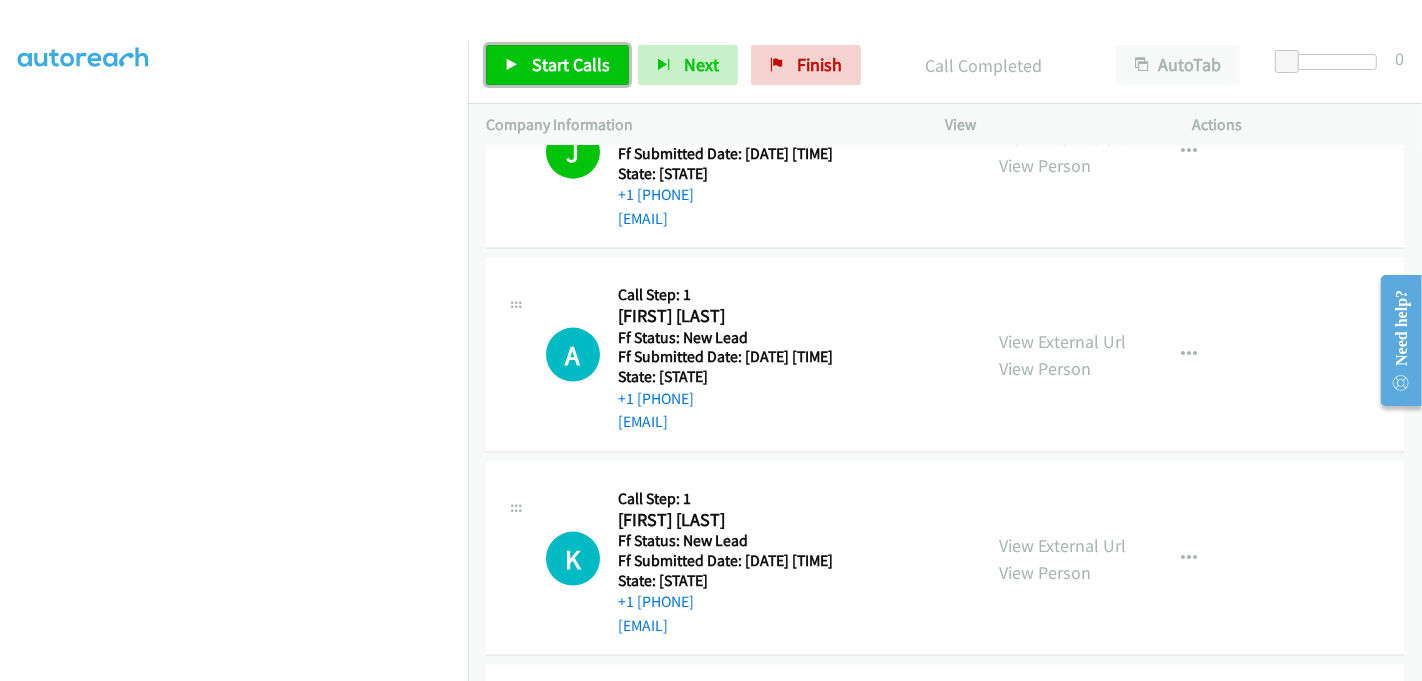 click on "Start Calls" at bounding box center [571, 64] 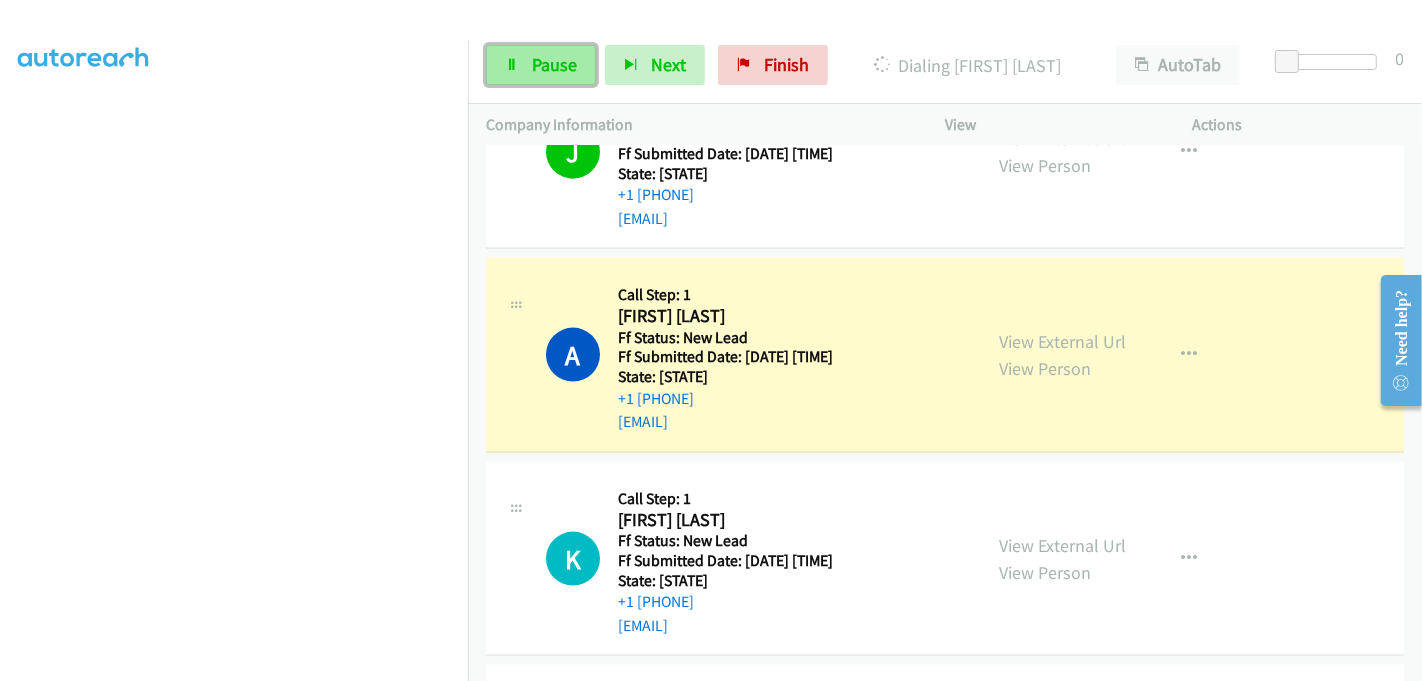 click on "Pause" at bounding box center [554, 64] 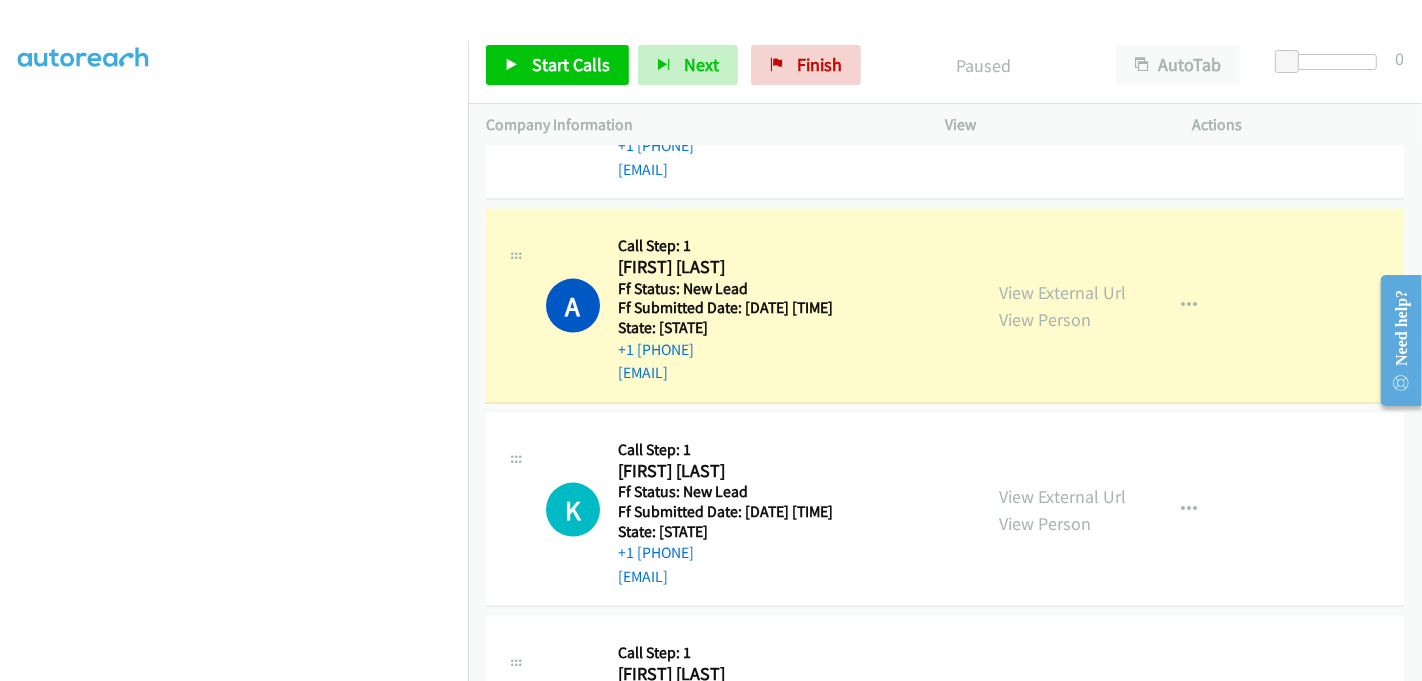 scroll, scrollTop: 2343, scrollLeft: 0, axis: vertical 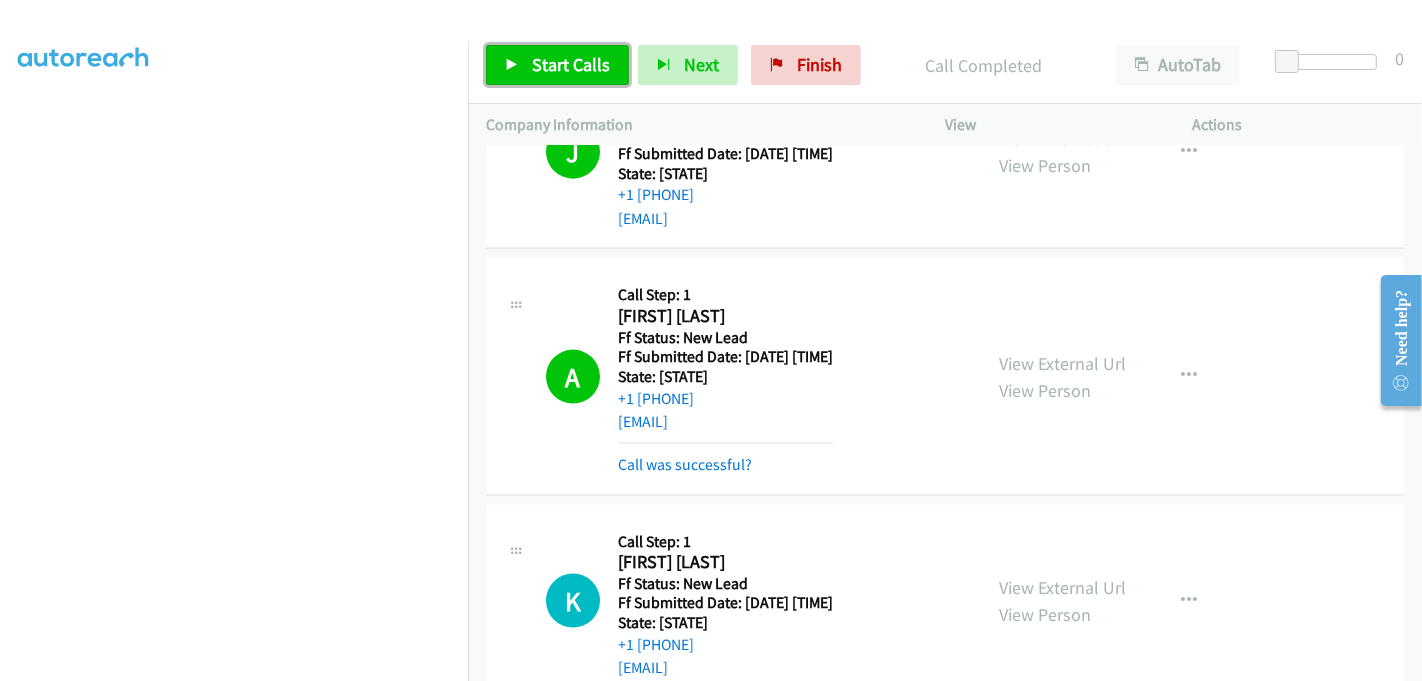 click on "Start Calls" at bounding box center (571, 64) 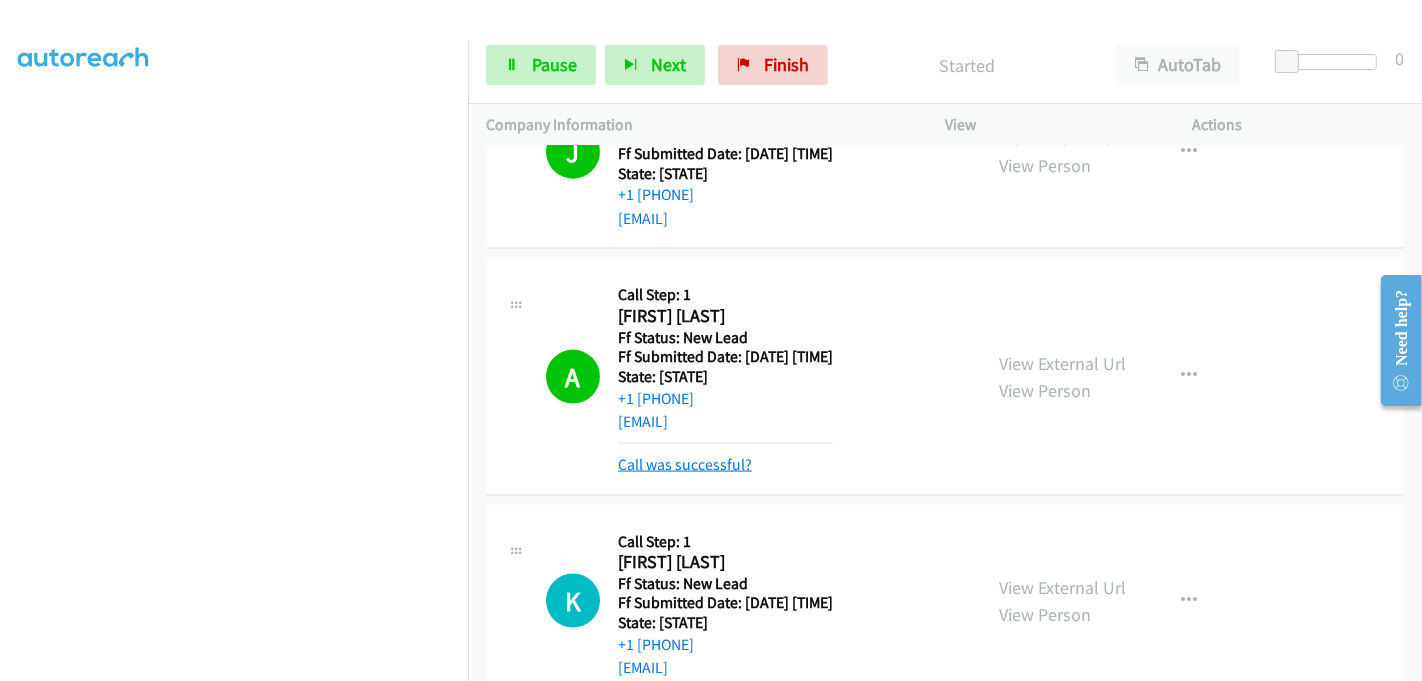 click on "Call was successful?" at bounding box center (685, 464) 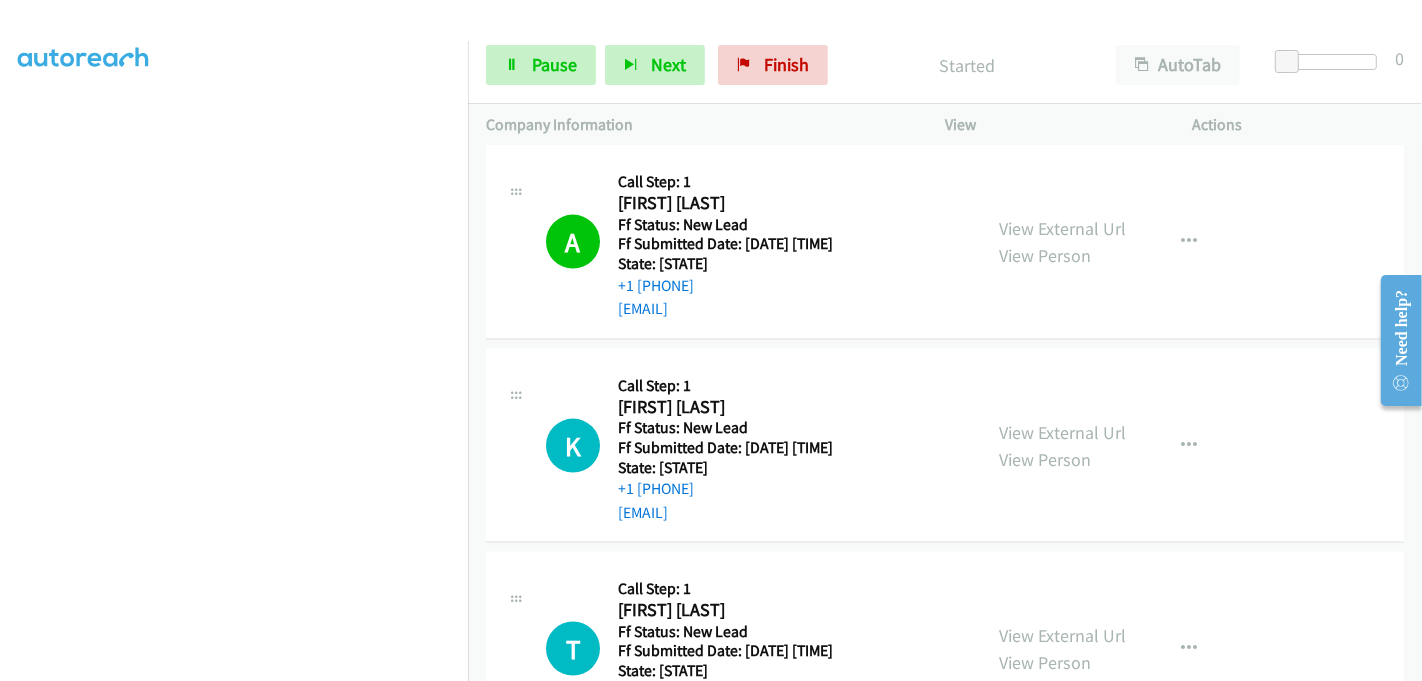 scroll, scrollTop: 2565, scrollLeft: 0, axis: vertical 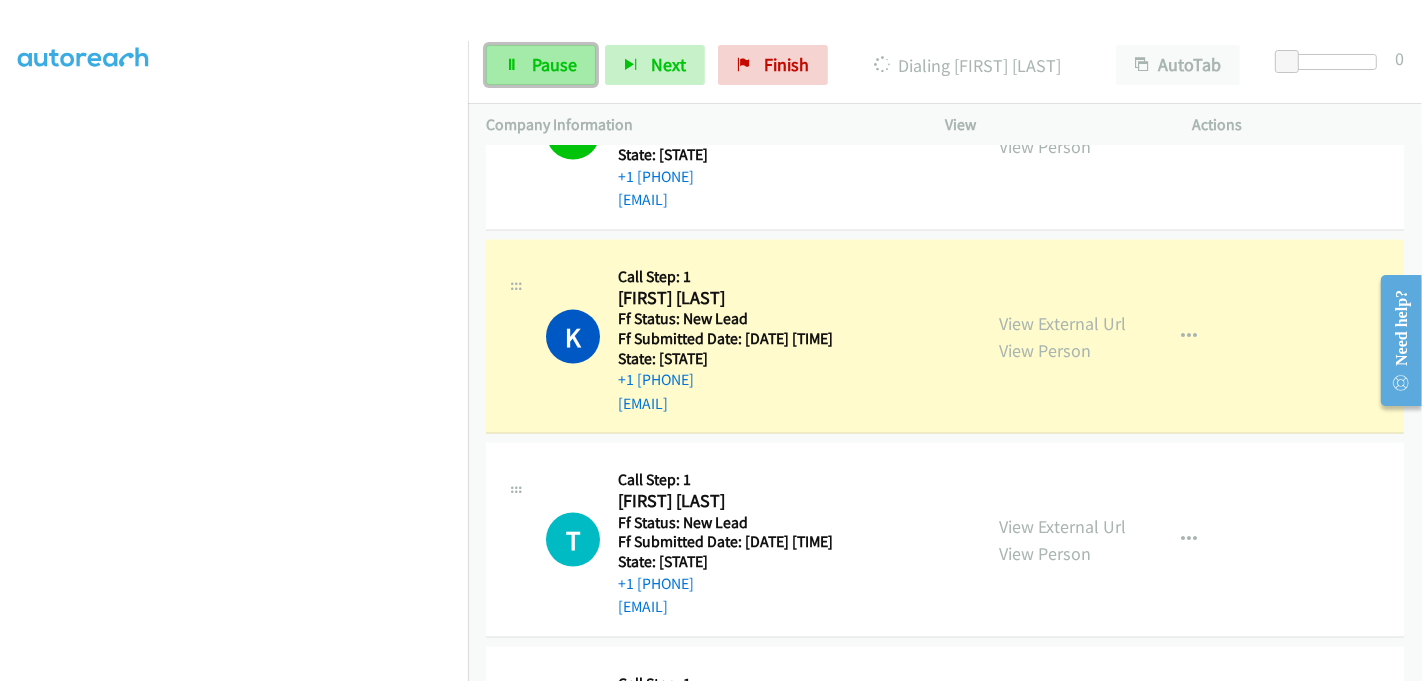 click on "Pause" at bounding box center (554, 64) 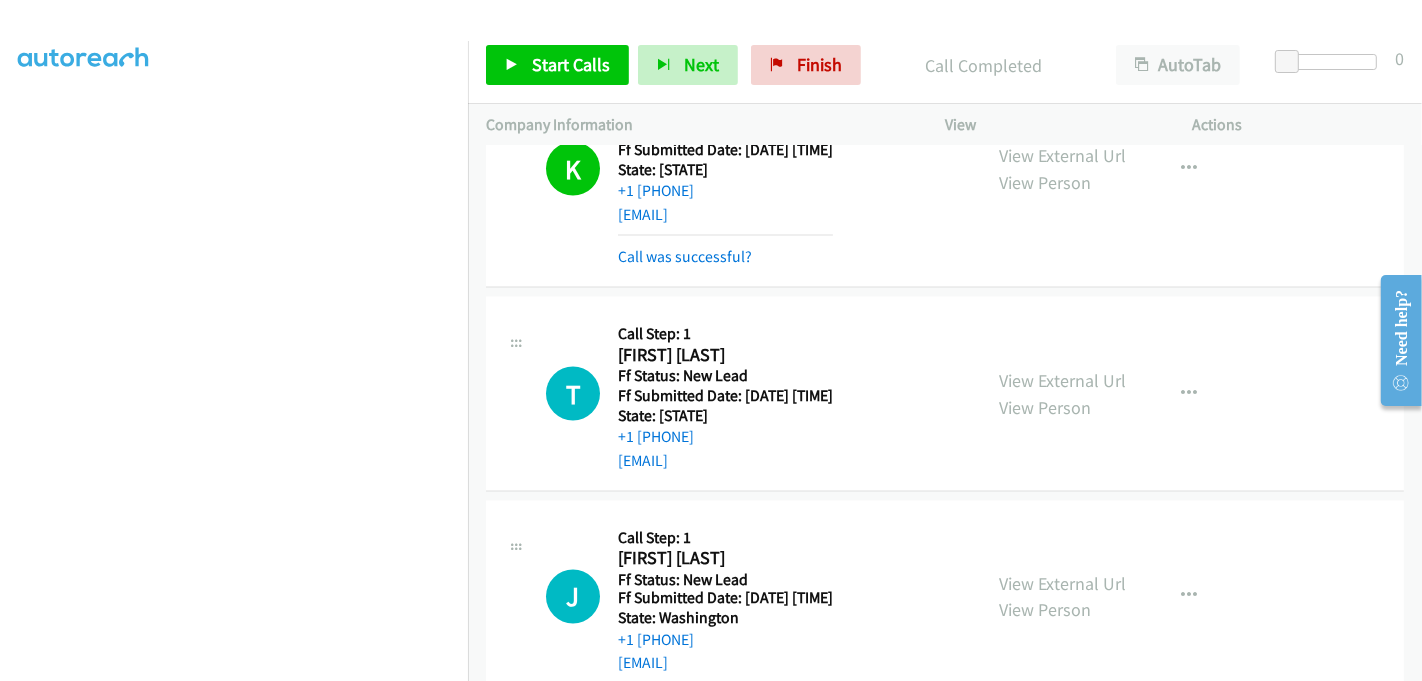 scroll, scrollTop: 2532, scrollLeft: 0, axis: vertical 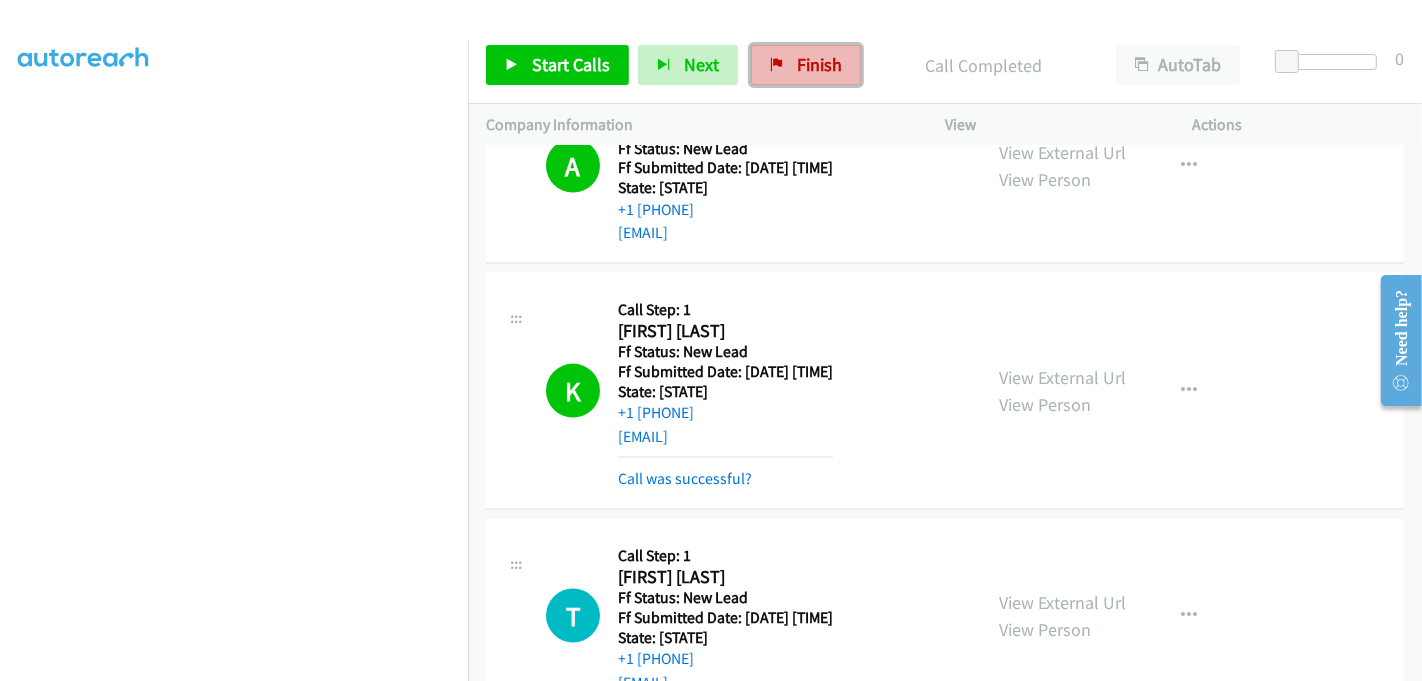 click on "Finish" at bounding box center (806, 65) 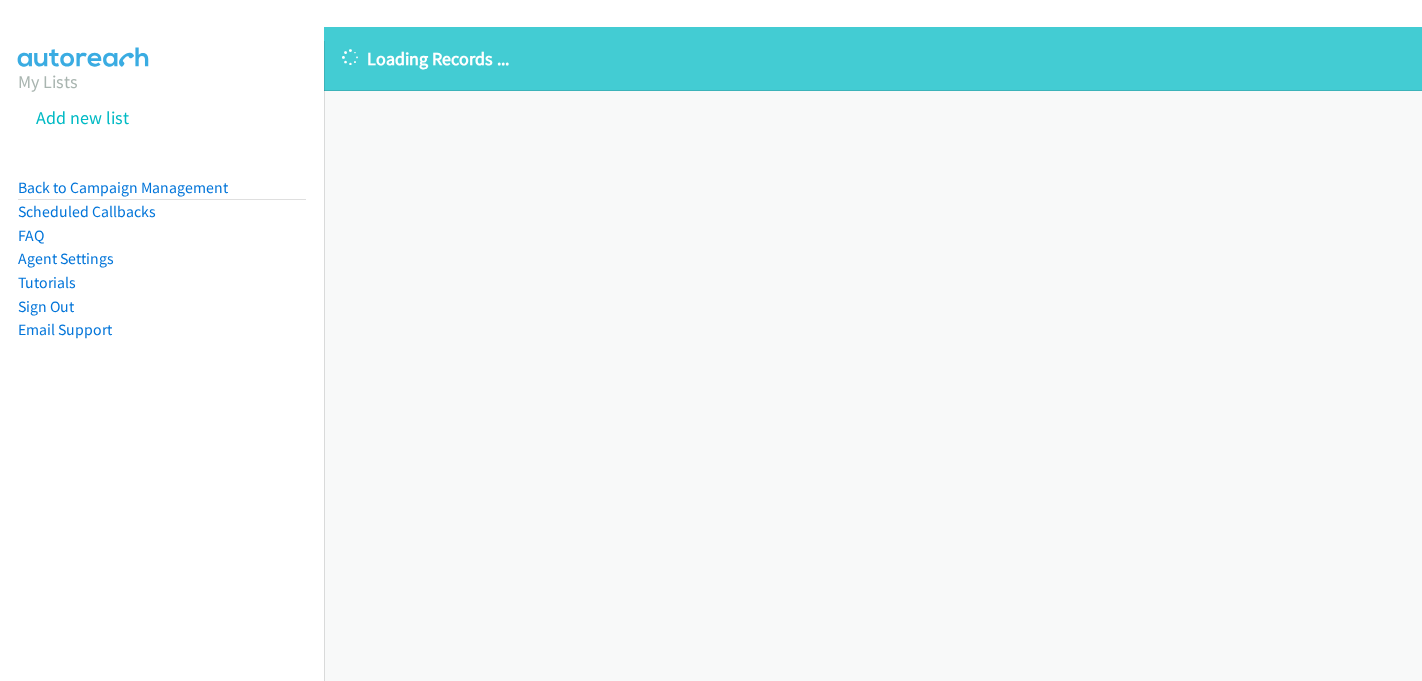 scroll, scrollTop: 0, scrollLeft: 0, axis: both 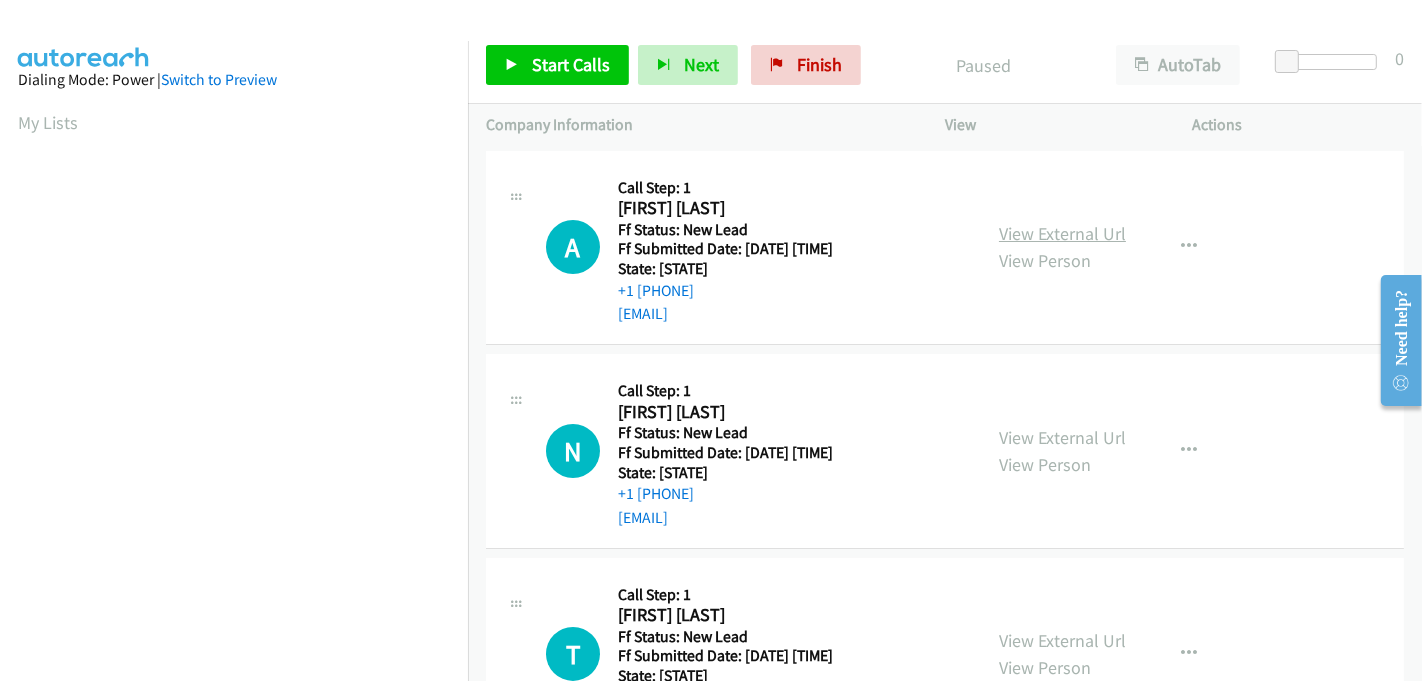 click on "View External Url" at bounding box center (1062, 233) 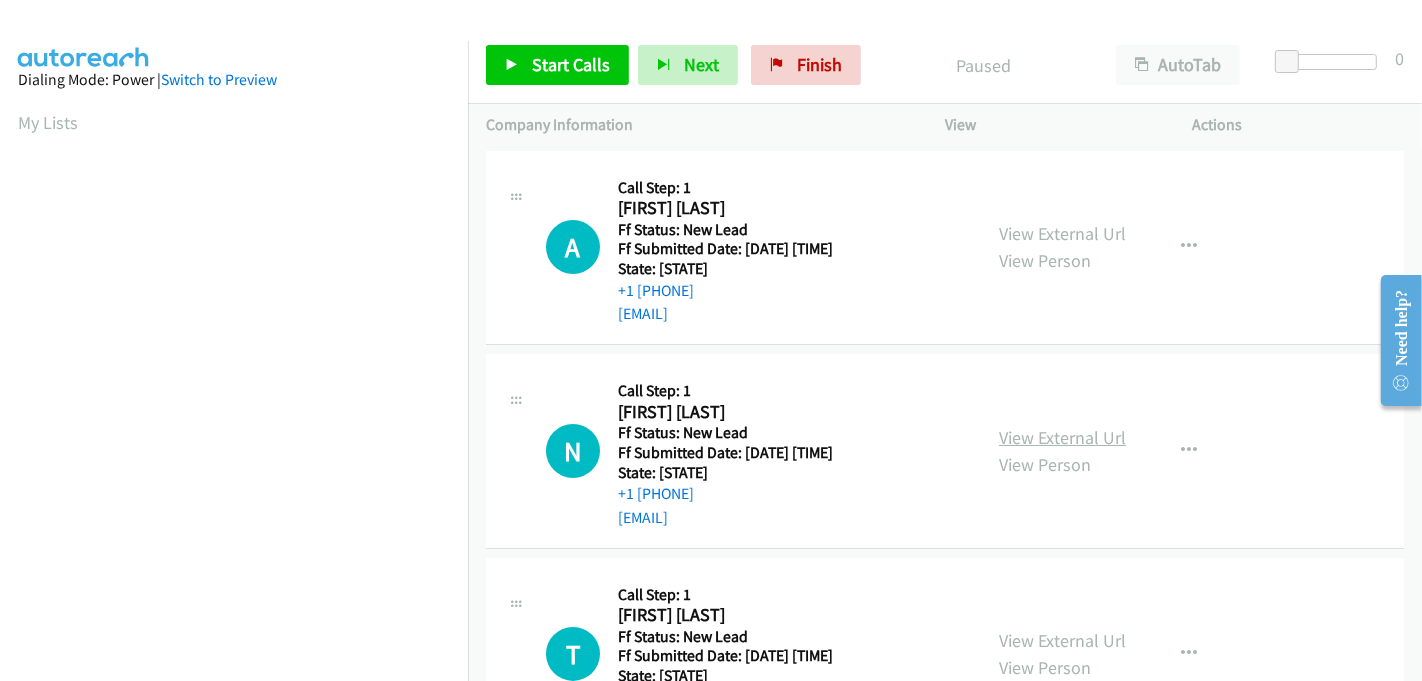 click on "View External Url" at bounding box center (1062, 437) 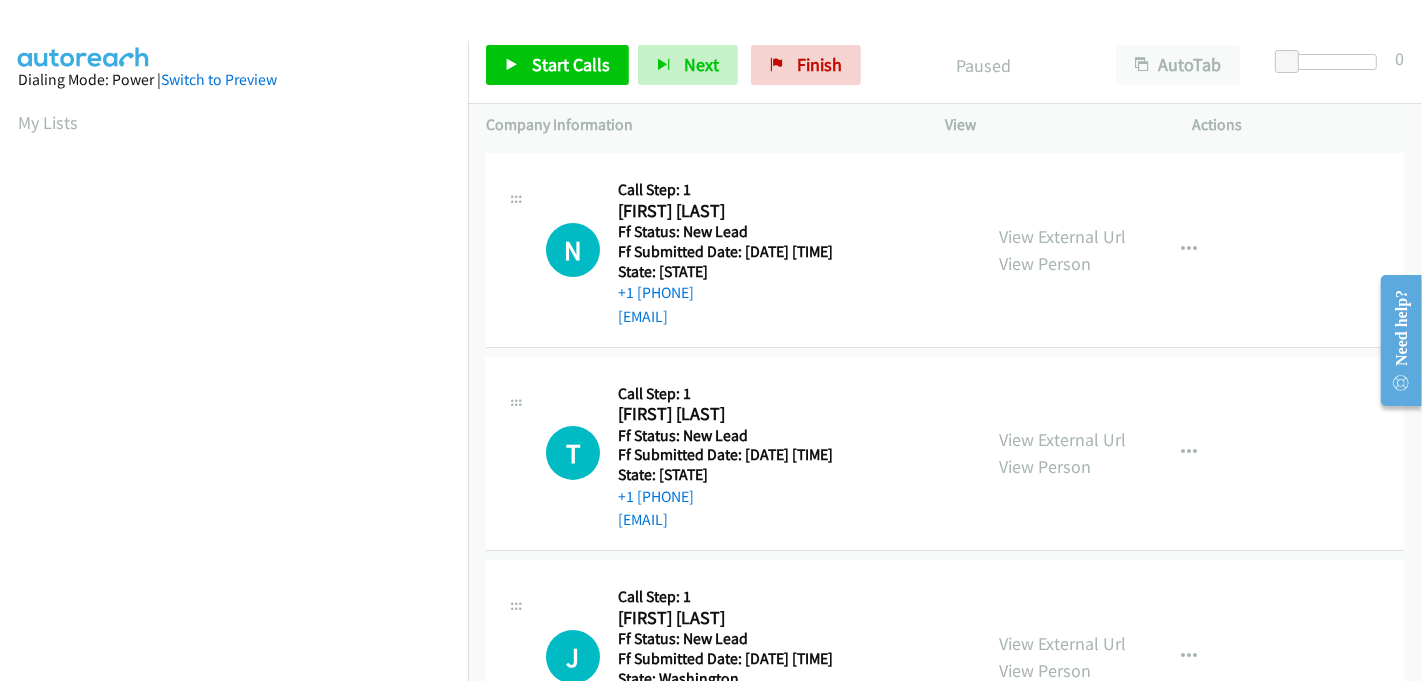 scroll, scrollTop: 222, scrollLeft: 0, axis: vertical 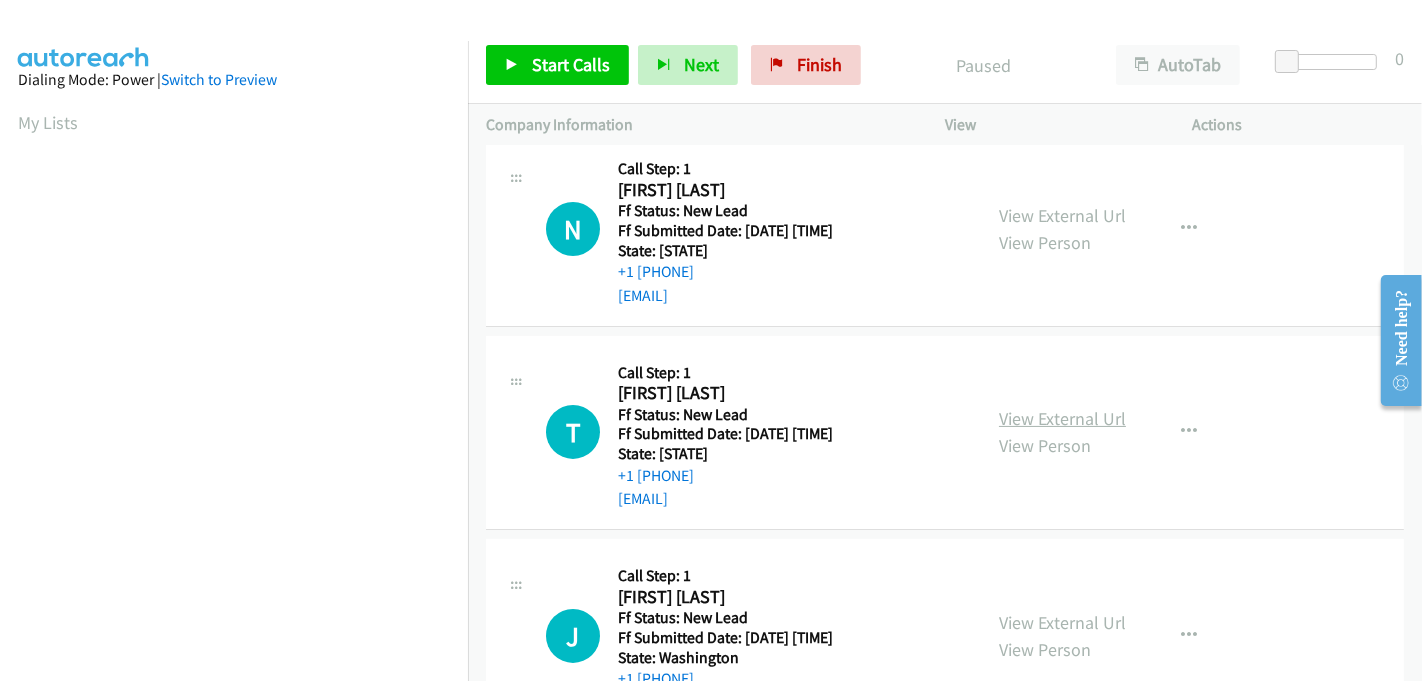 click on "View External Url" at bounding box center (1062, 418) 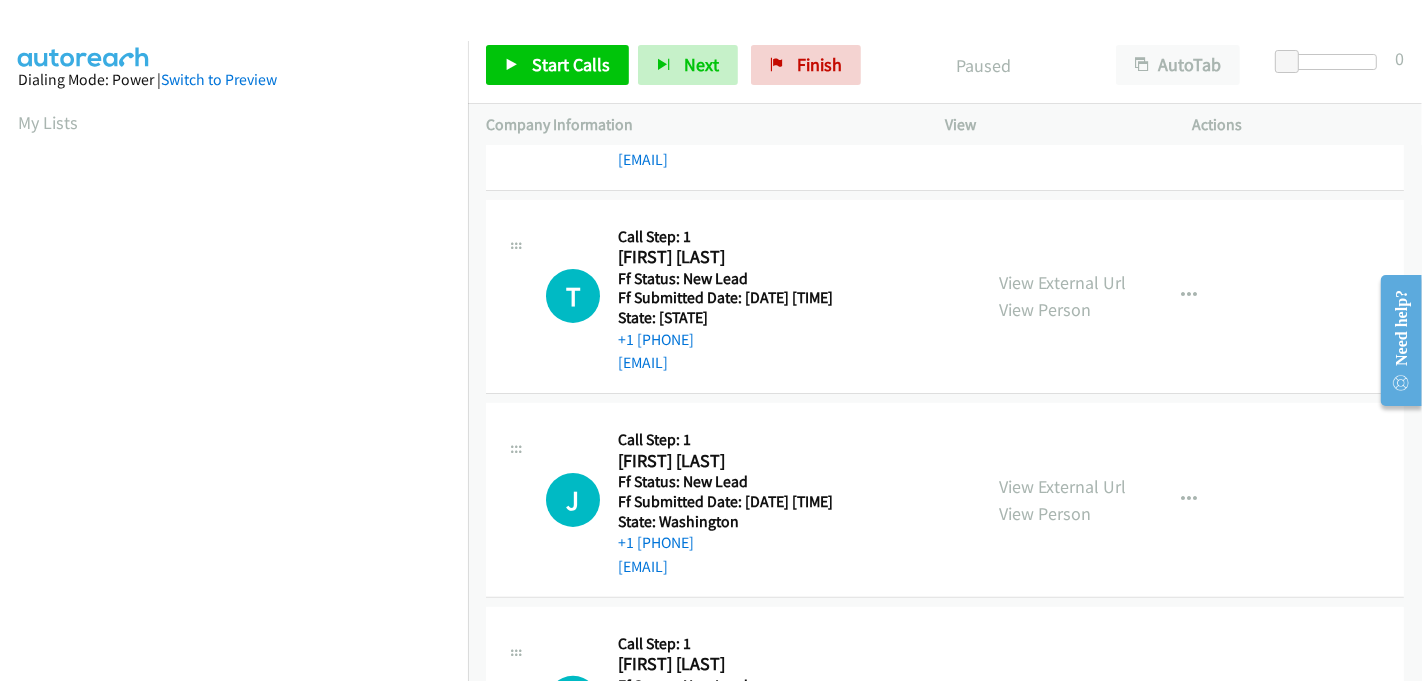 scroll, scrollTop: 444, scrollLeft: 0, axis: vertical 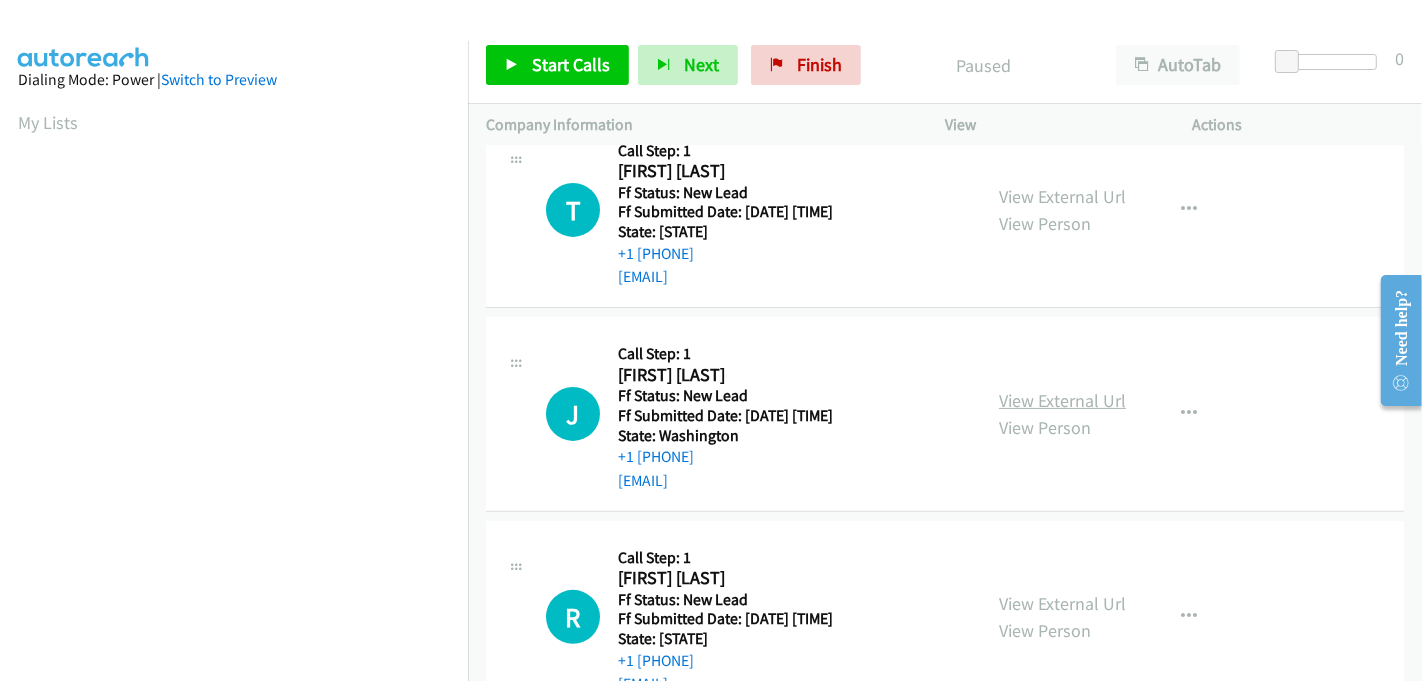 click on "View External Url" at bounding box center (1062, 400) 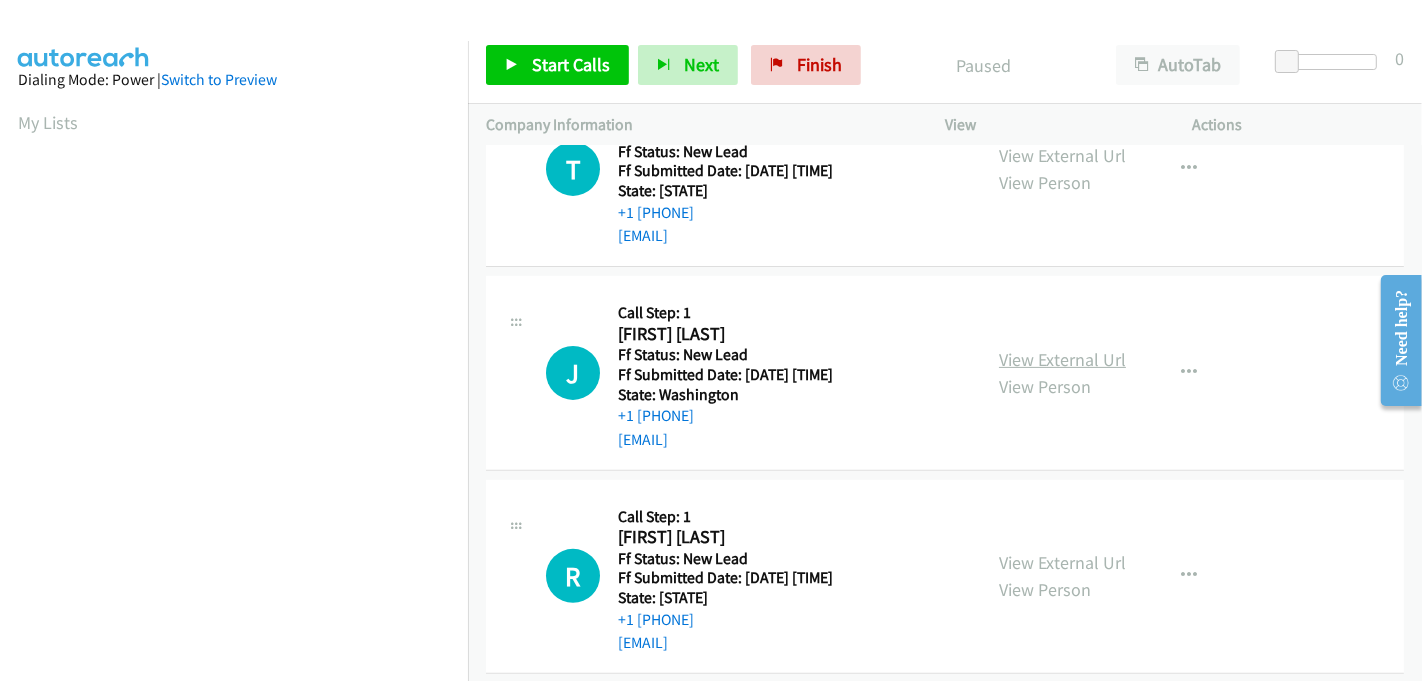 scroll, scrollTop: 507, scrollLeft: 0, axis: vertical 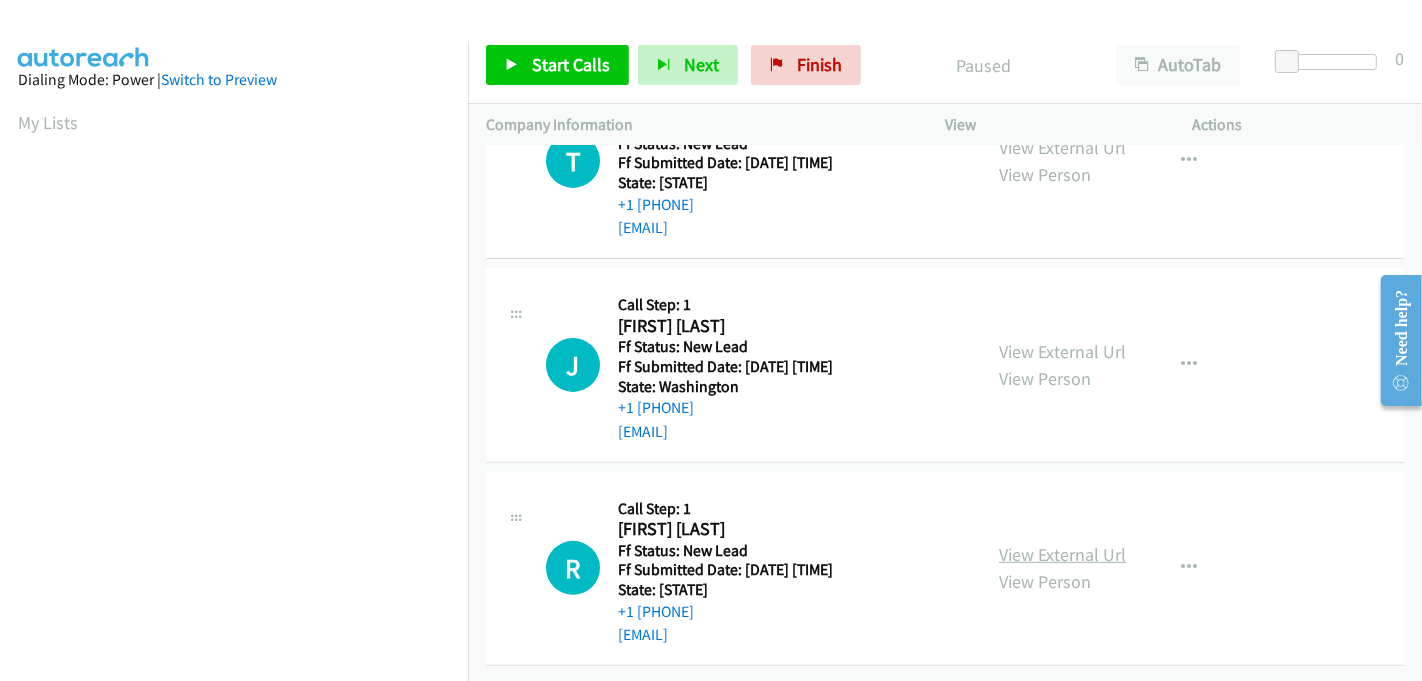 click on "View External Url" at bounding box center (1062, 554) 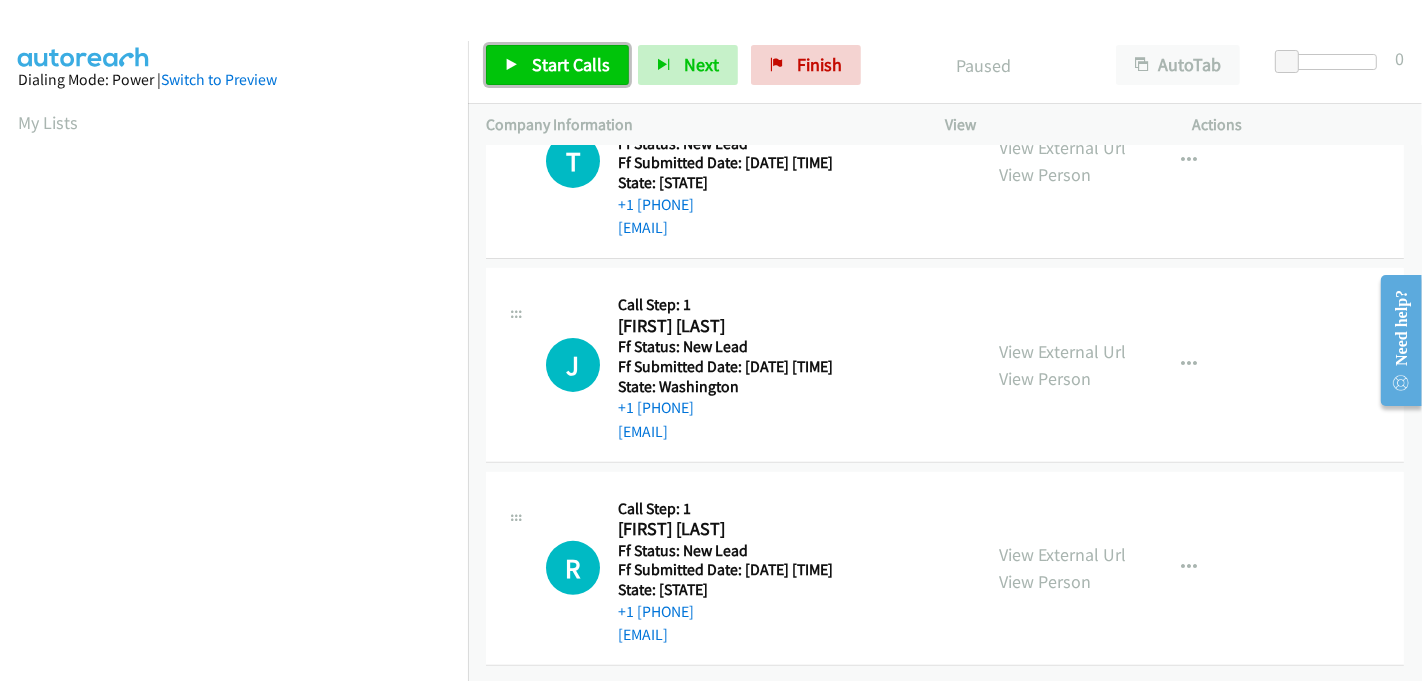 click on "Start Calls" at bounding box center [571, 64] 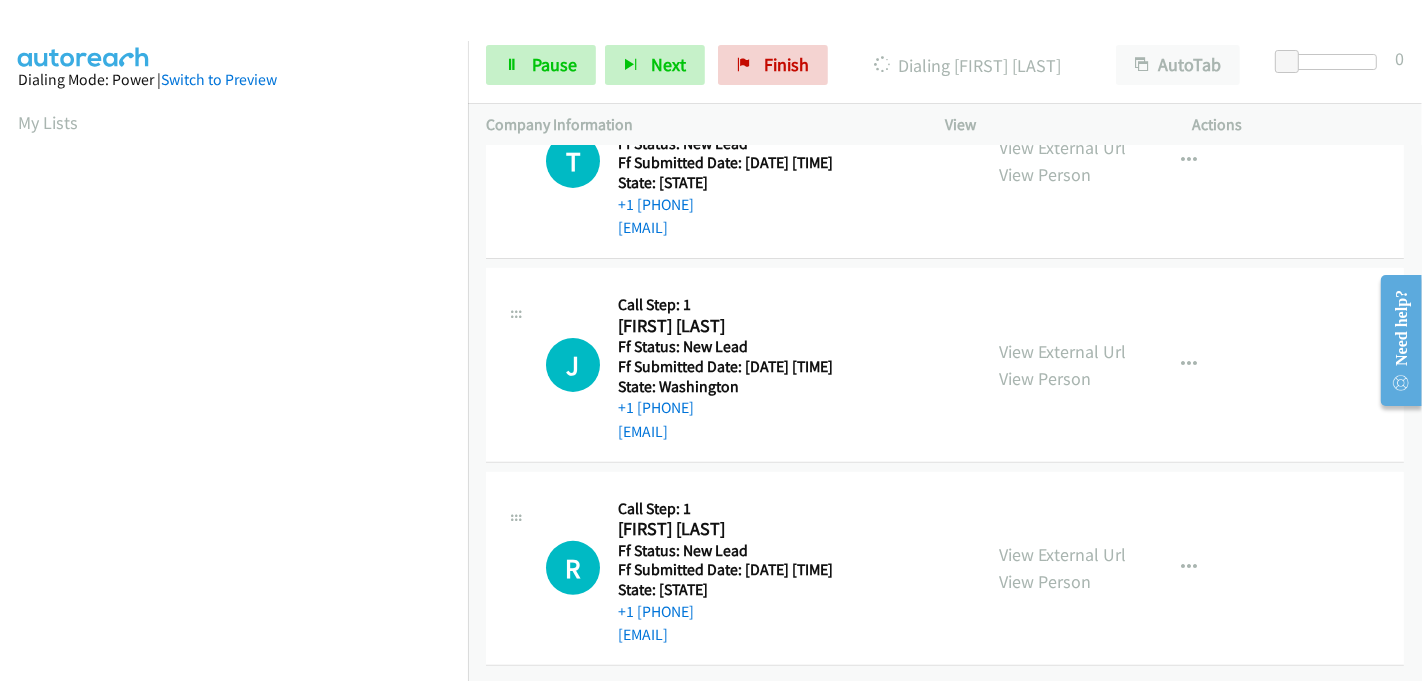 scroll, scrollTop: 442, scrollLeft: 0, axis: vertical 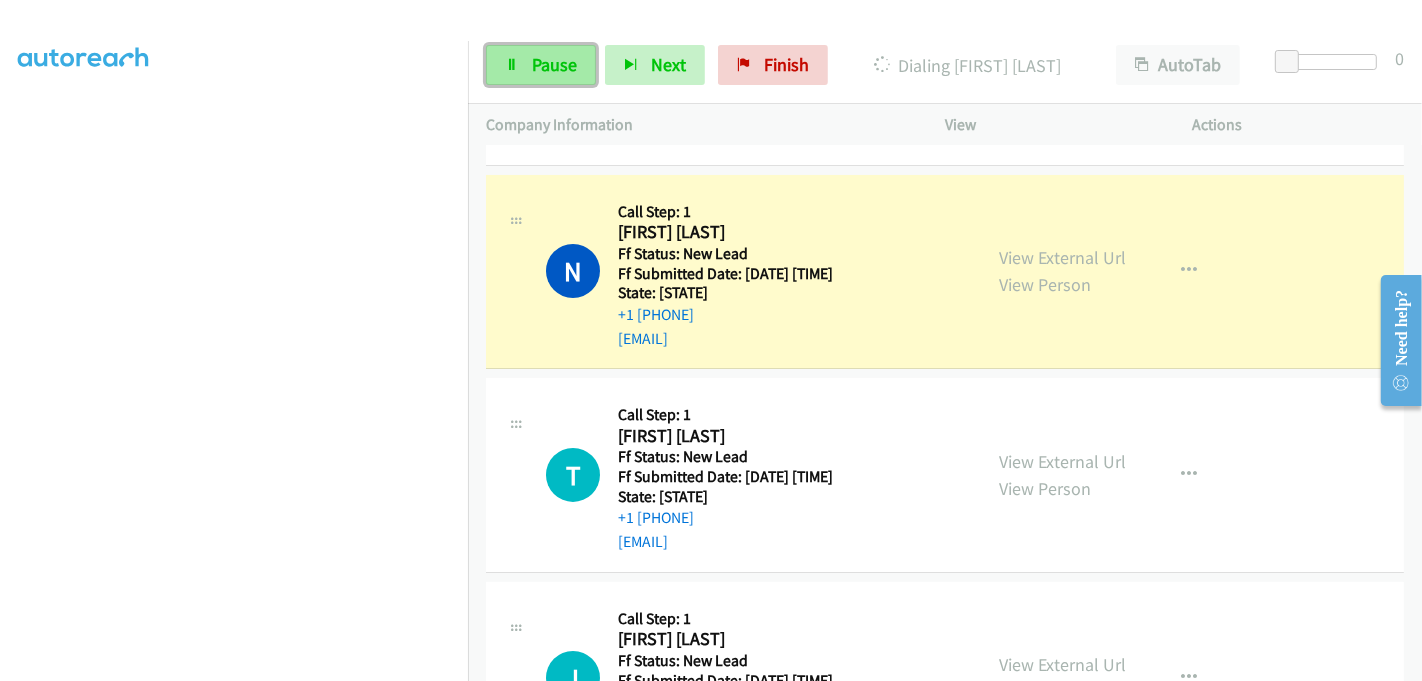 click on "Pause" at bounding box center [541, 65] 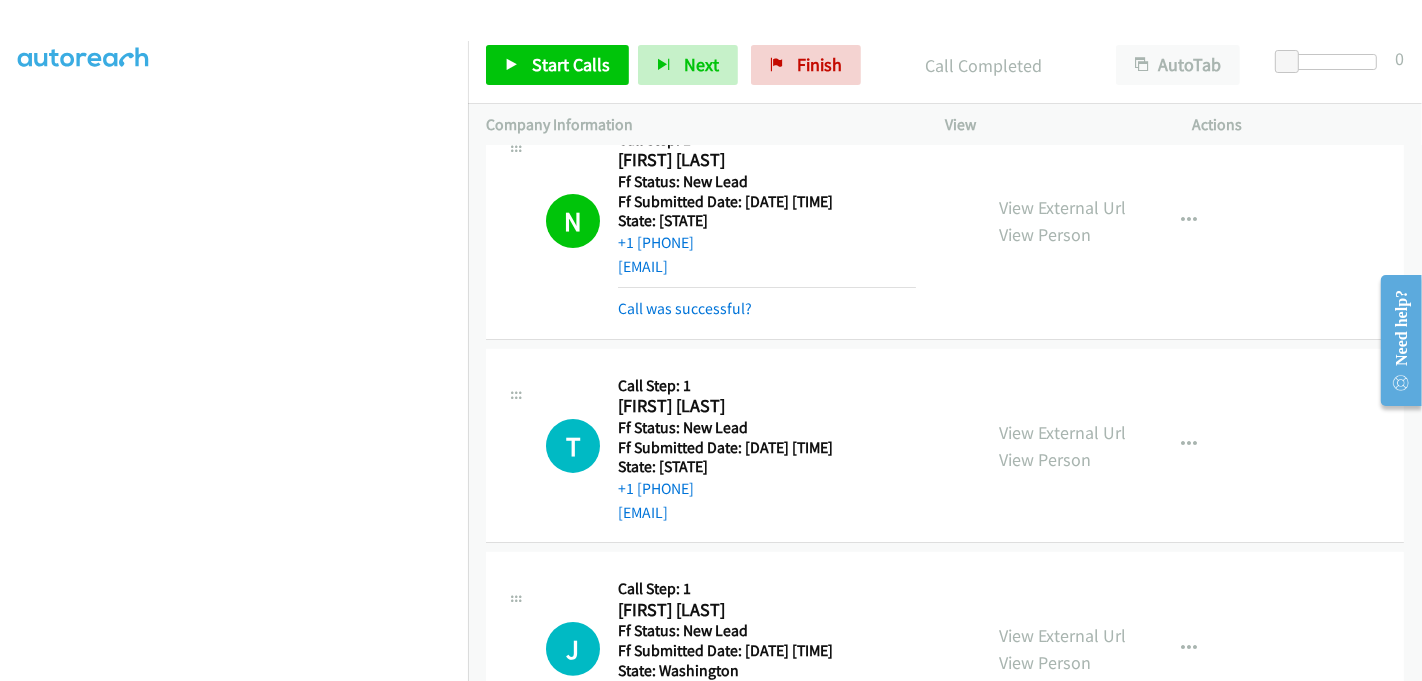 scroll, scrollTop: 111, scrollLeft: 0, axis: vertical 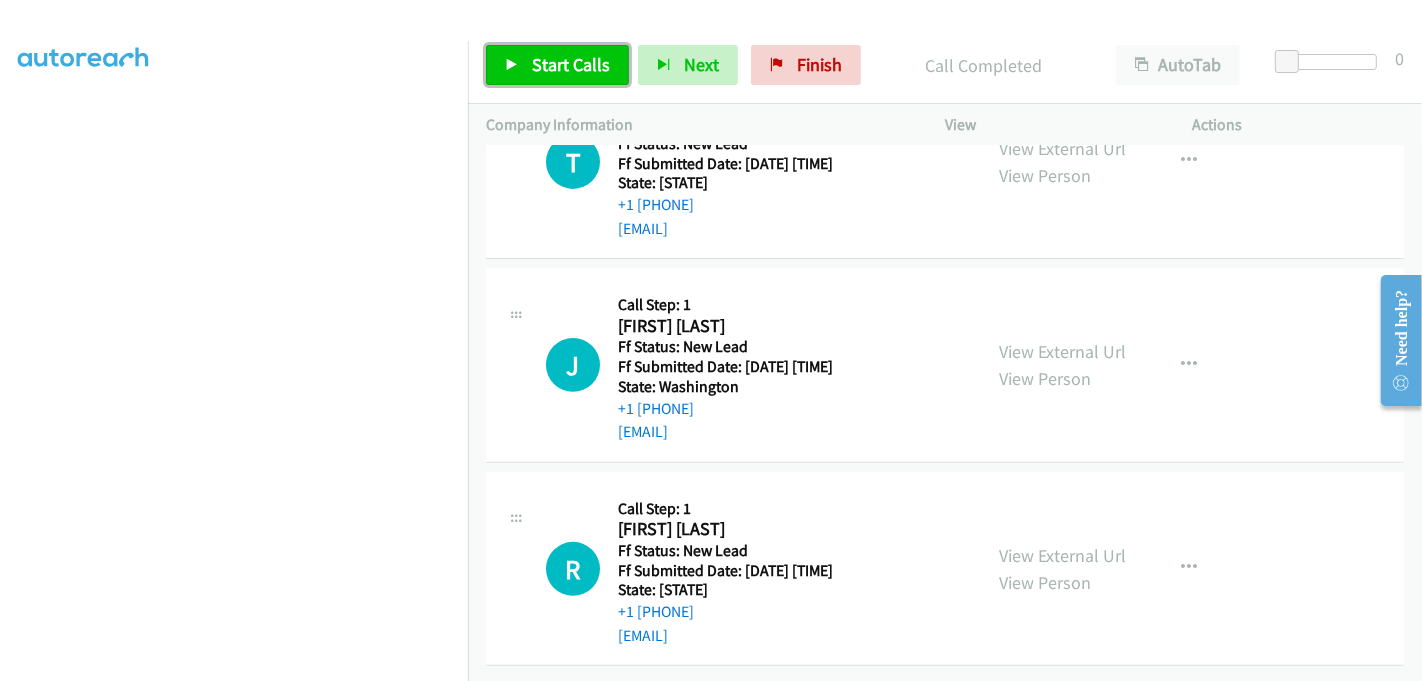 click on "Start Calls" at bounding box center (557, 65) 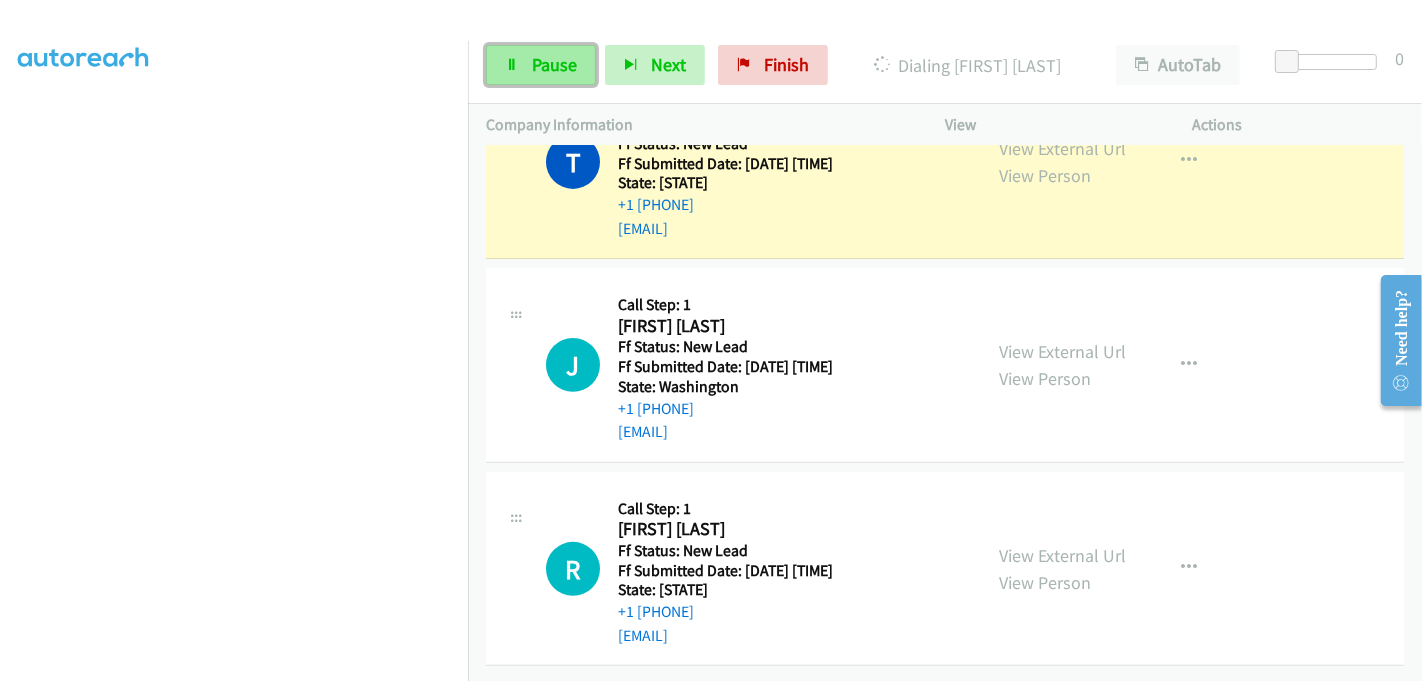 click on "Pause" at bounding box center (554, 64) 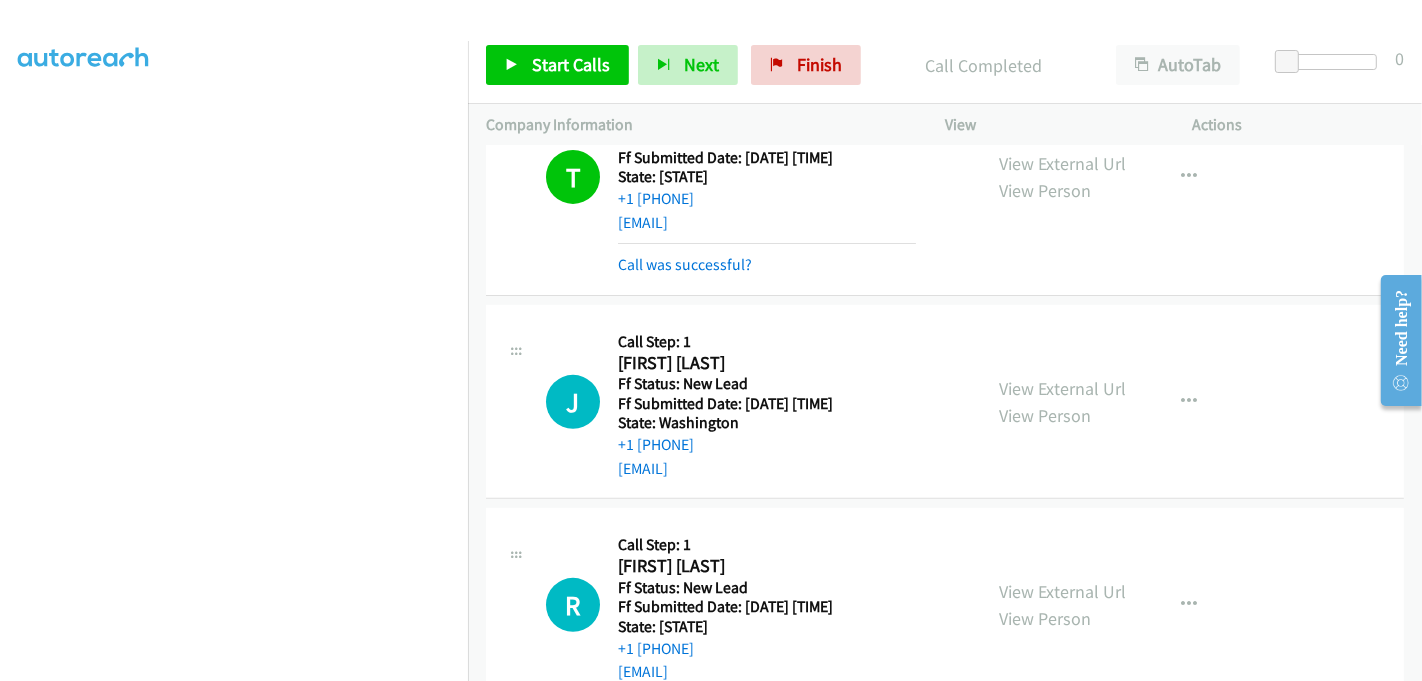 scroll, scrollTop: 724, scrollLeft: 0, axis: vertical 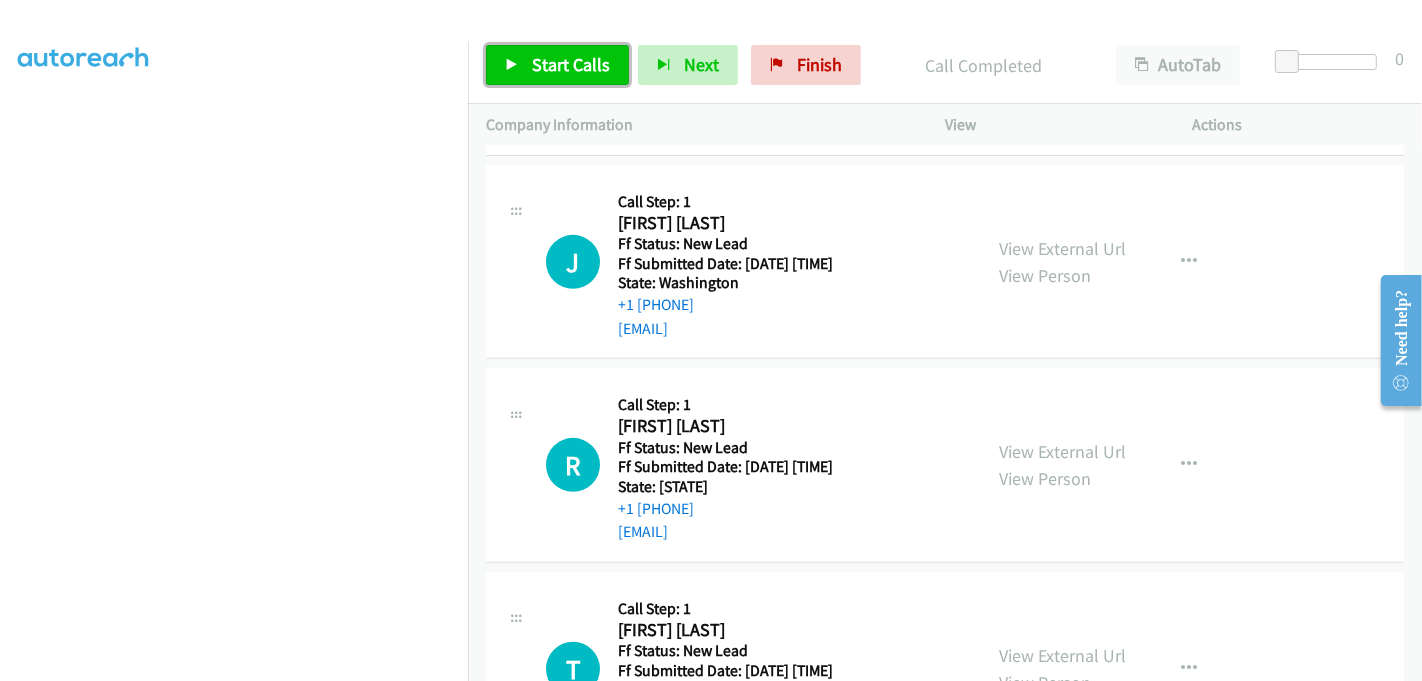 click on "Start Calls" at bounding box center [571, 64] 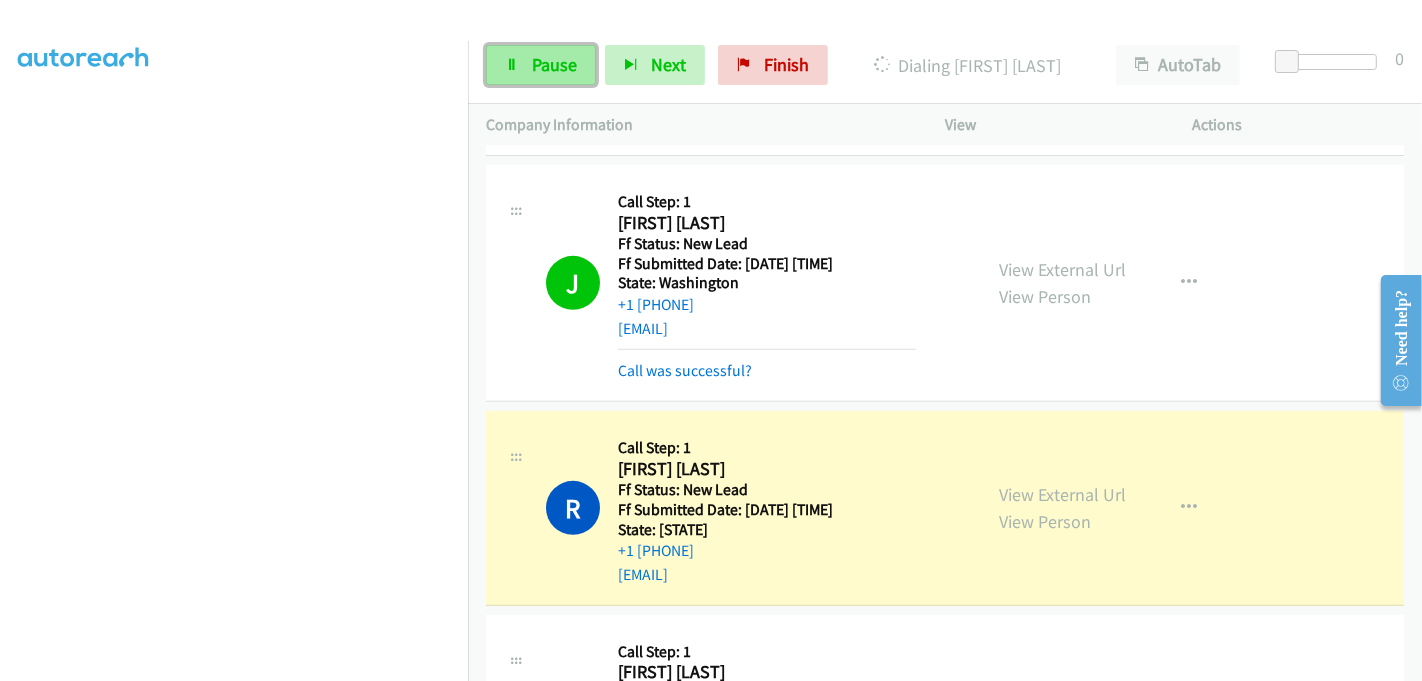 click on "Pause" at bounding box center (554, 64) 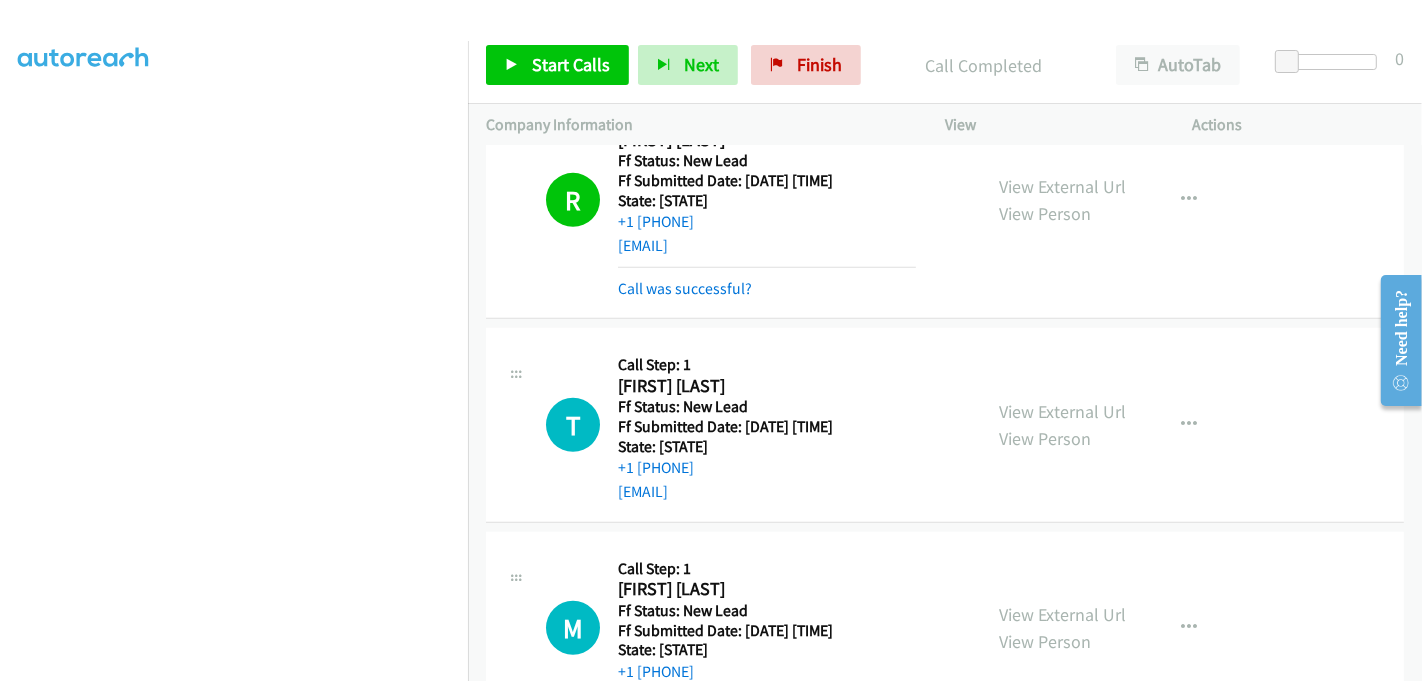 scroll, scrollTop: 1057, scrollLeft: 0, axis: vertical 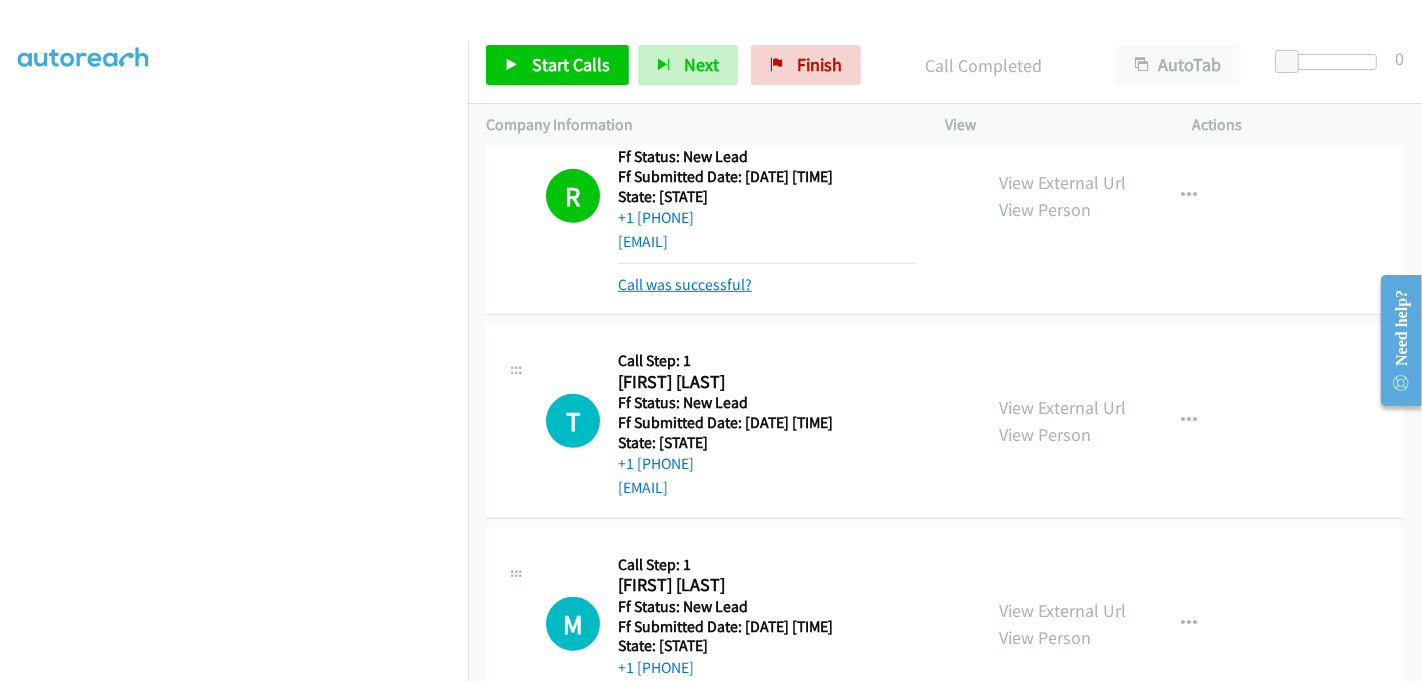 click on "Call was successful?" at bounding box center [685, 284] 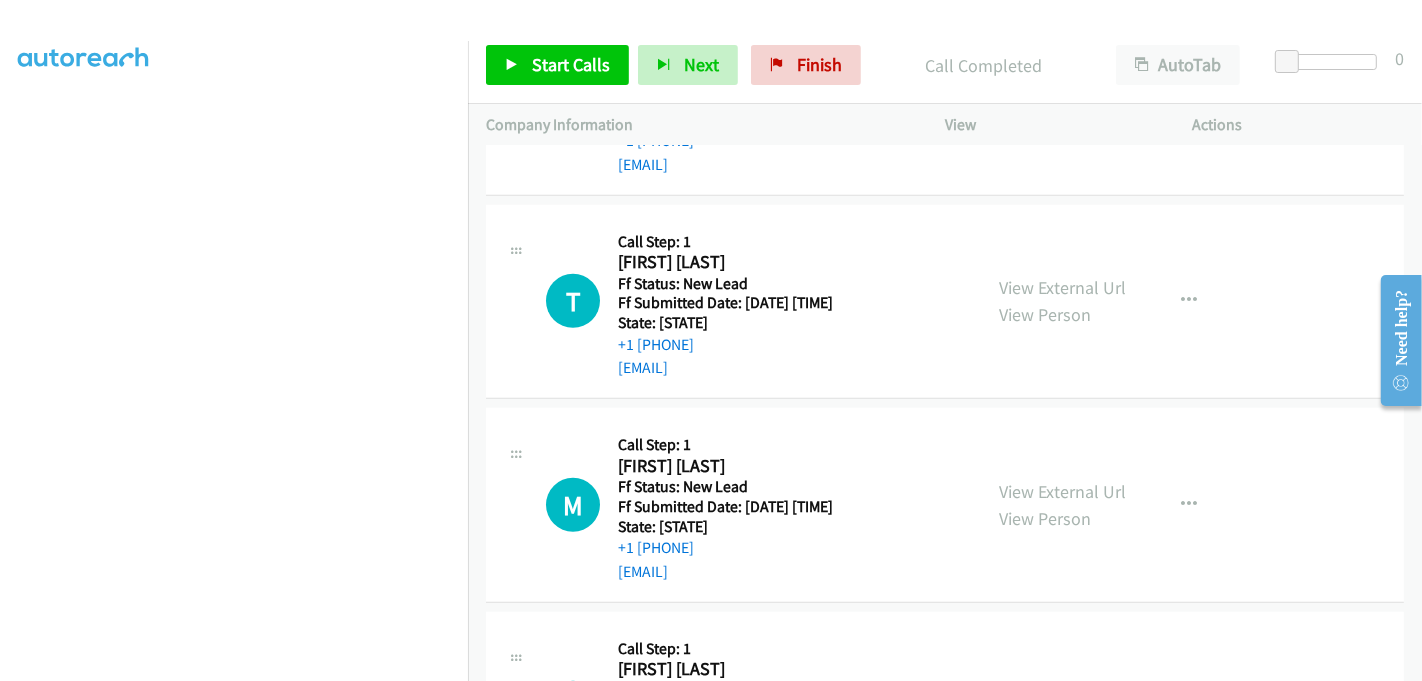 scroll, scrollTop: 1168, scrollLeft: 0, axis: vertical 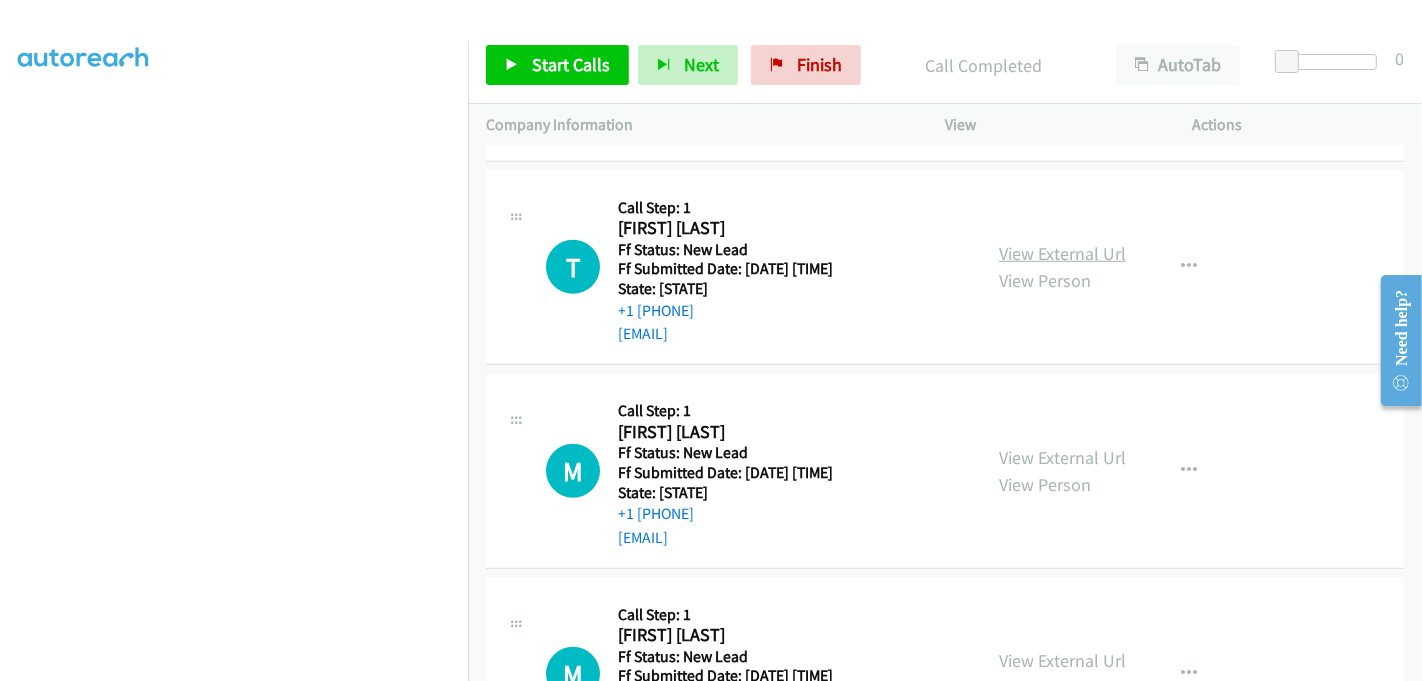 click on "View External Url" at bounding box center [1062, 253] 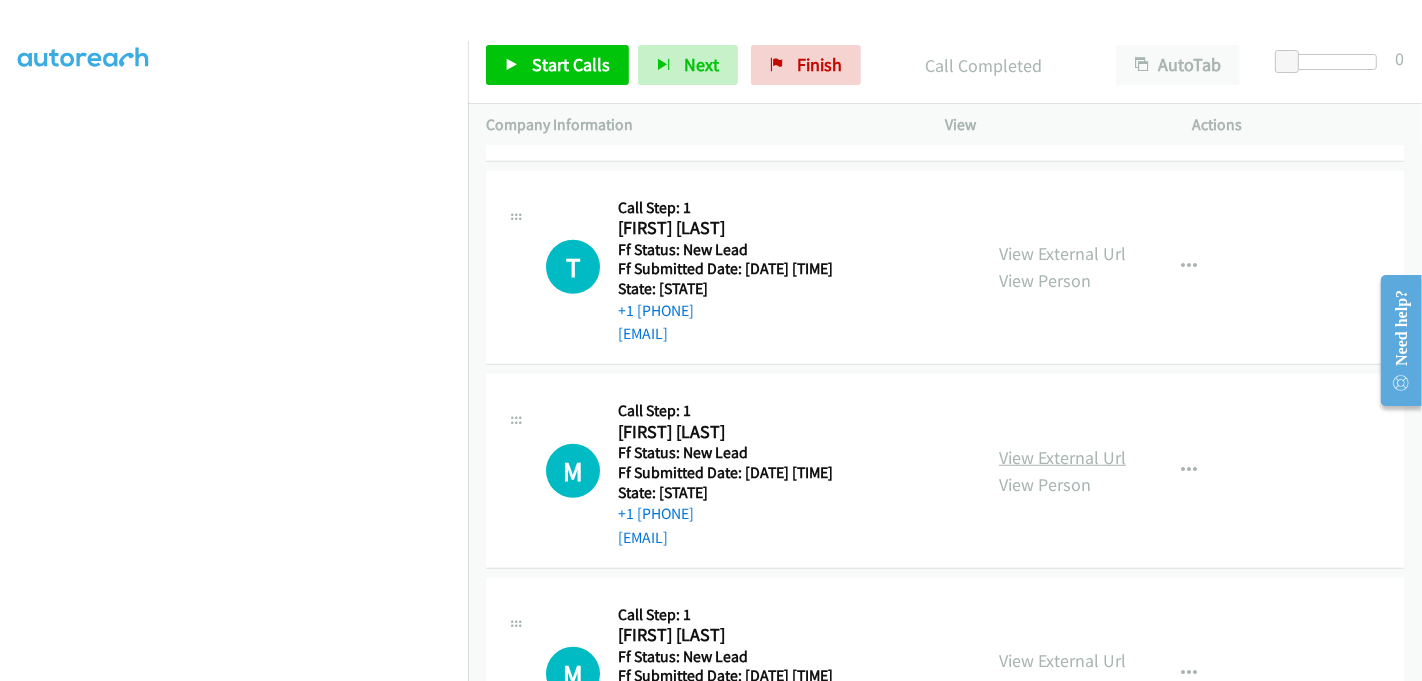 click on "View External Url" at bounding box center [1062, 457] 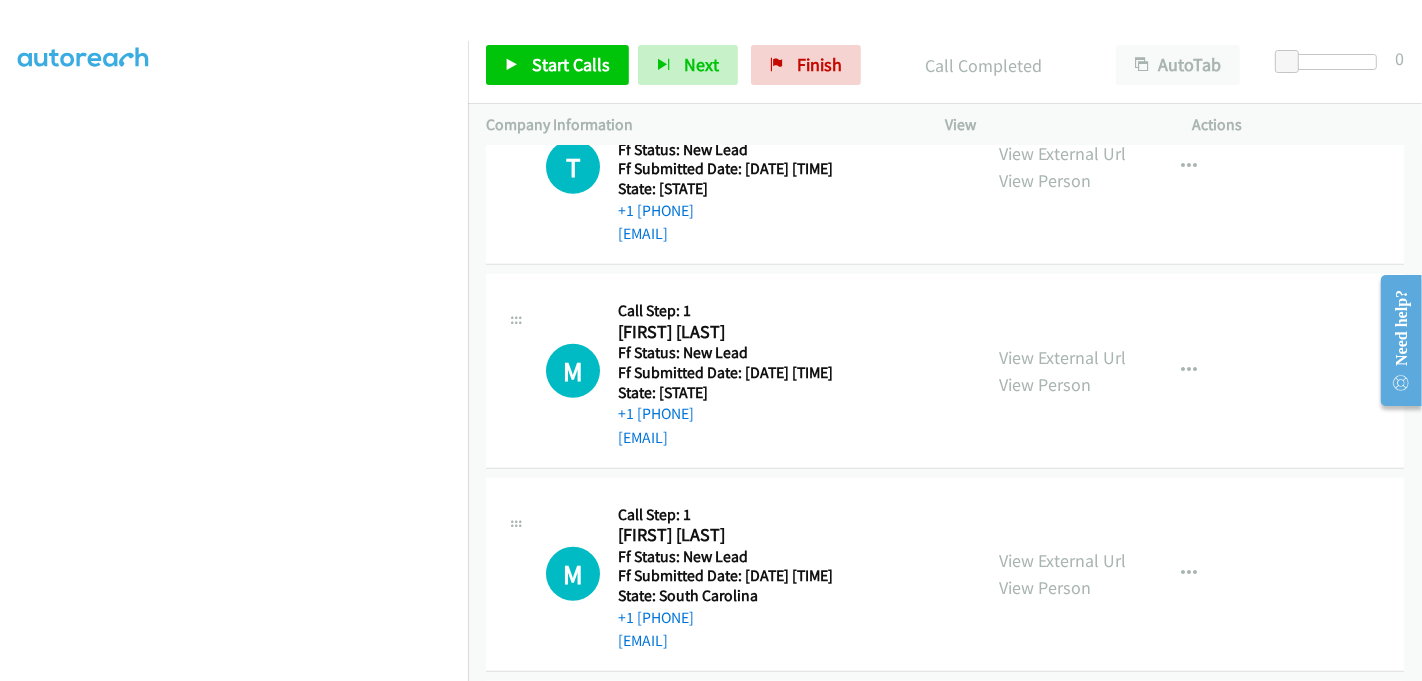 scroll, scrollTop: 1489, scrollLeft: 0, axis: vertical 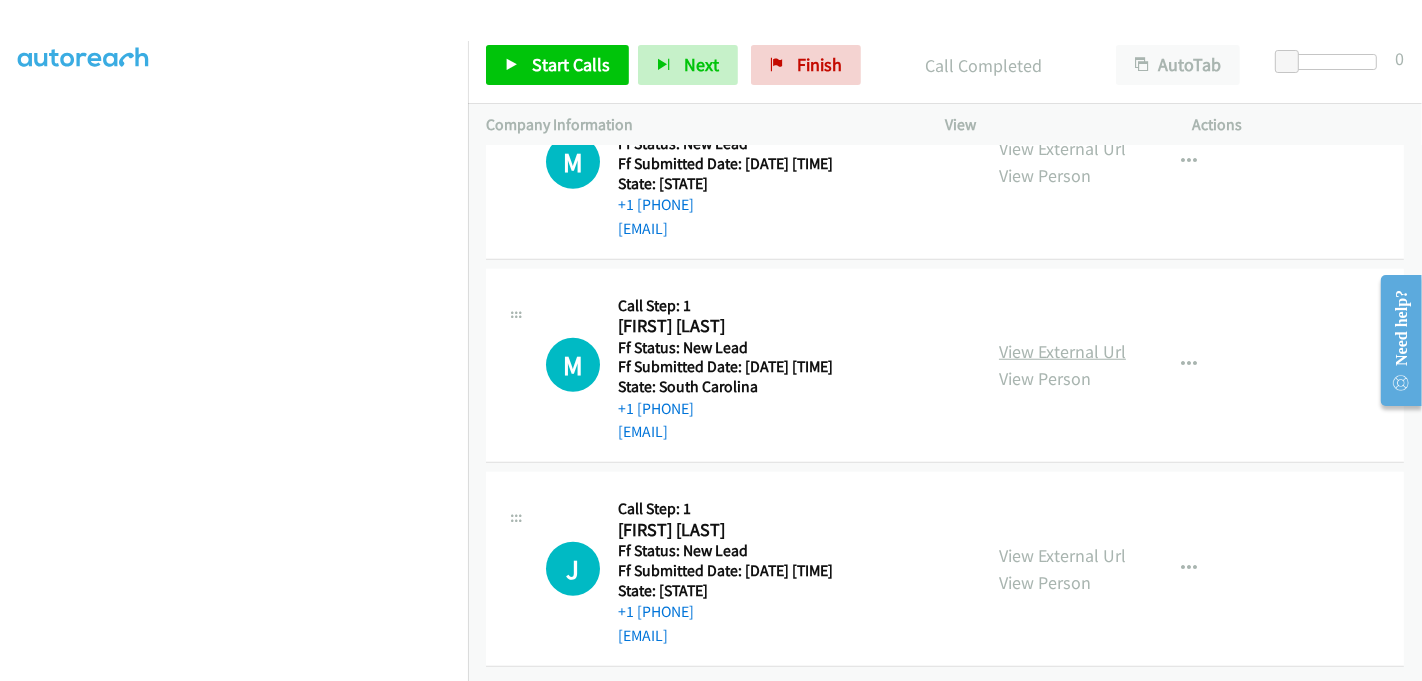 click on "View External Url" at bounding box center [1062, 351] 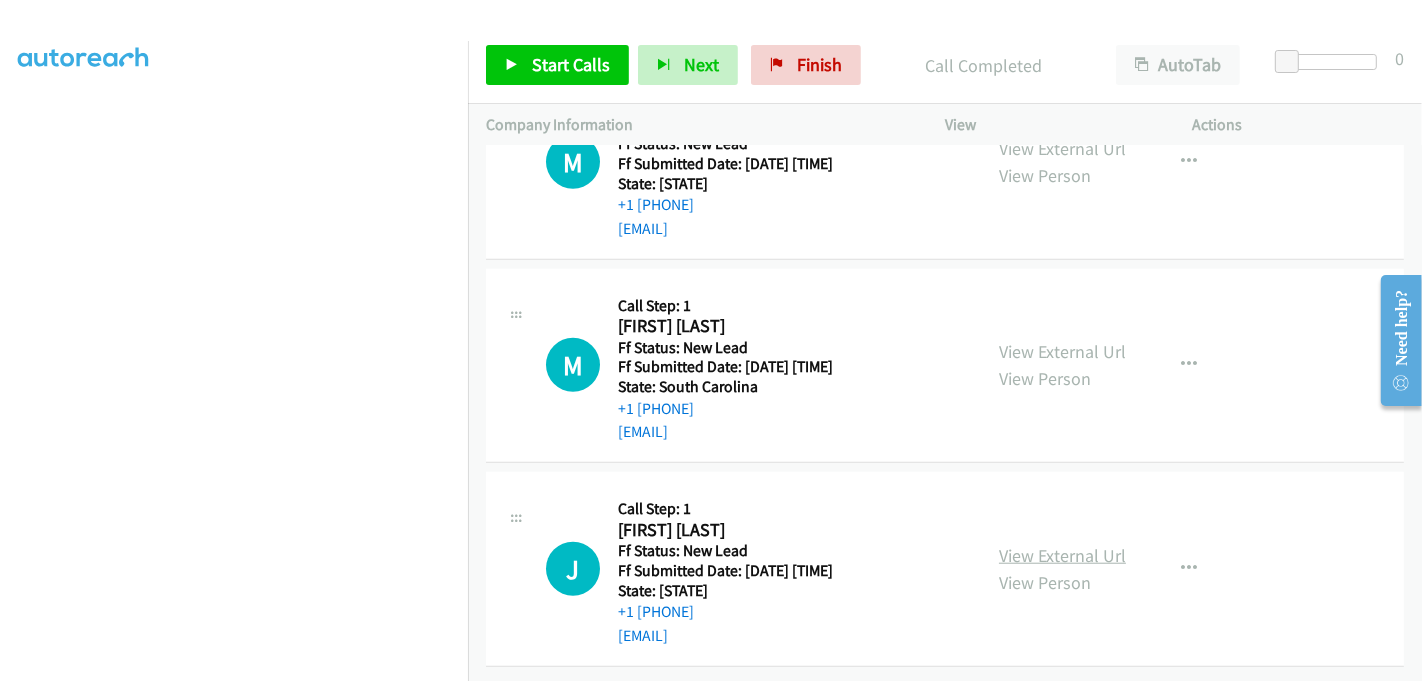 click on "View External Url" at bounding box center [1062, 555] 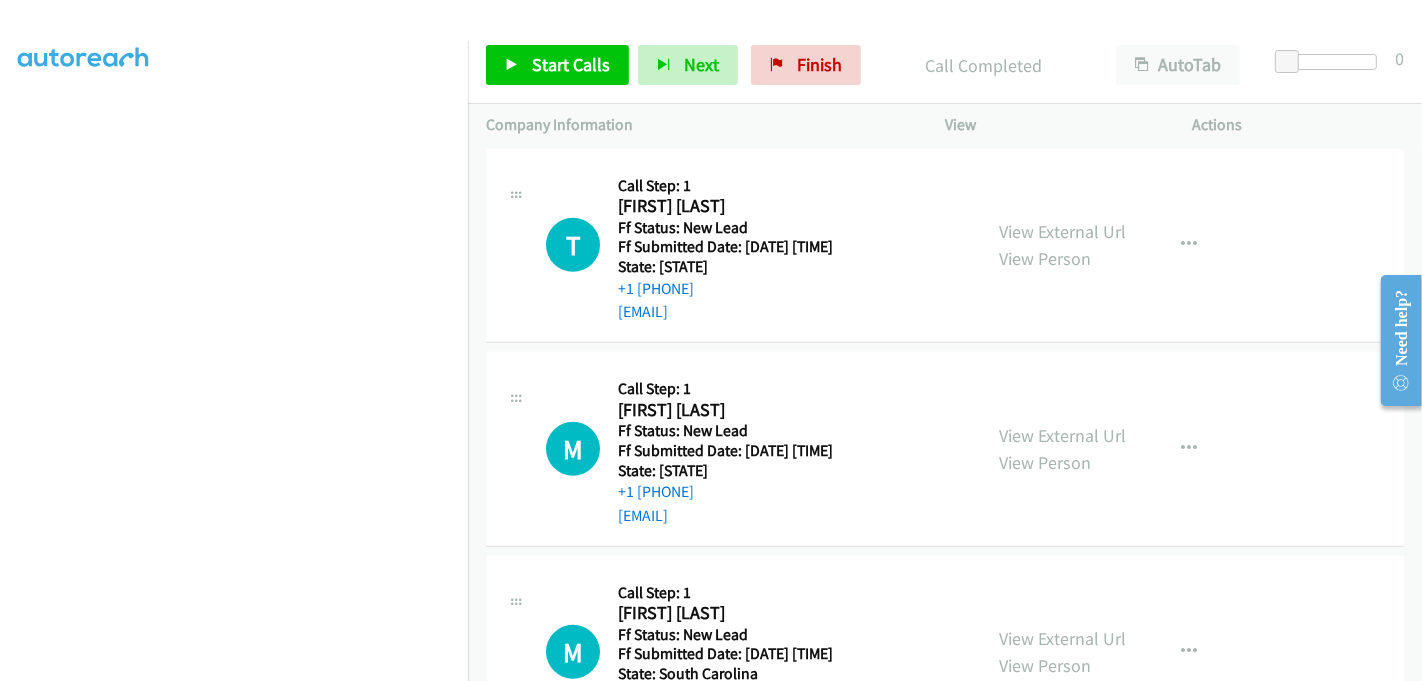 scroll, scrollTop: 1156, scrollLeft: 0, axis: vertical 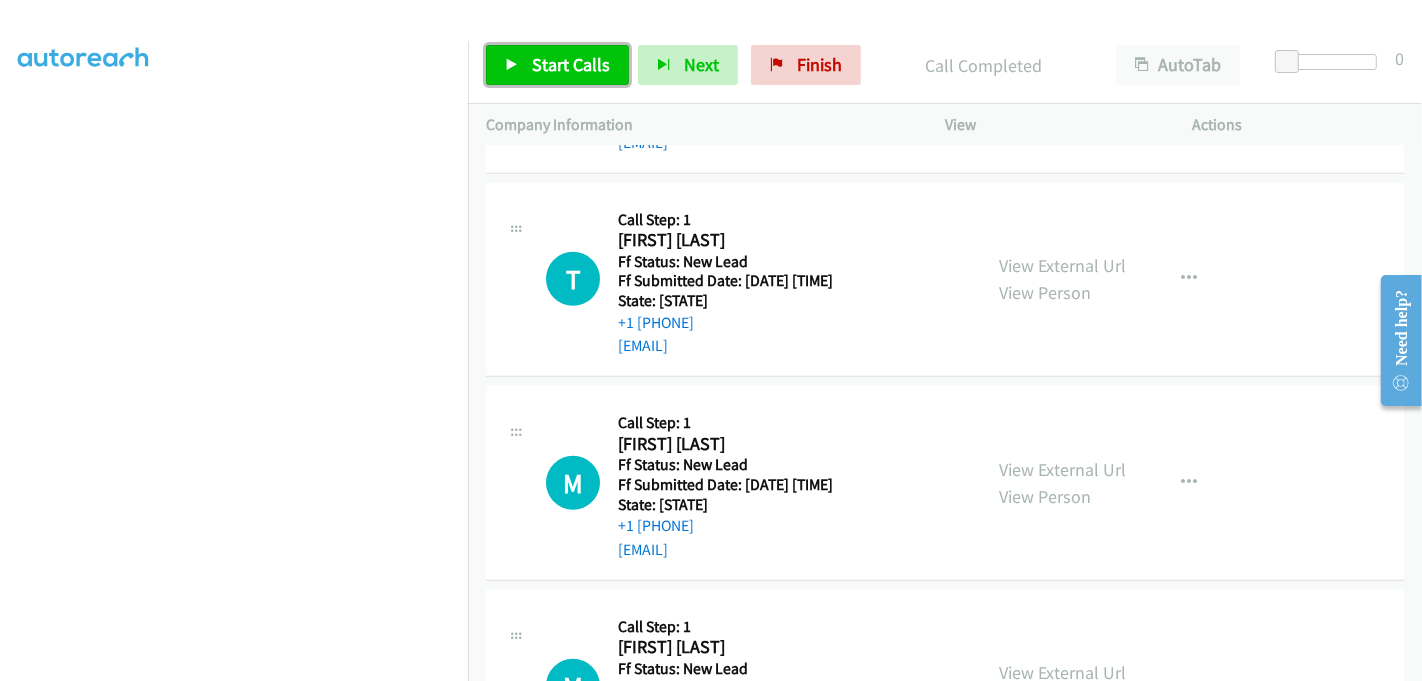 click on "Start Calls" at bounding box center [571, 64] 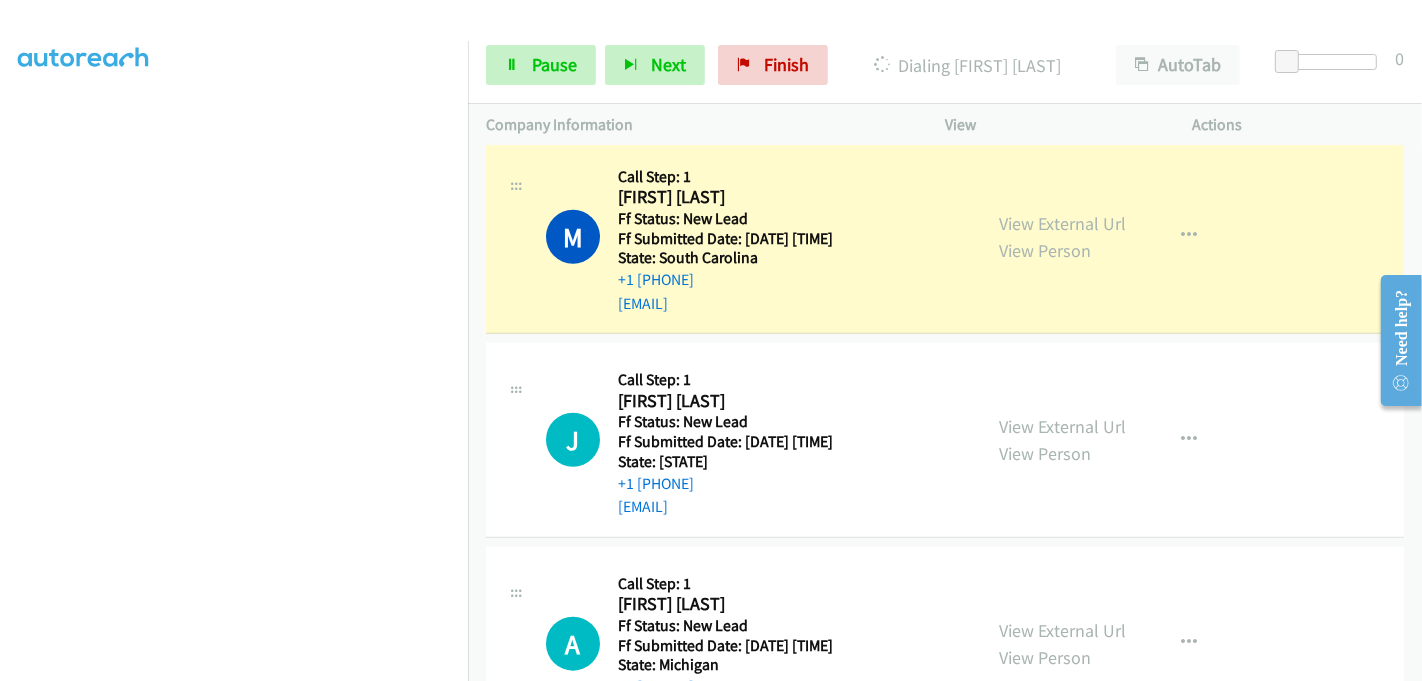 scroll, scrollTop: 1711, scrollLeft: 0, axis: vertical 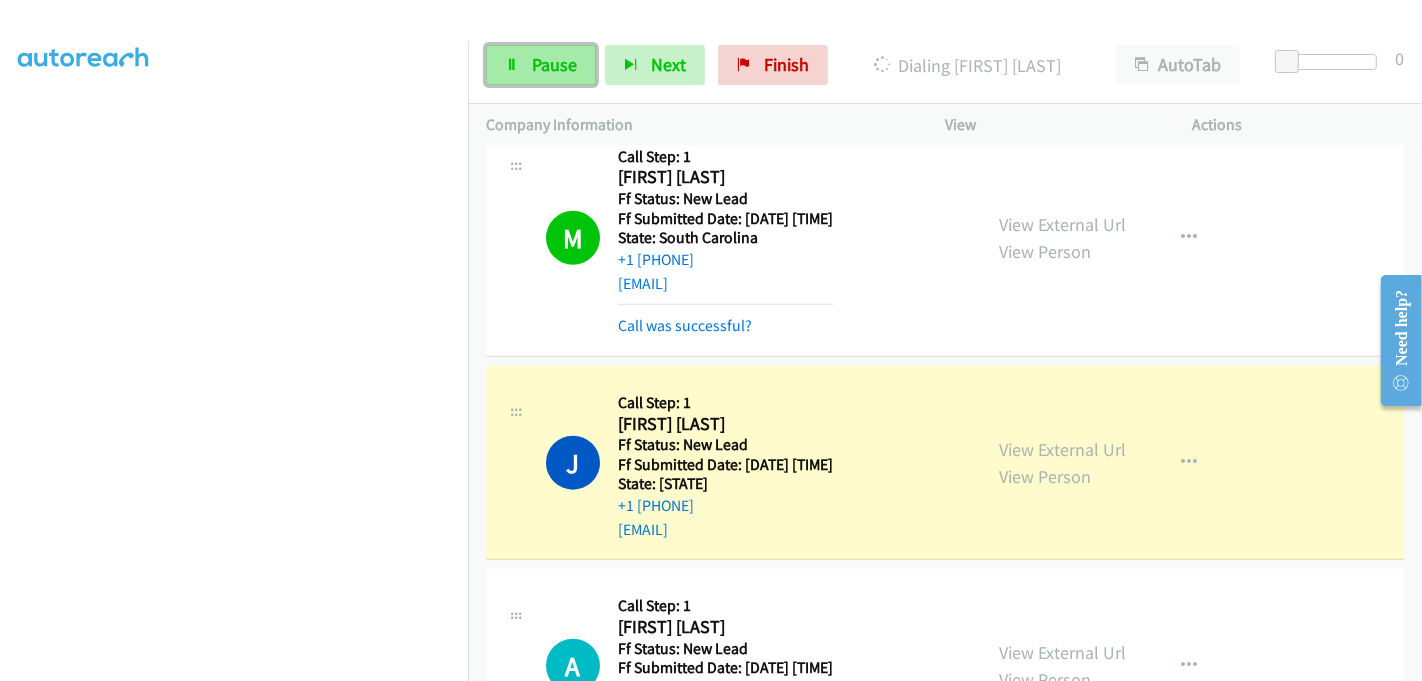 click on "Pause" at bounding box center (554, 64) 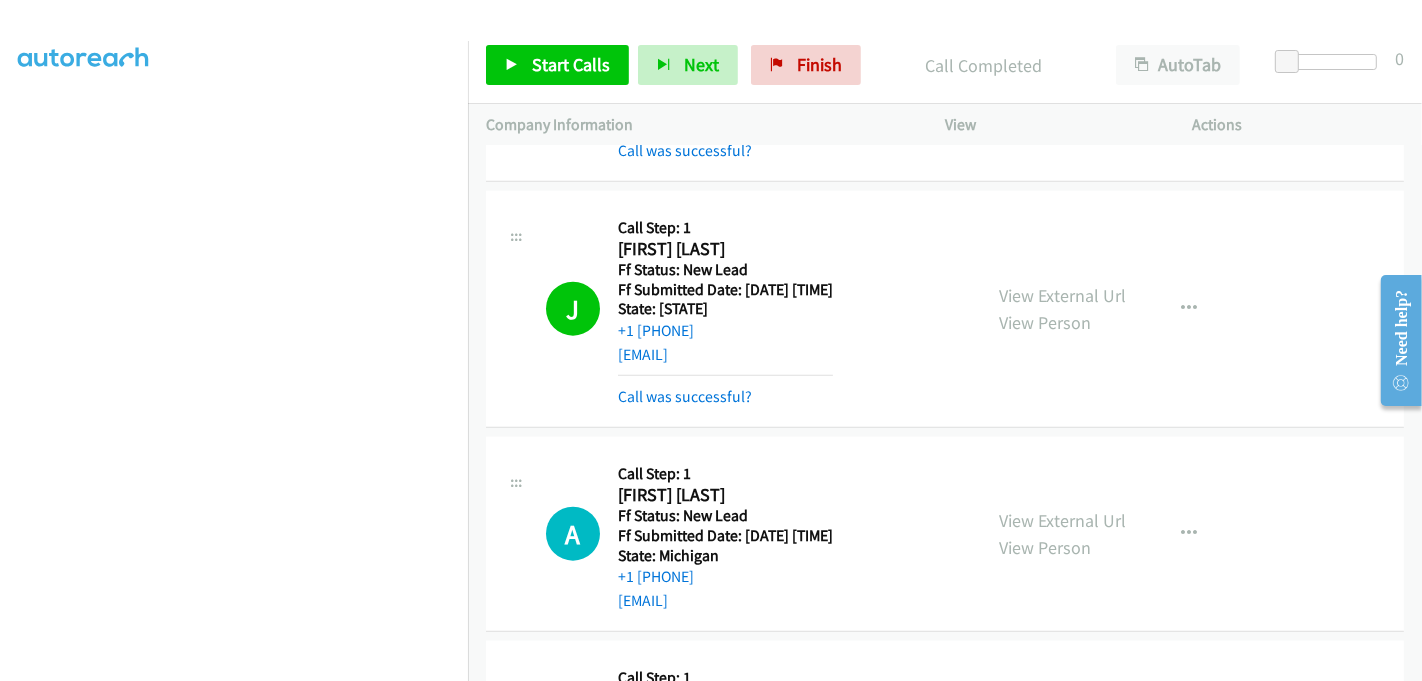 scroll, scrollTop: 2045, scrollLeft: 0, axis: vertical 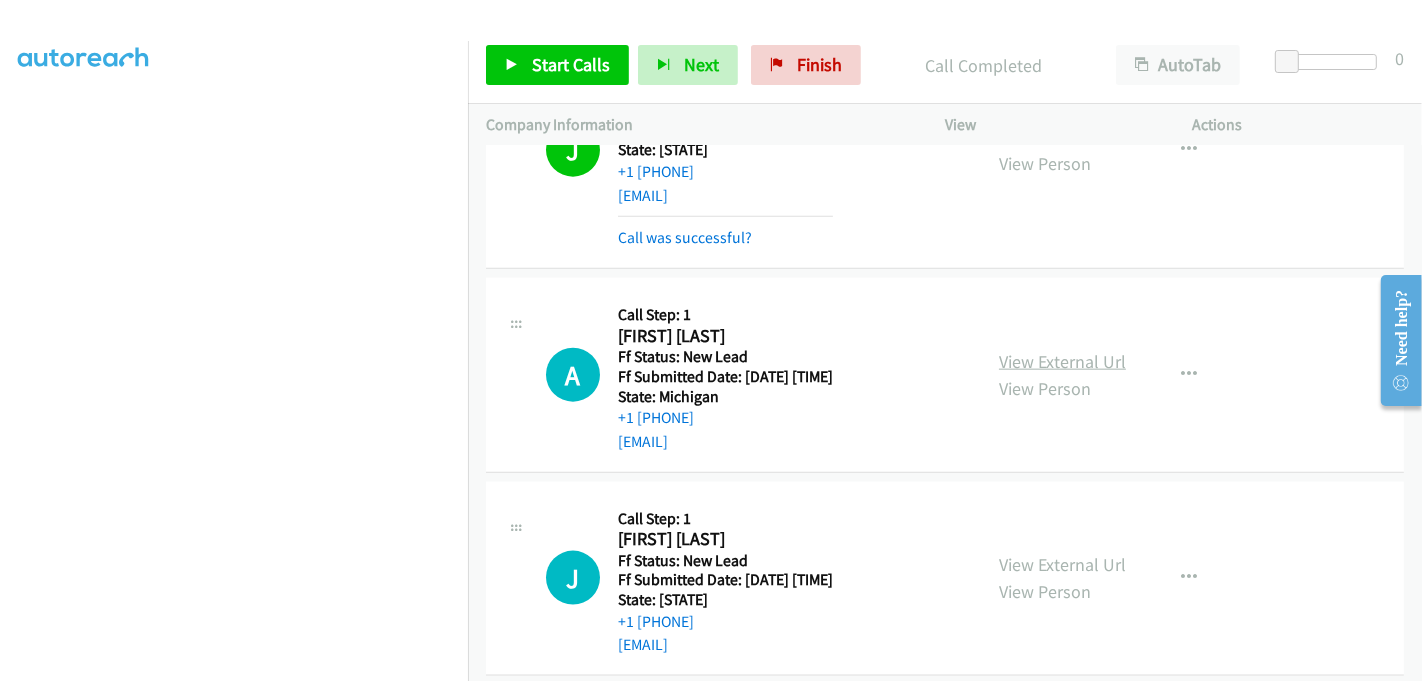 click on "View External Url" at bounding box center [1062, 361] 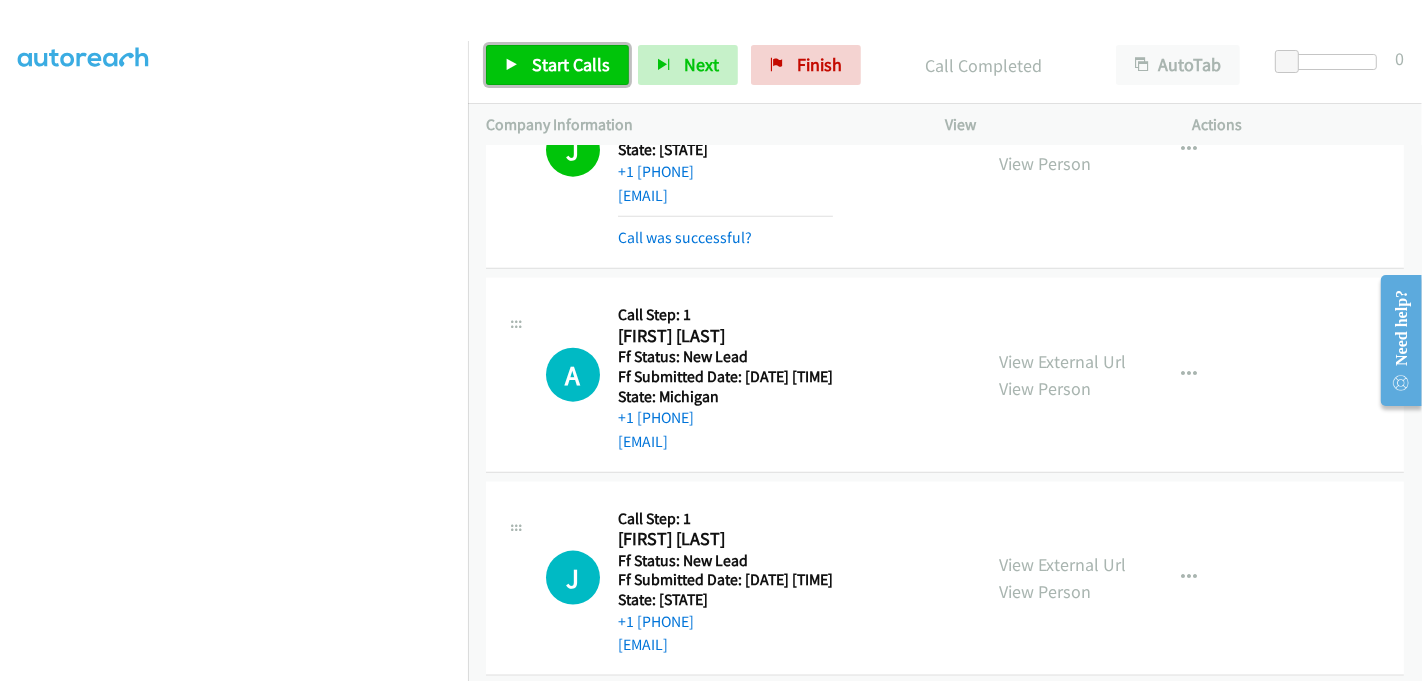 click on "Start Calls" at bounding box center (571, 64) 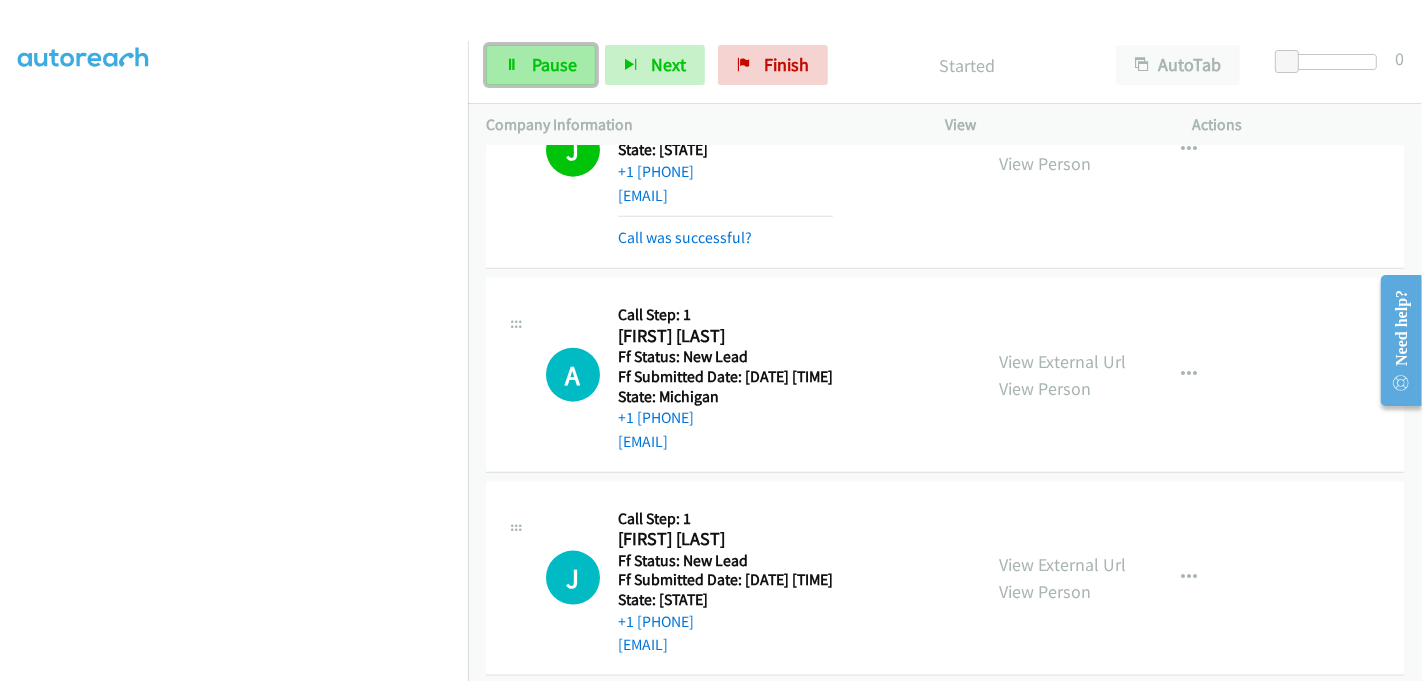 click on "Pause" at bounding box center [554, 64] 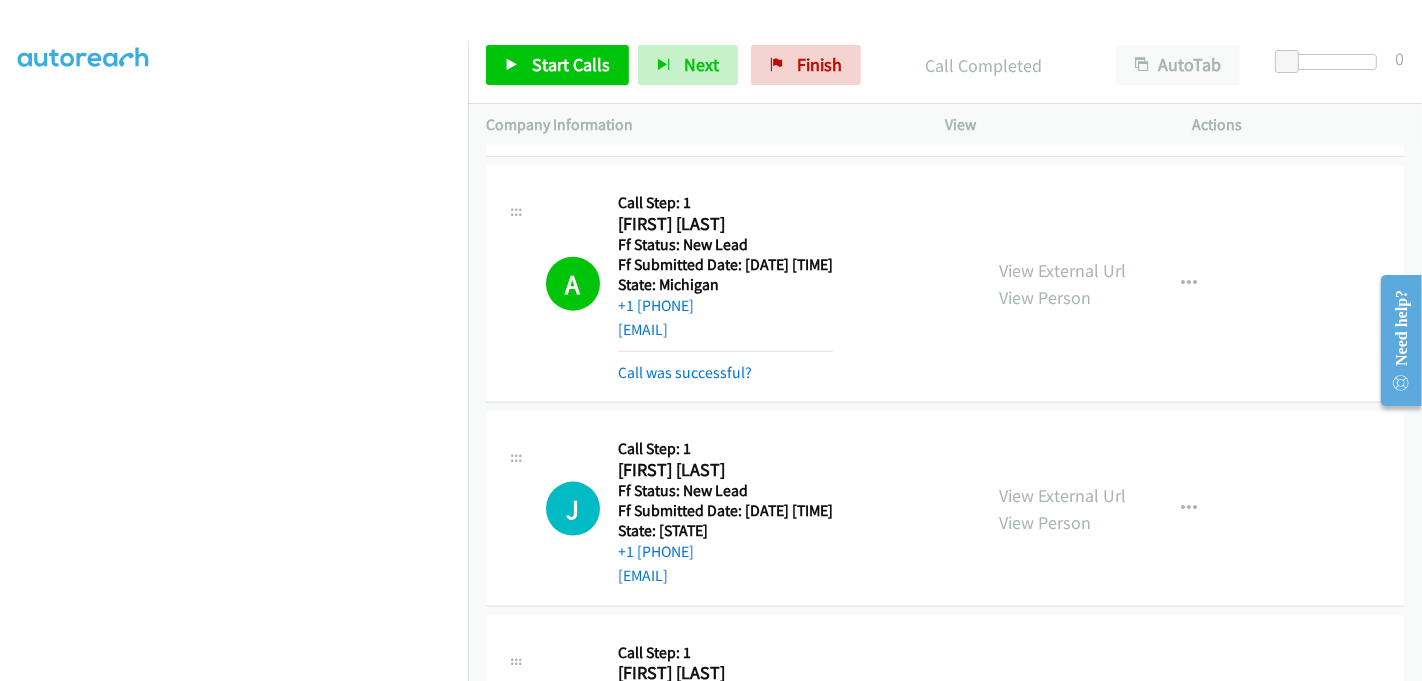 scroll, scrollTop: 2378, scrollLeft: 0, axis: vertical 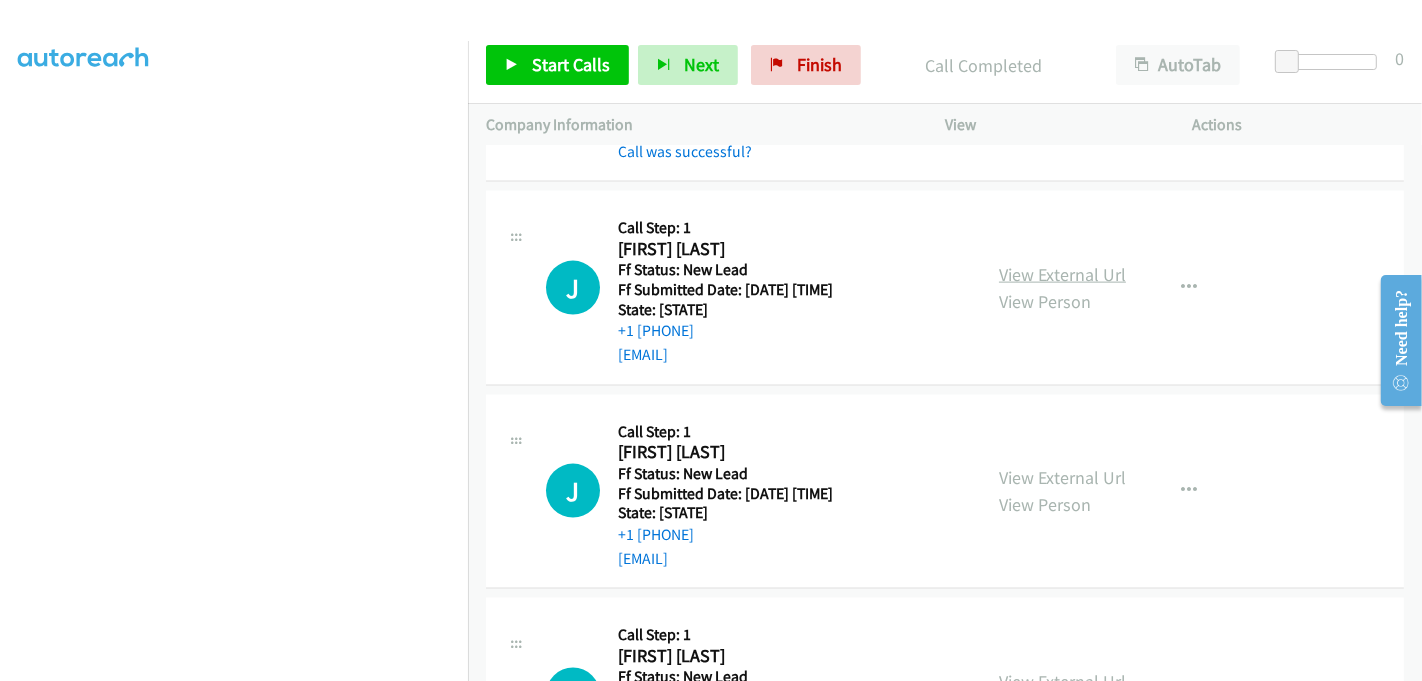 click on "View External Url" at bounding box center [1062, 274] 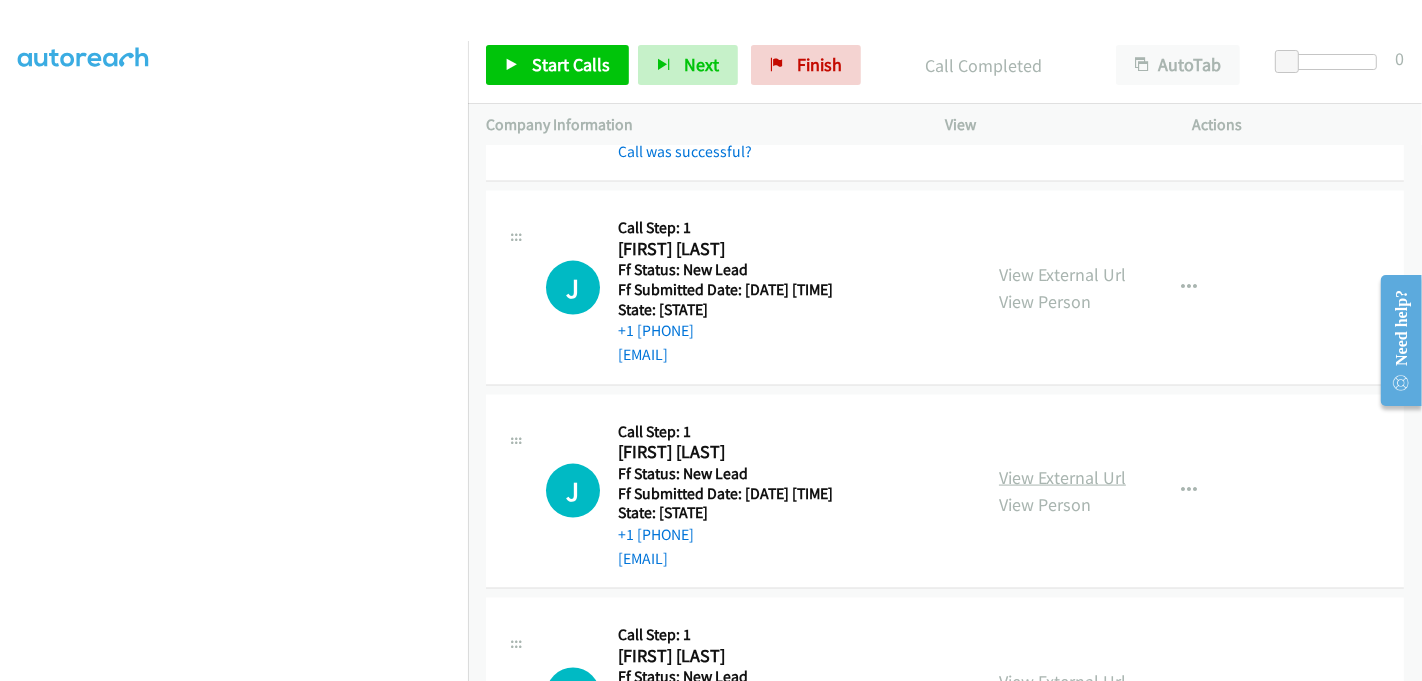 click on "View External Url" at bounding box center (1062, 477) 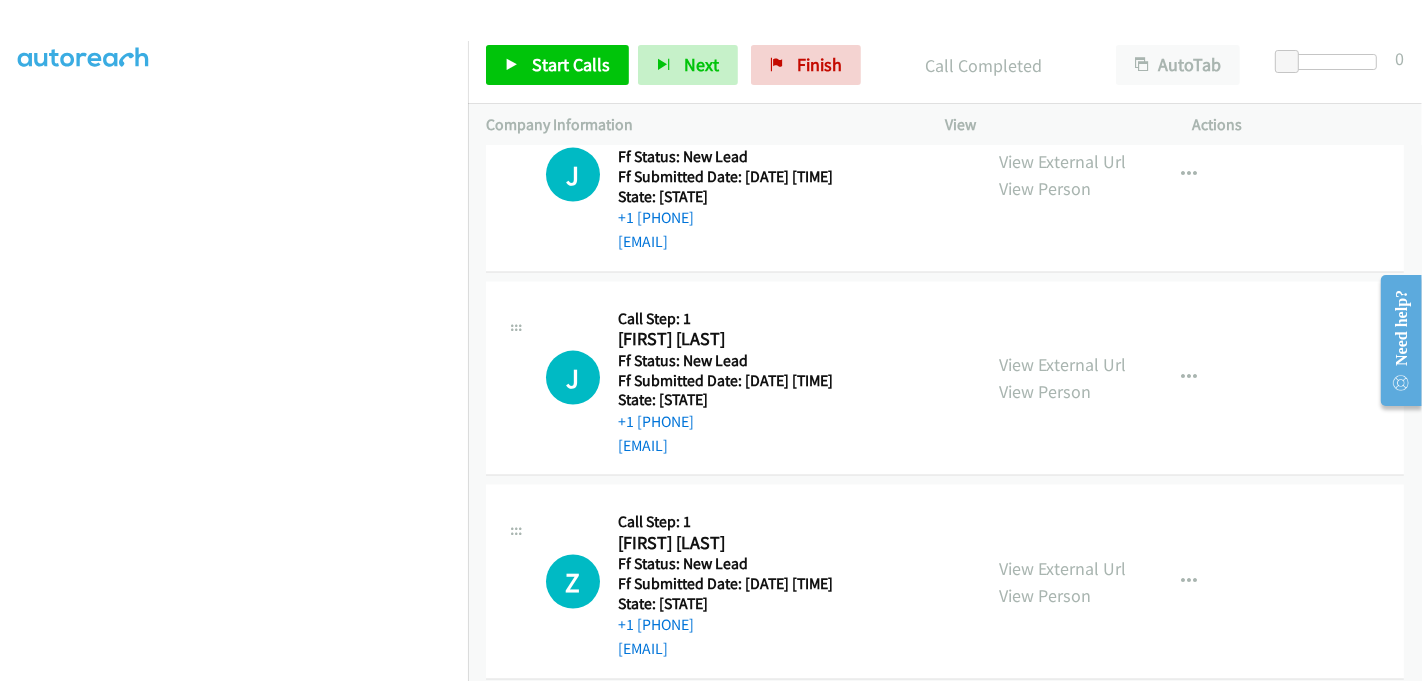 scroll, scrollTop: 2600, scrollLeft: 0, axis: vertical 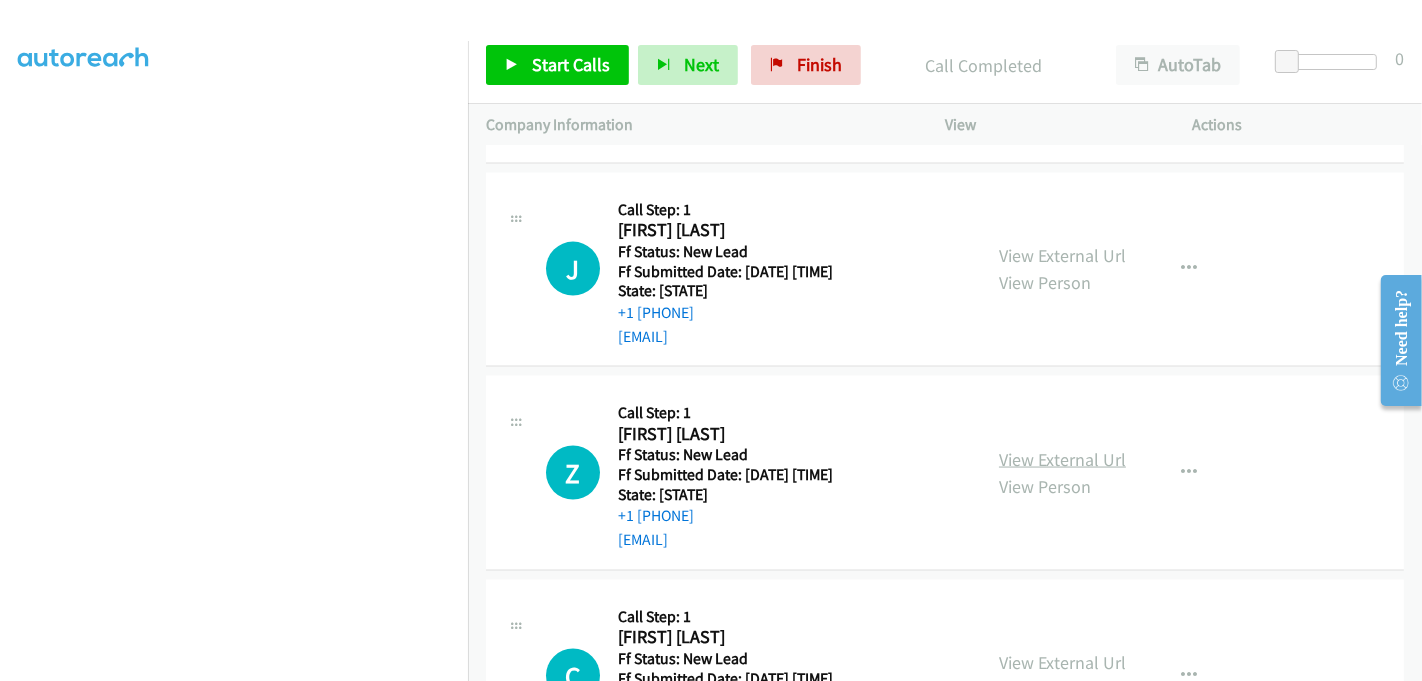 click on "View External Url" at bounding box center (1062, 459) 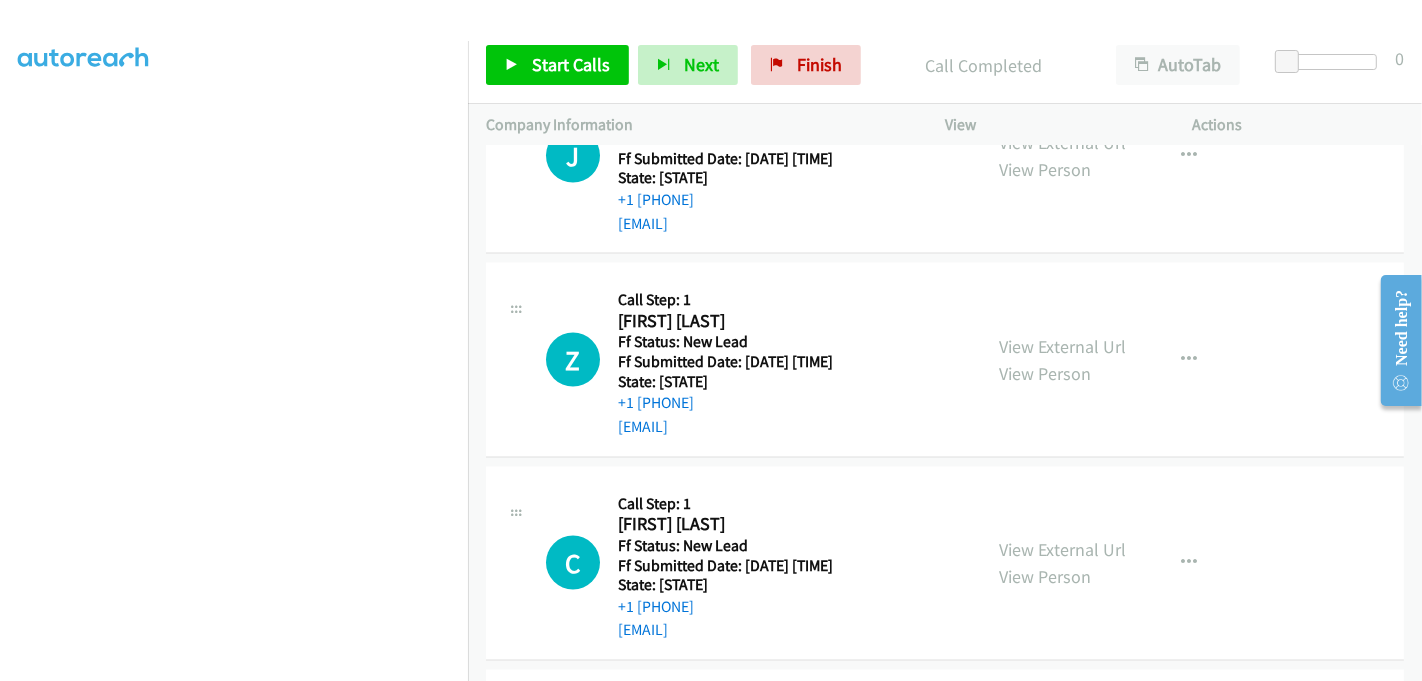 scroll, scrollTop: 2822, scrollLeft: 0, axis: vertical 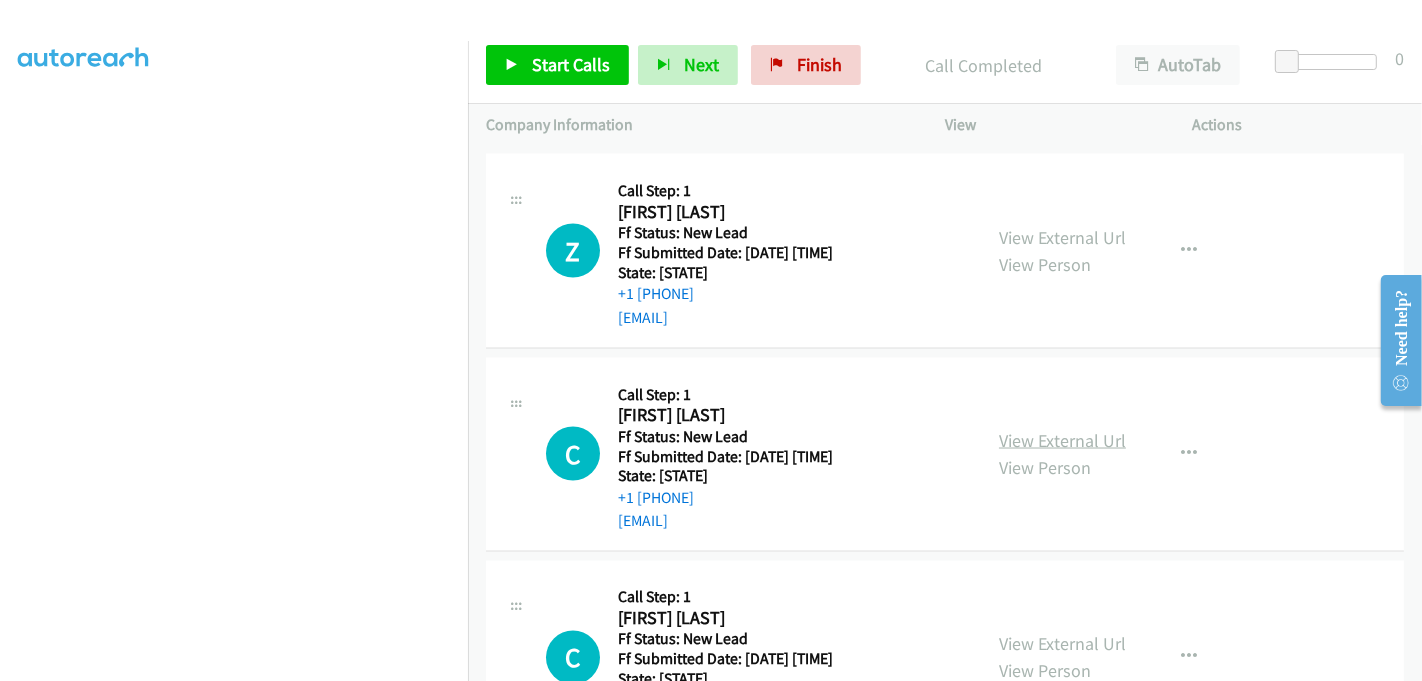 click on "View External Url" at bounding box center (1062, 440) 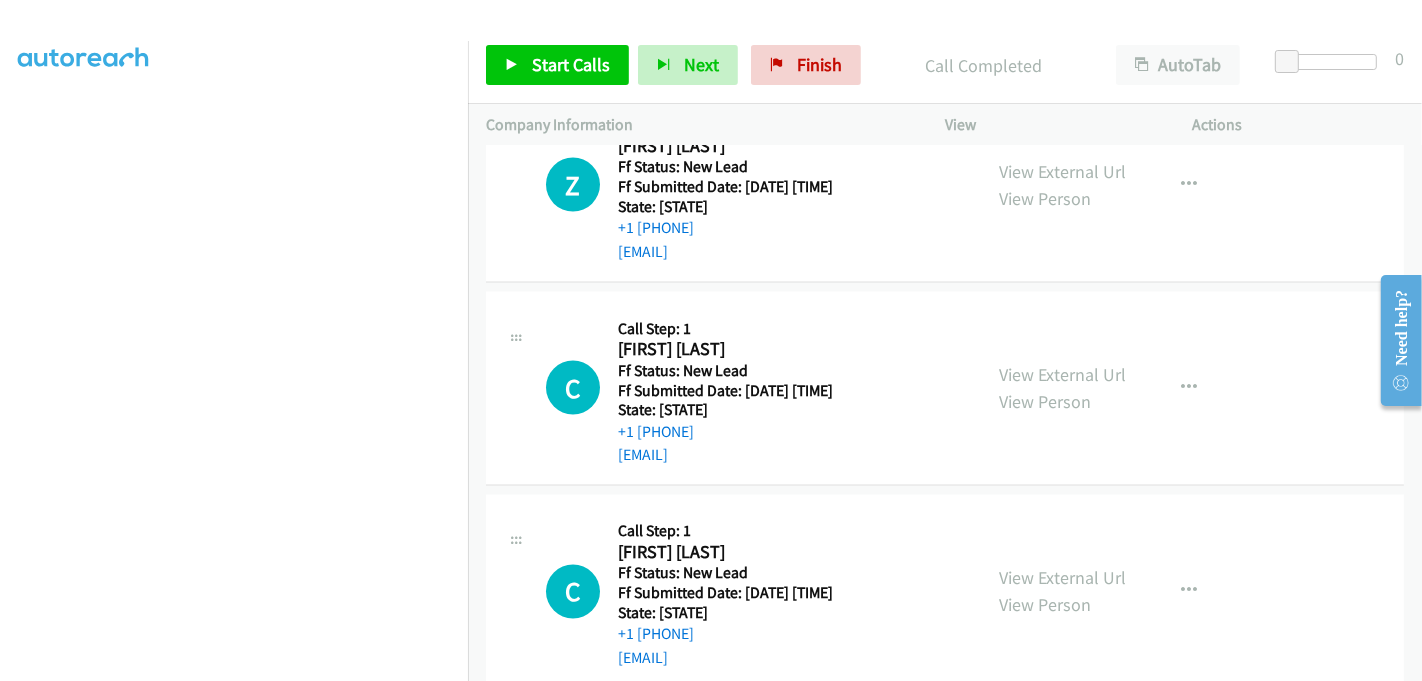 scroll, scrollTop: 2920, scrollLeft: 0, axis: vertical 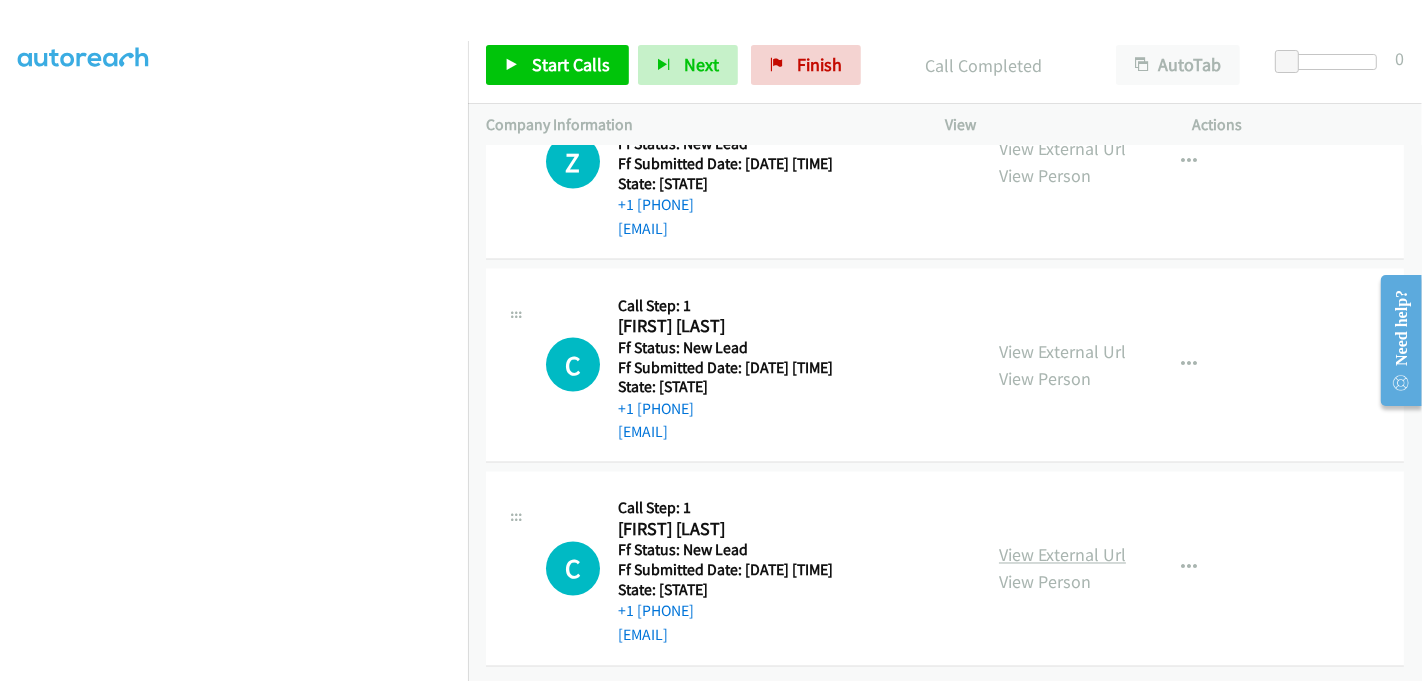 click on "View External Url" at bounding box center [1062, 555] 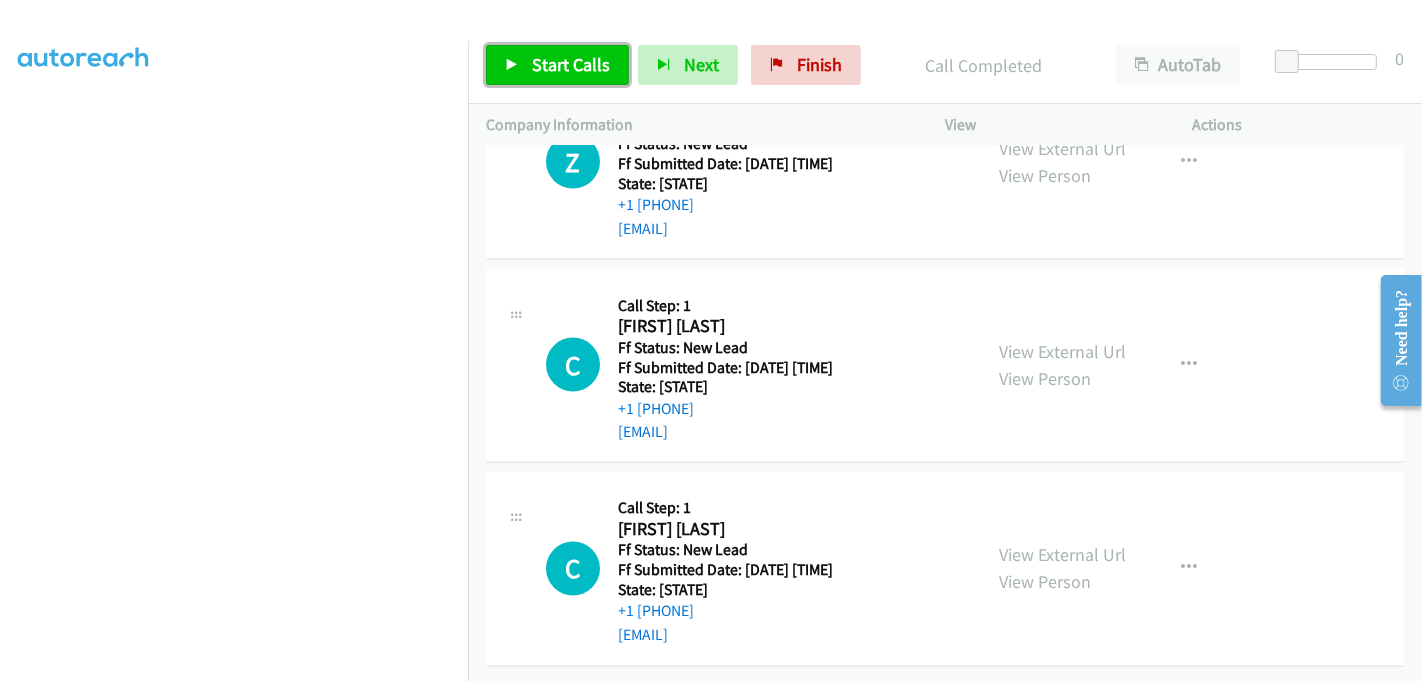 drag, startPoint x: 572, startPoint y: 65, endPoint x: 582, endPoint y: 84, distance: 21.470911 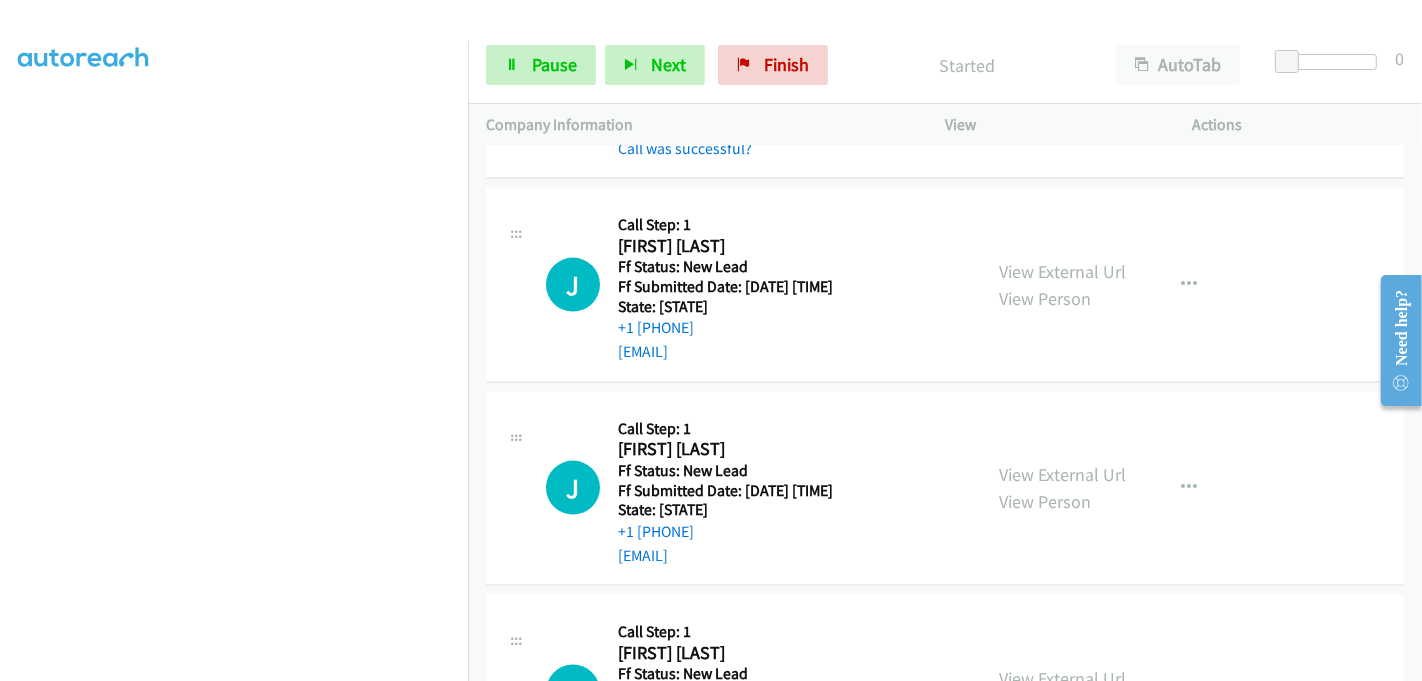 scroll, scrollTop: 2365, scrollLeft: 0, axis: vertical 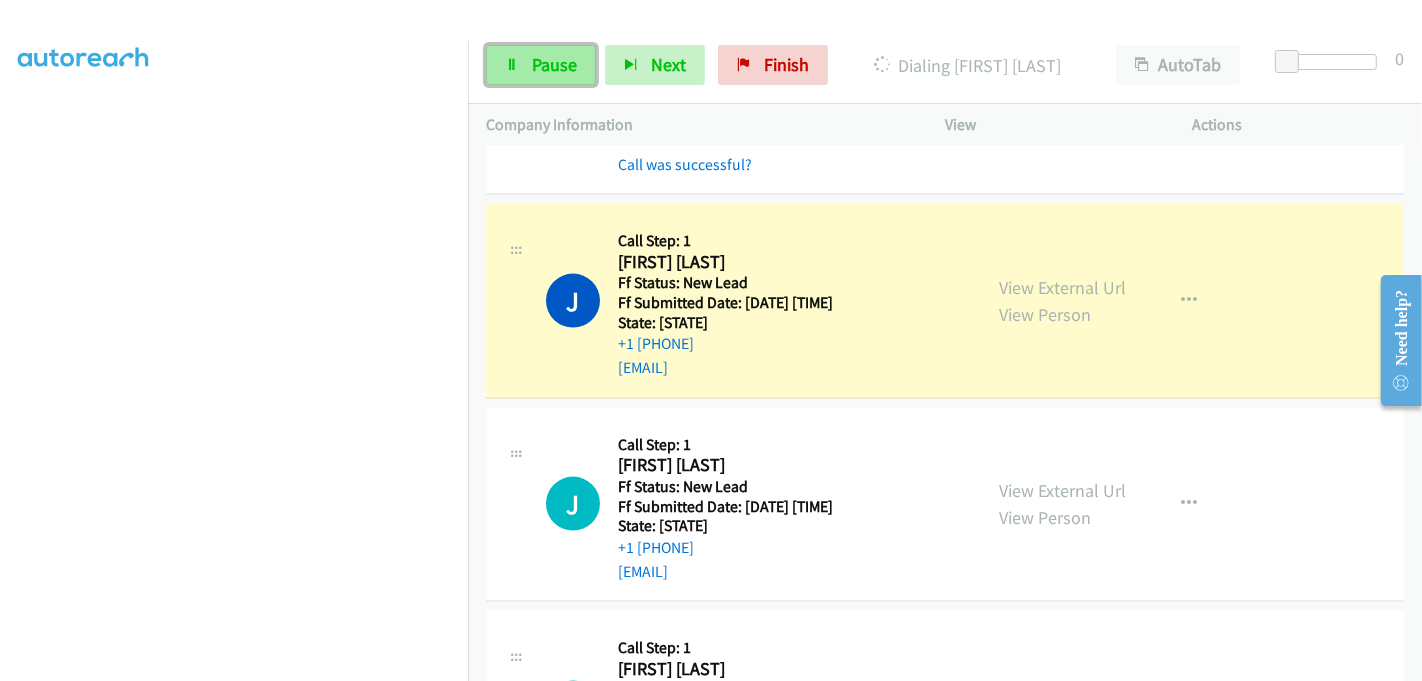 click on "Pause" at bounding box center (554, 64) 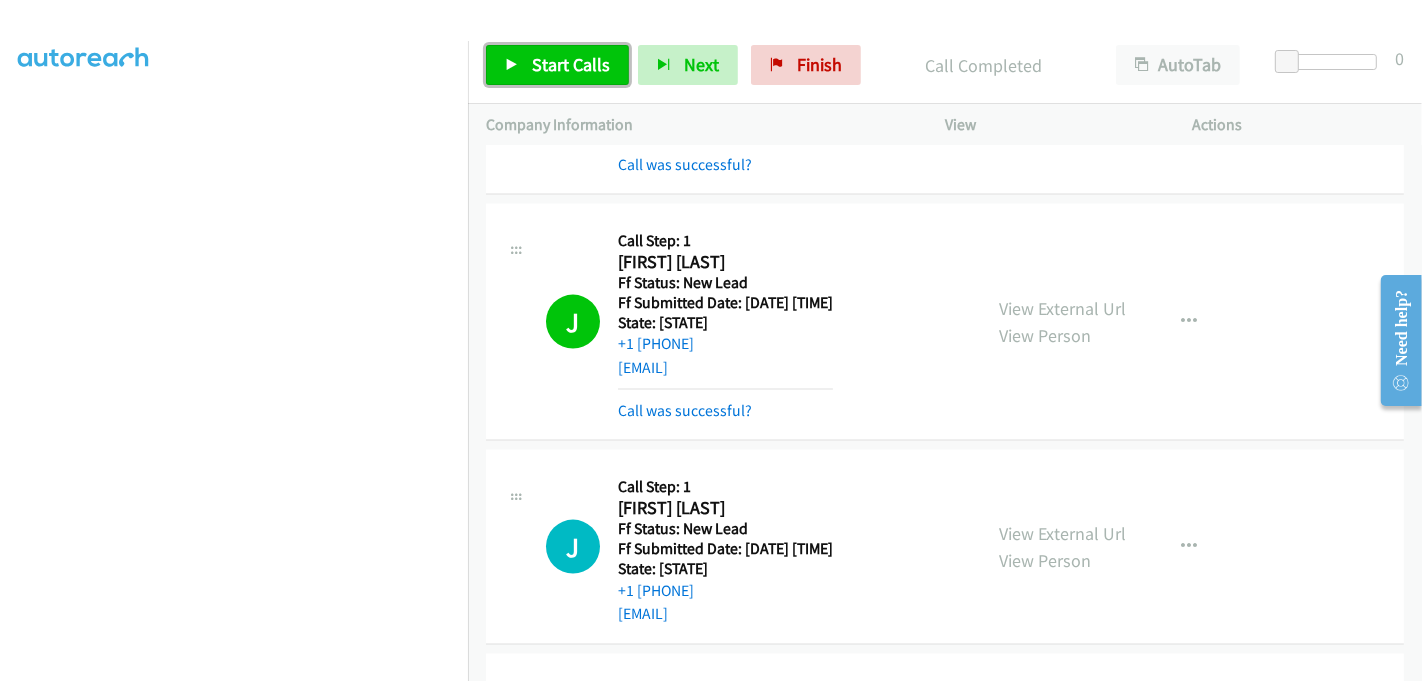 click on "Start Calls" at bounding box center (571, 64) 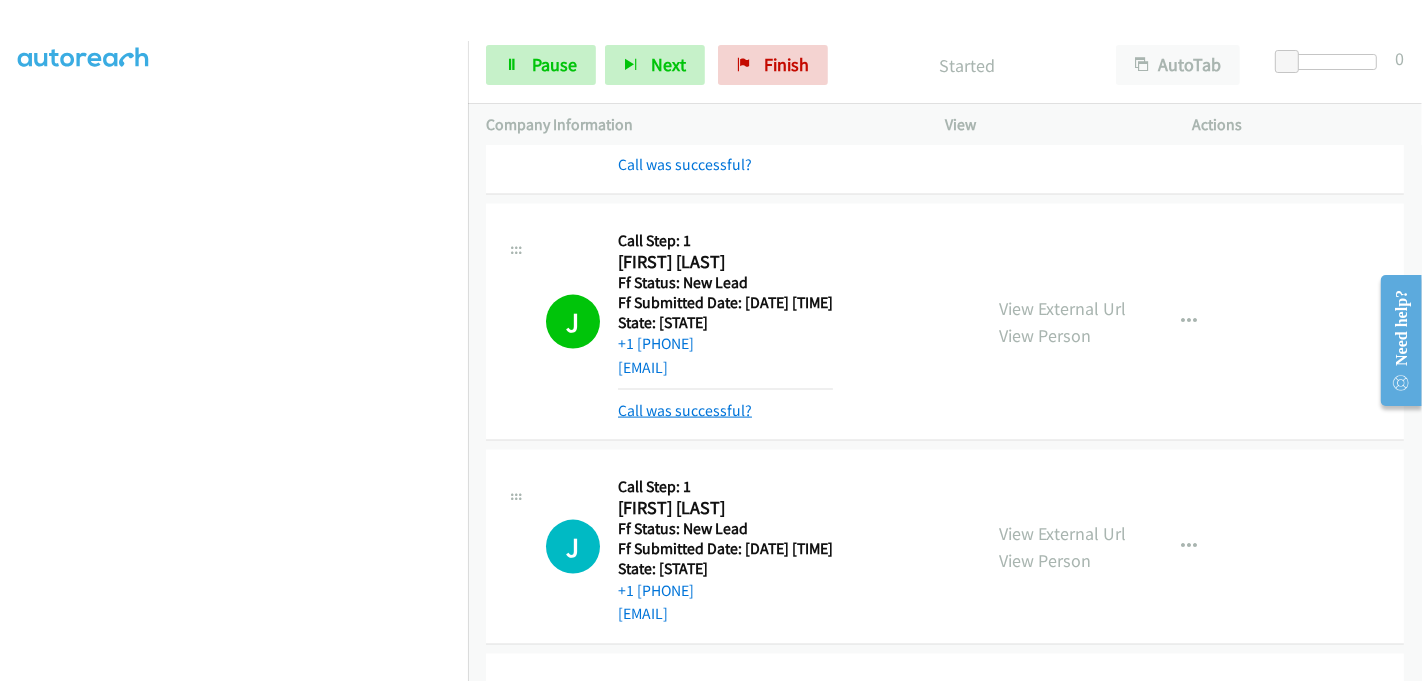 click on "Call was successful?" at bounding box center [685, 410] 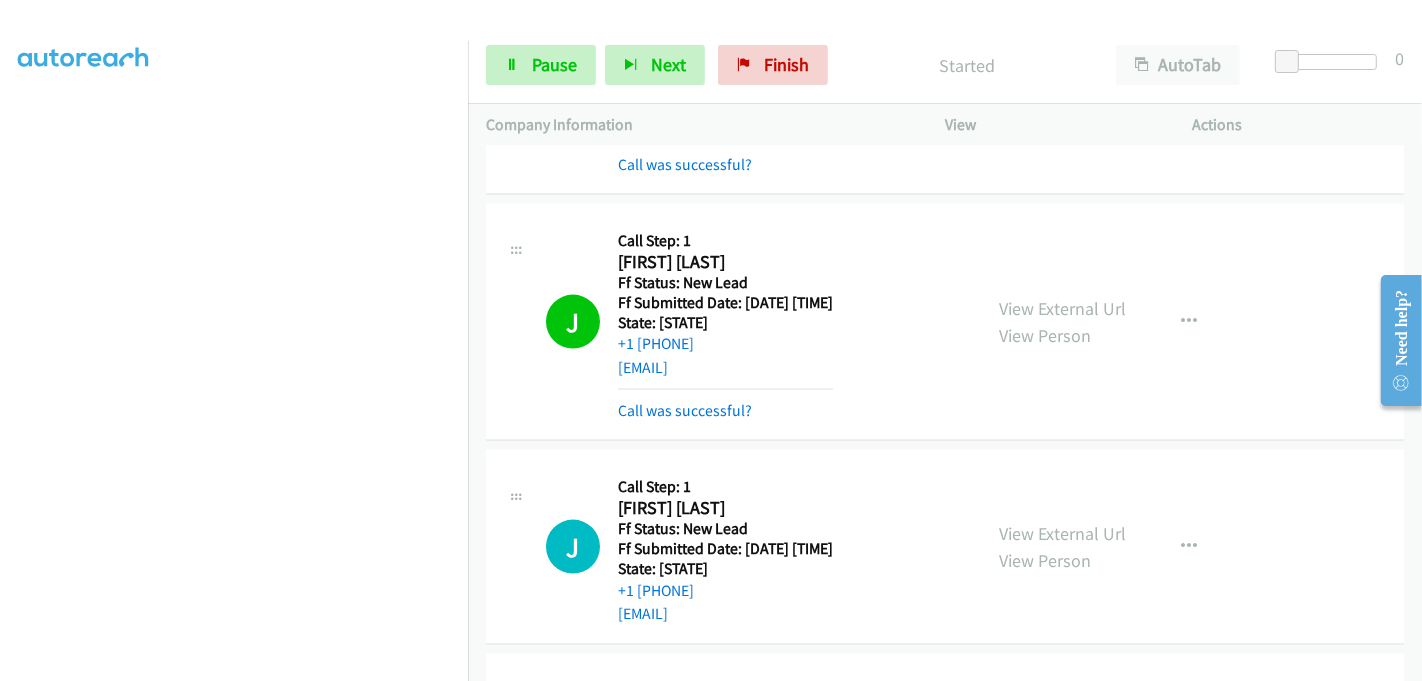 scroll, scrollTop: 2476, scrollLeft: 0, axis: vertical 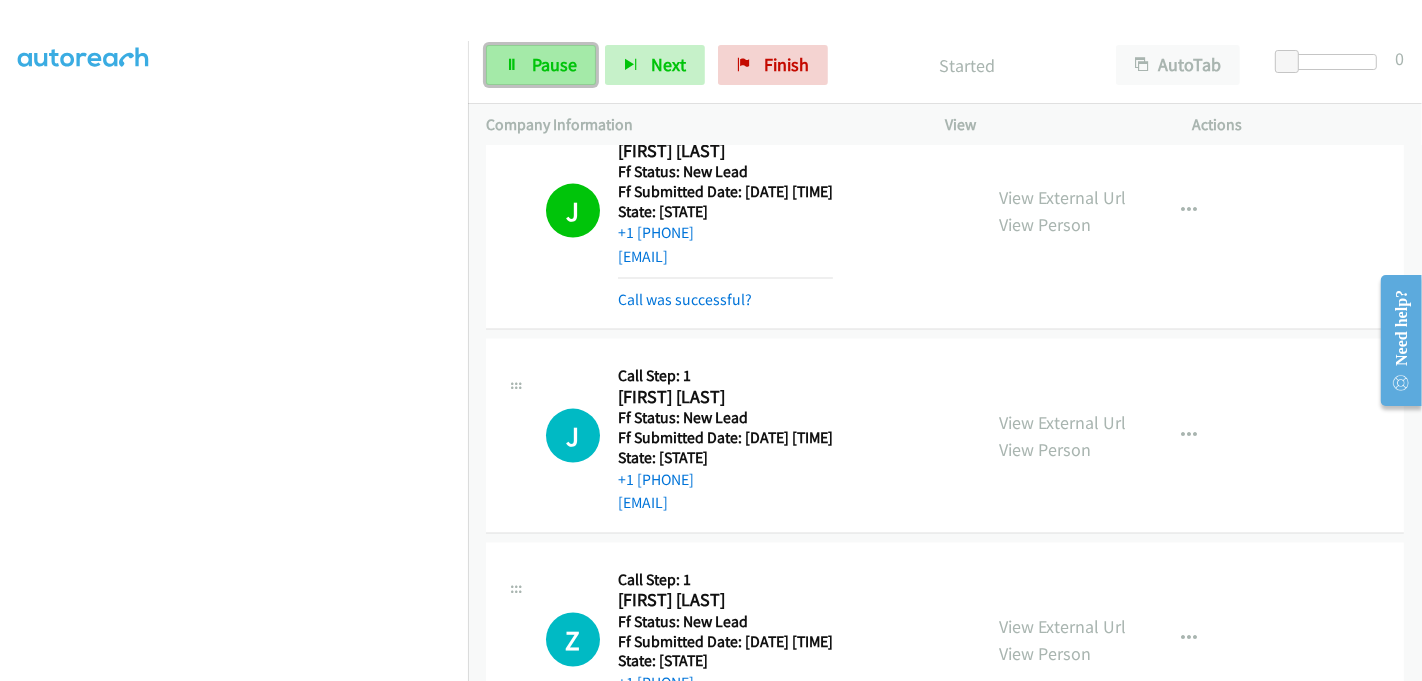 click on "Pause" at bounding box center (554, 64) 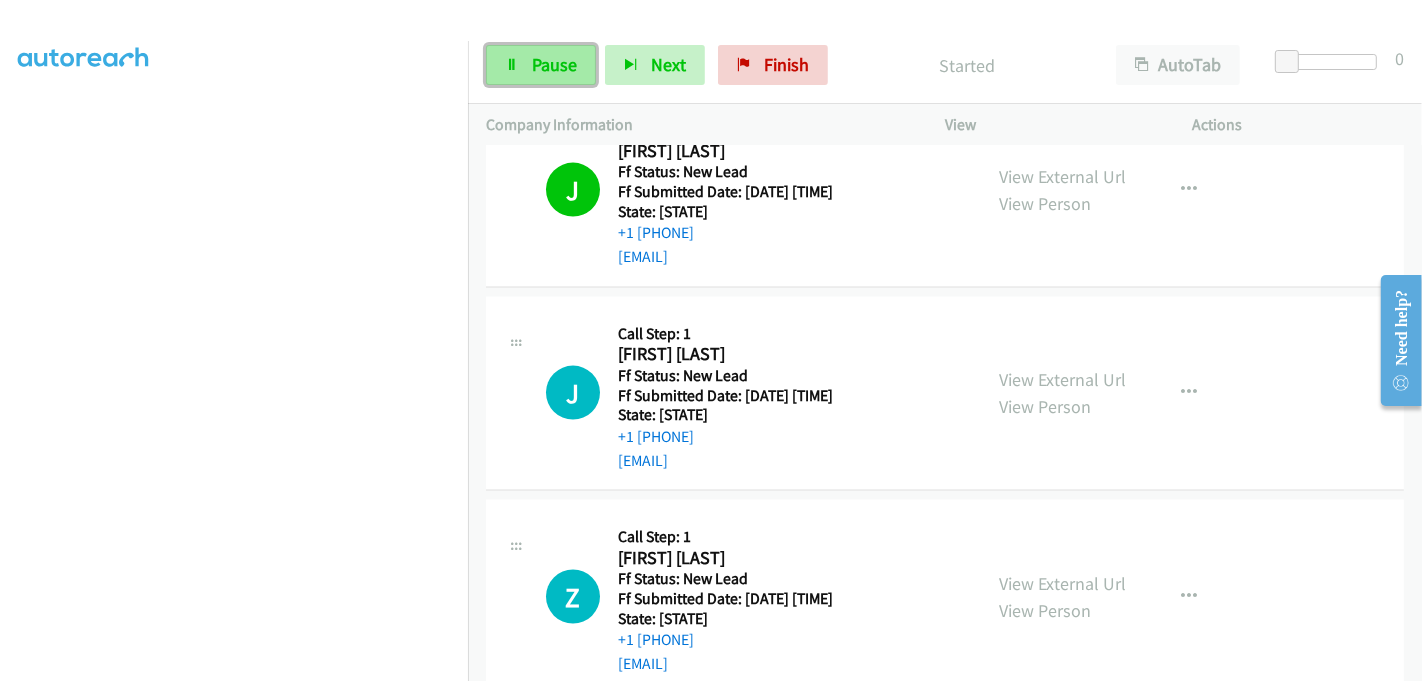 click on "Pause" at bounding box center (541, 65) 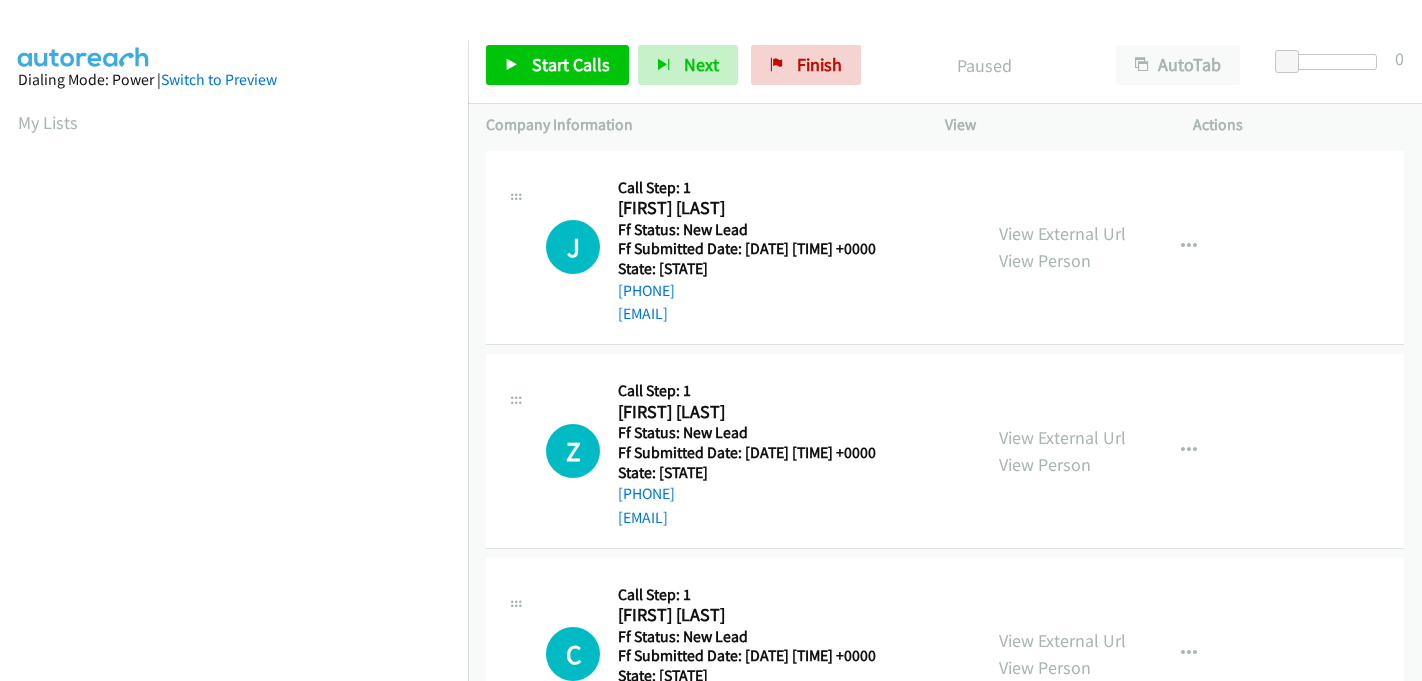 scroll, scrollTop: 0, scrollLeft: 0, axis: both 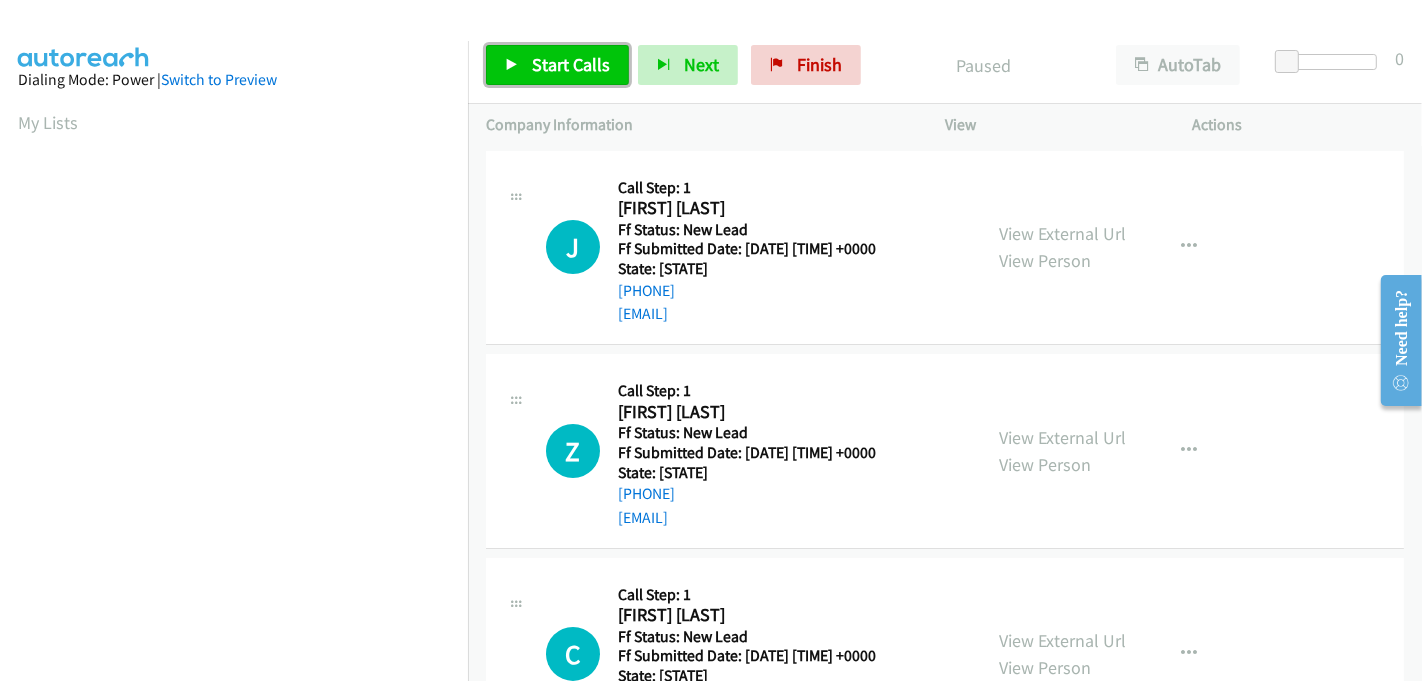 click on "Start Calls" at bounding box center (571, 64) 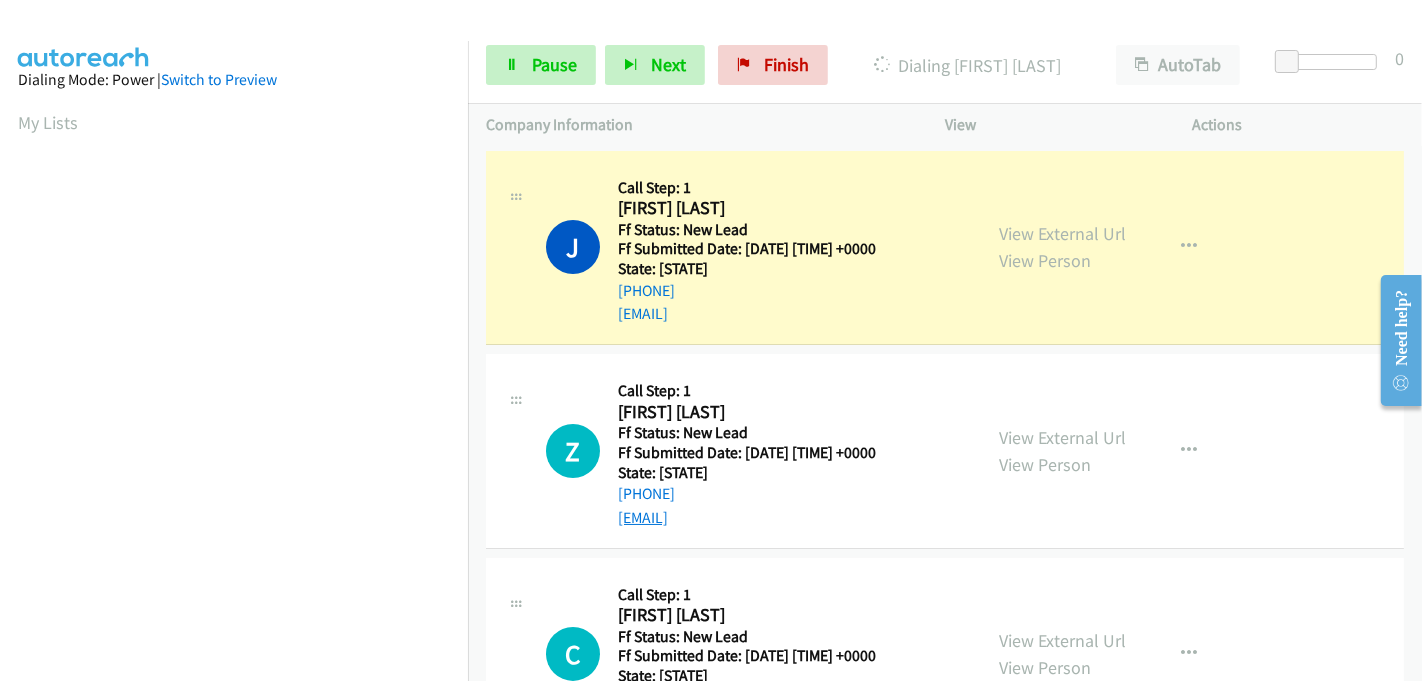 scroll, scrollTop: 442, scrollLeft: 0, axis: vertical 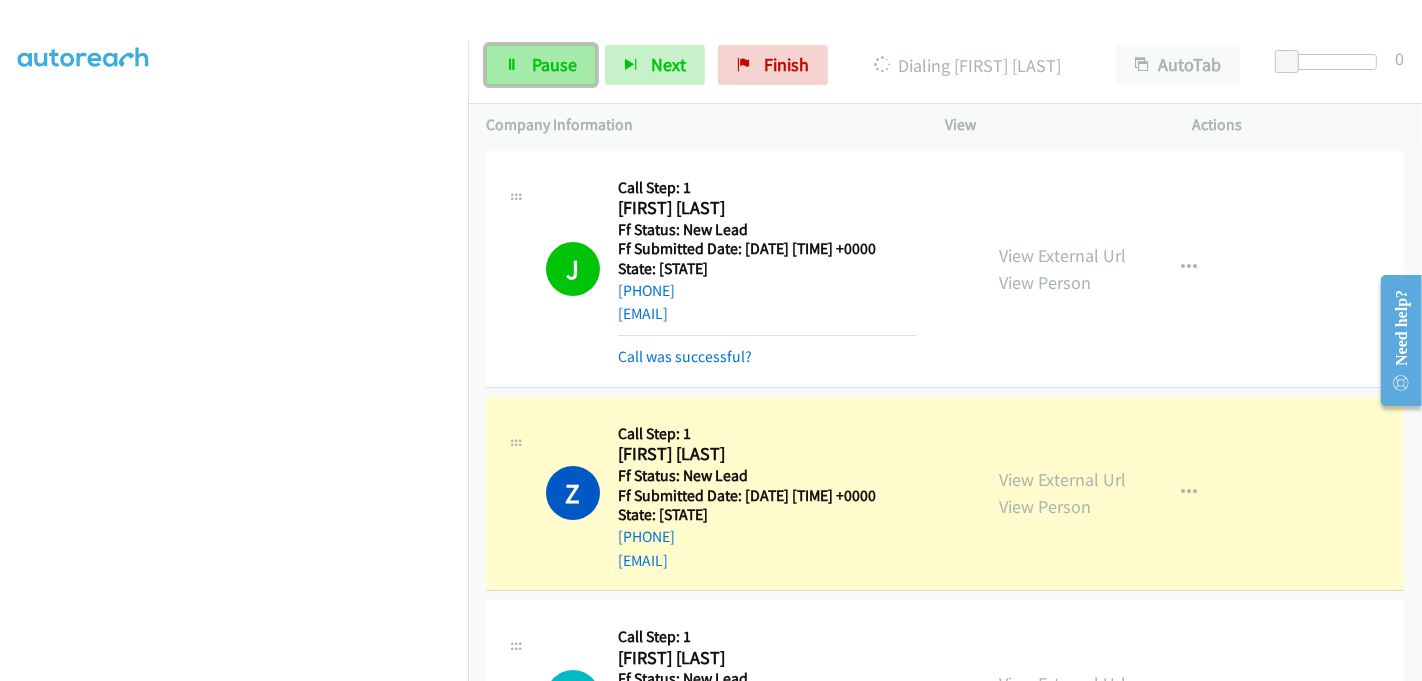 click on "Pause" at bounding box center [541, 65] 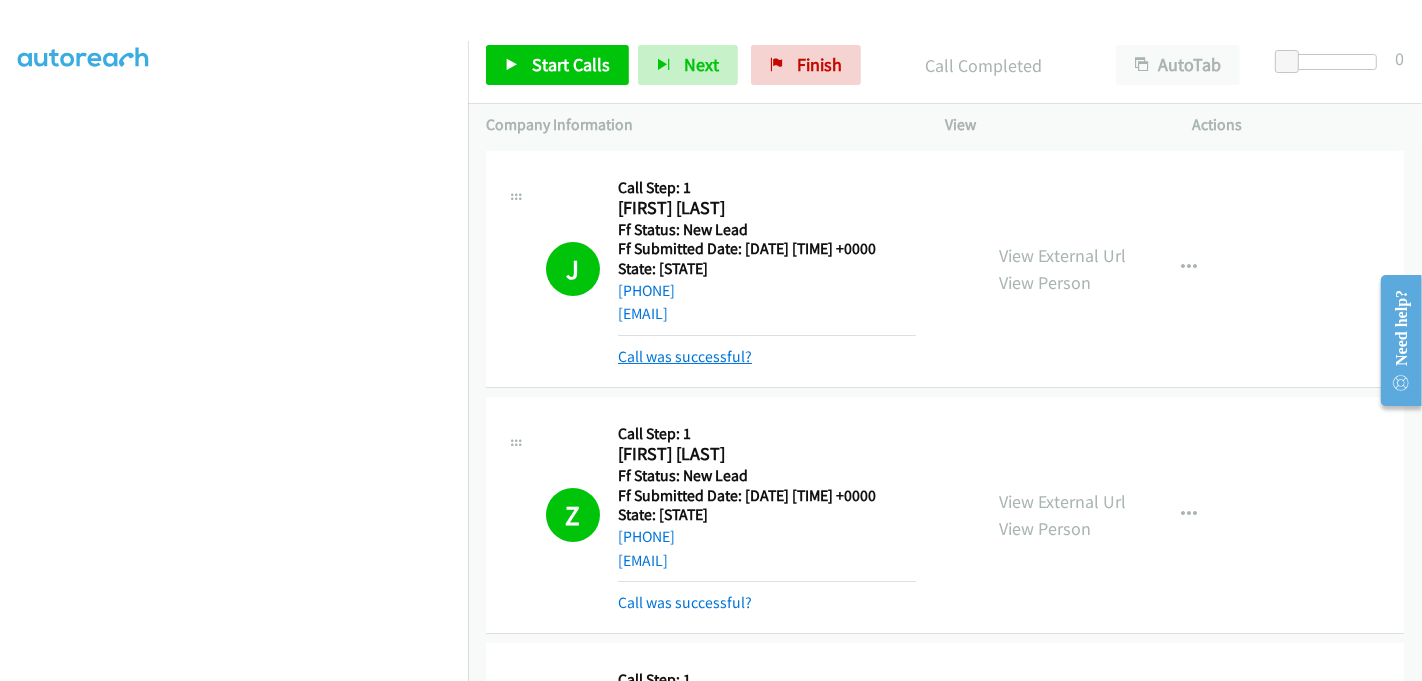 click on "Call was successful?" at bounding box center [685, 356] 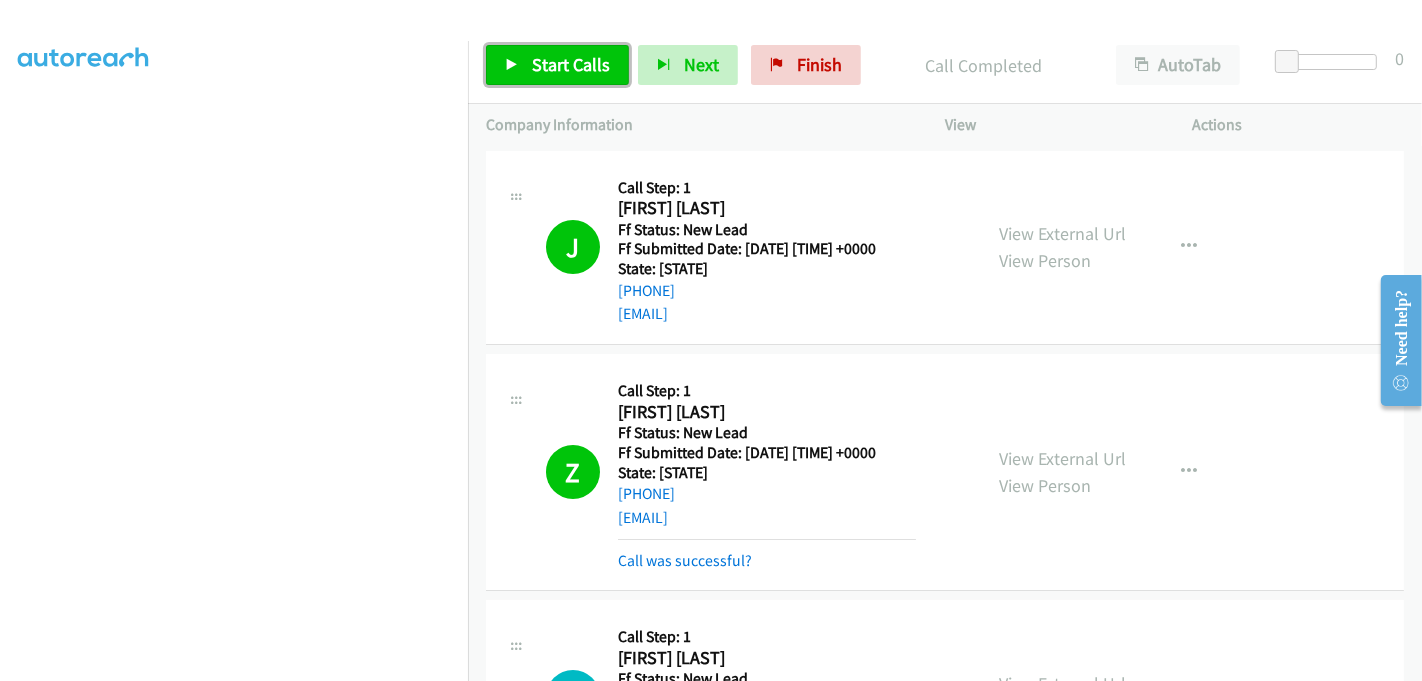 click on "Start Calls" at bounding box center [571, 64] 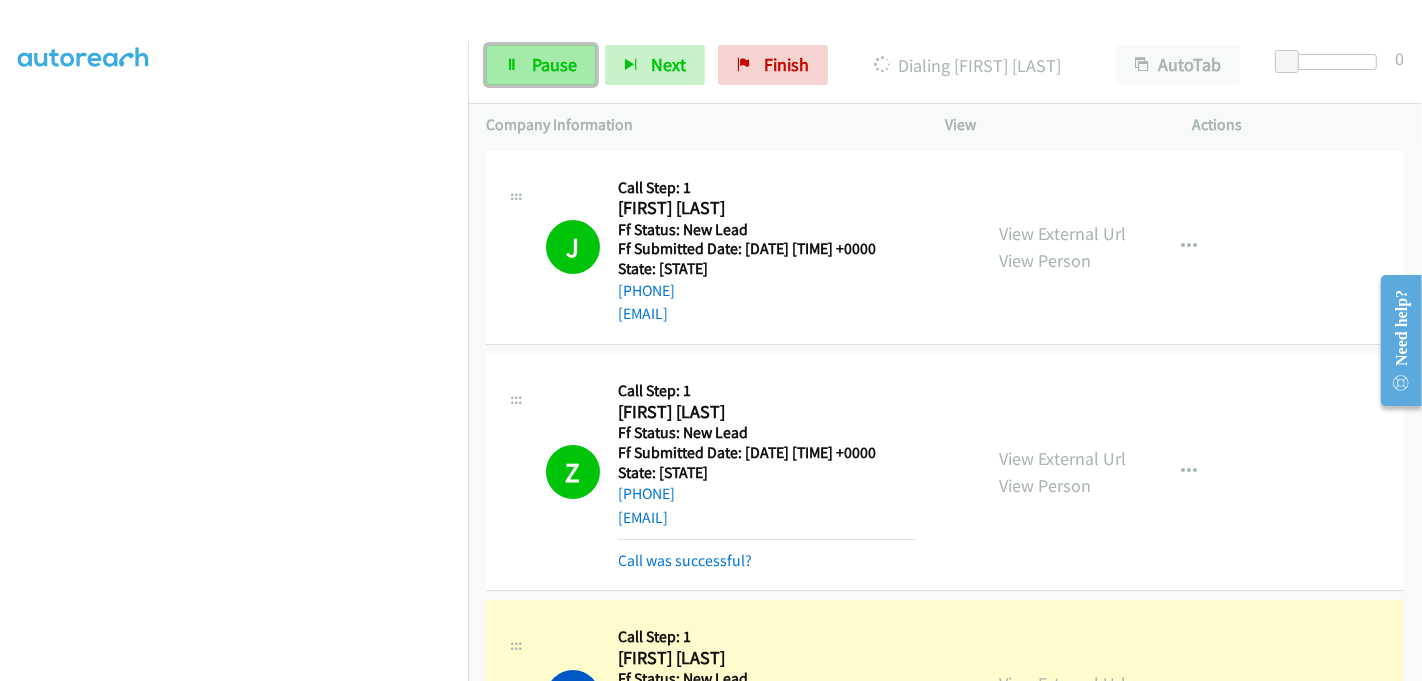 click on "Pause" at bounding box center (541, 65) 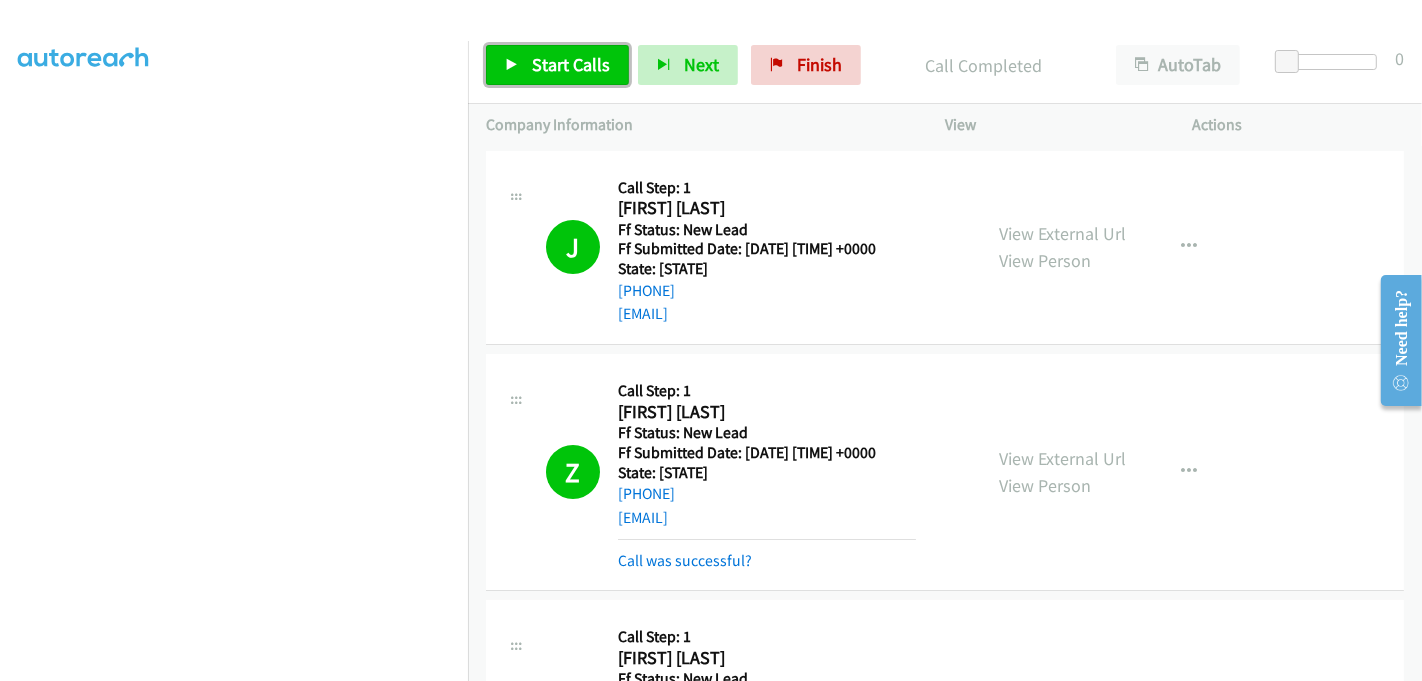 click on "Start Calls" at bounding box center [571, 64] 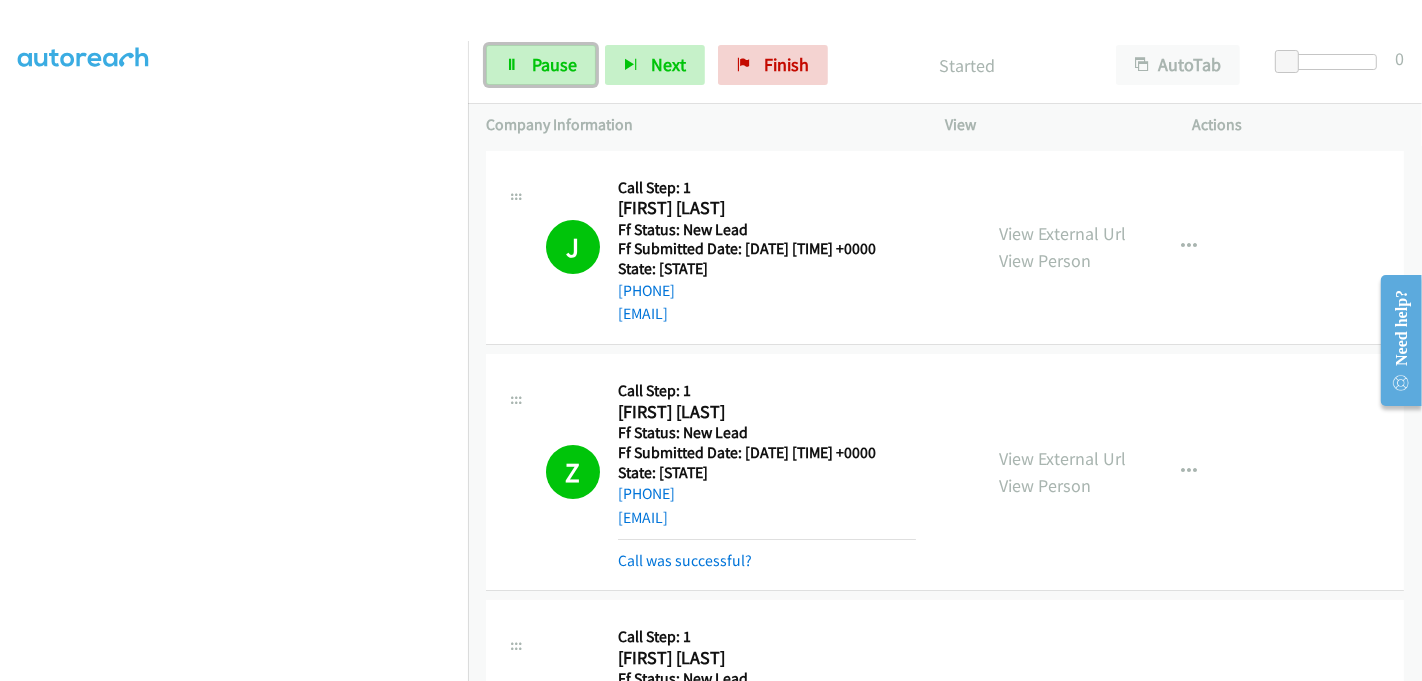 click on "Pause" at bounding box center [554, 64] 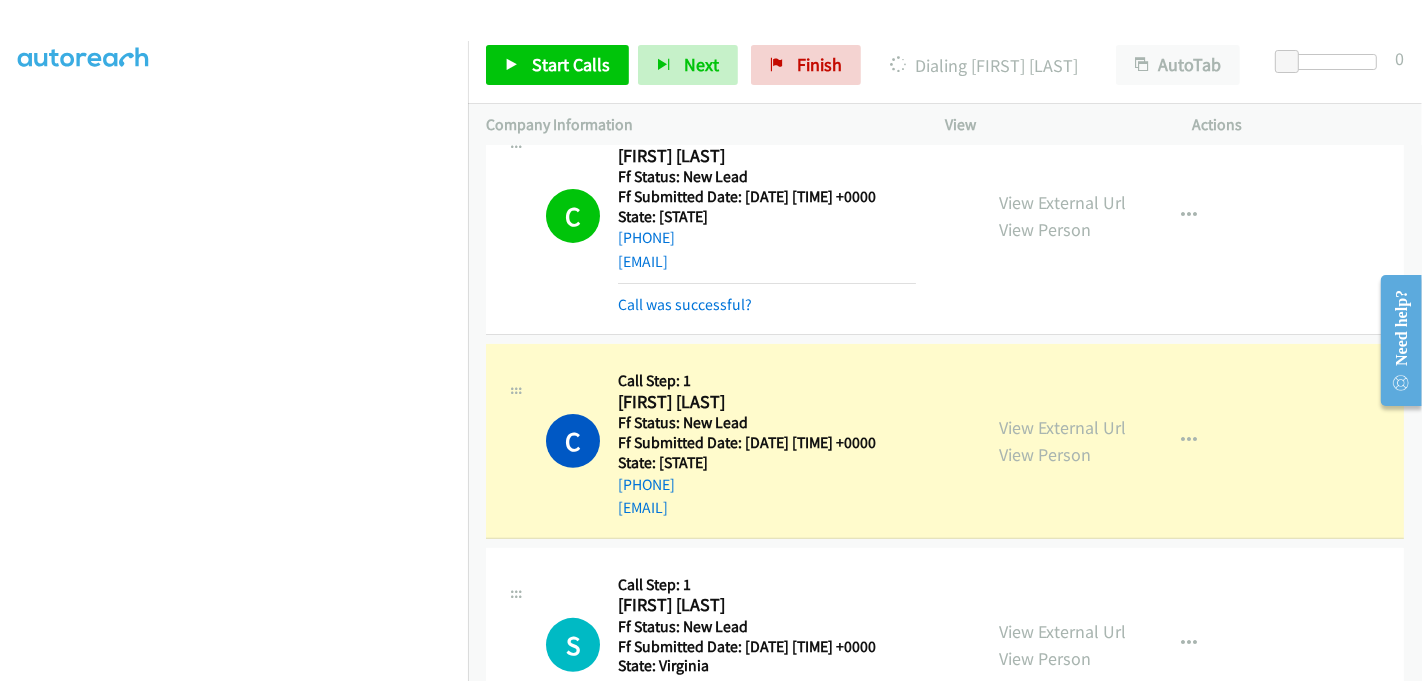 scroll, scrollTop: 555, scrollLeft: 0, axis: vertical 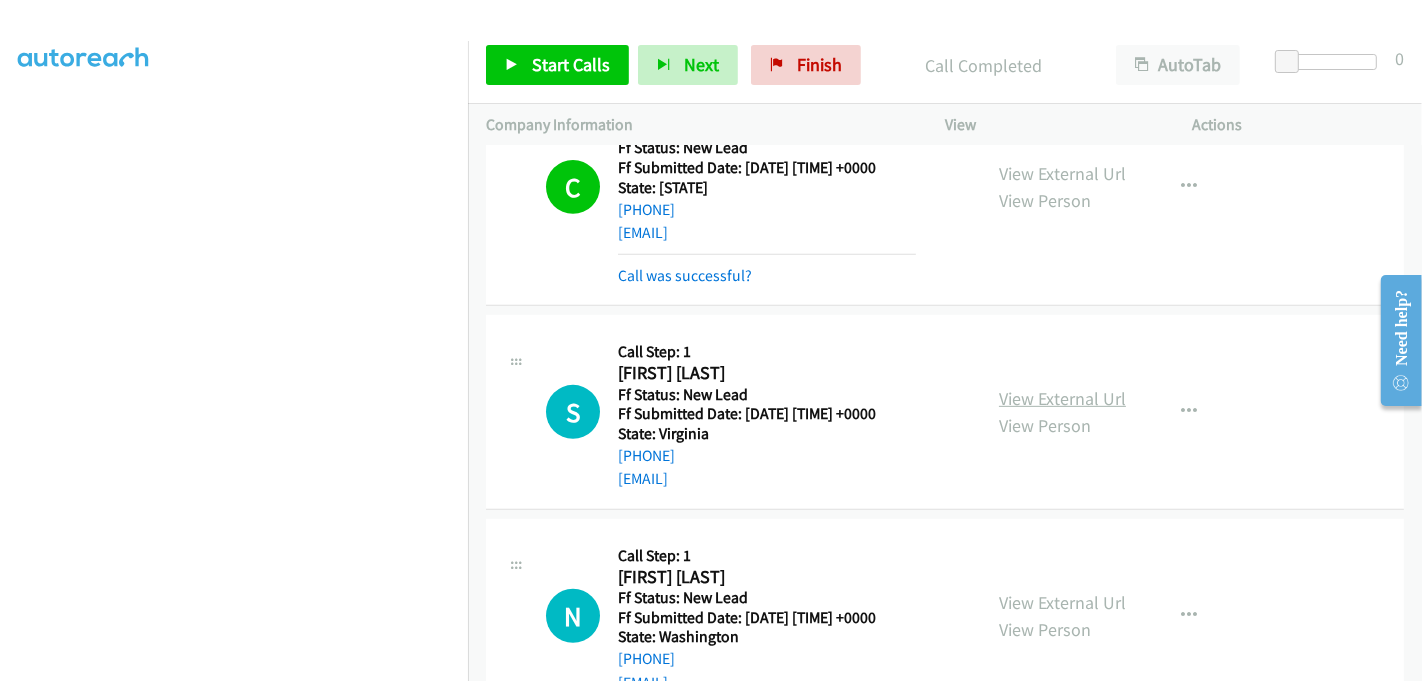 click on "View External Url" at bounding box center (1062, 398) 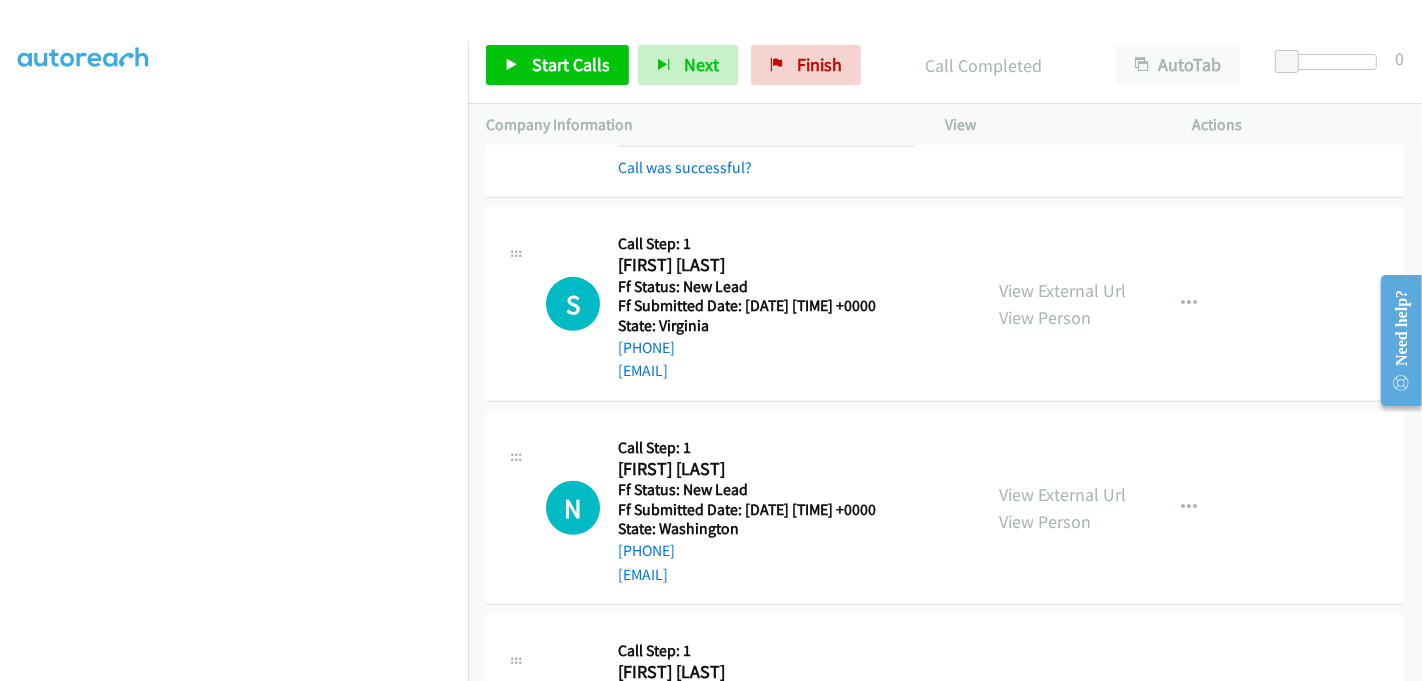 scroll, scrollTop: 1040, scrollLeft: 0, axis: vertical 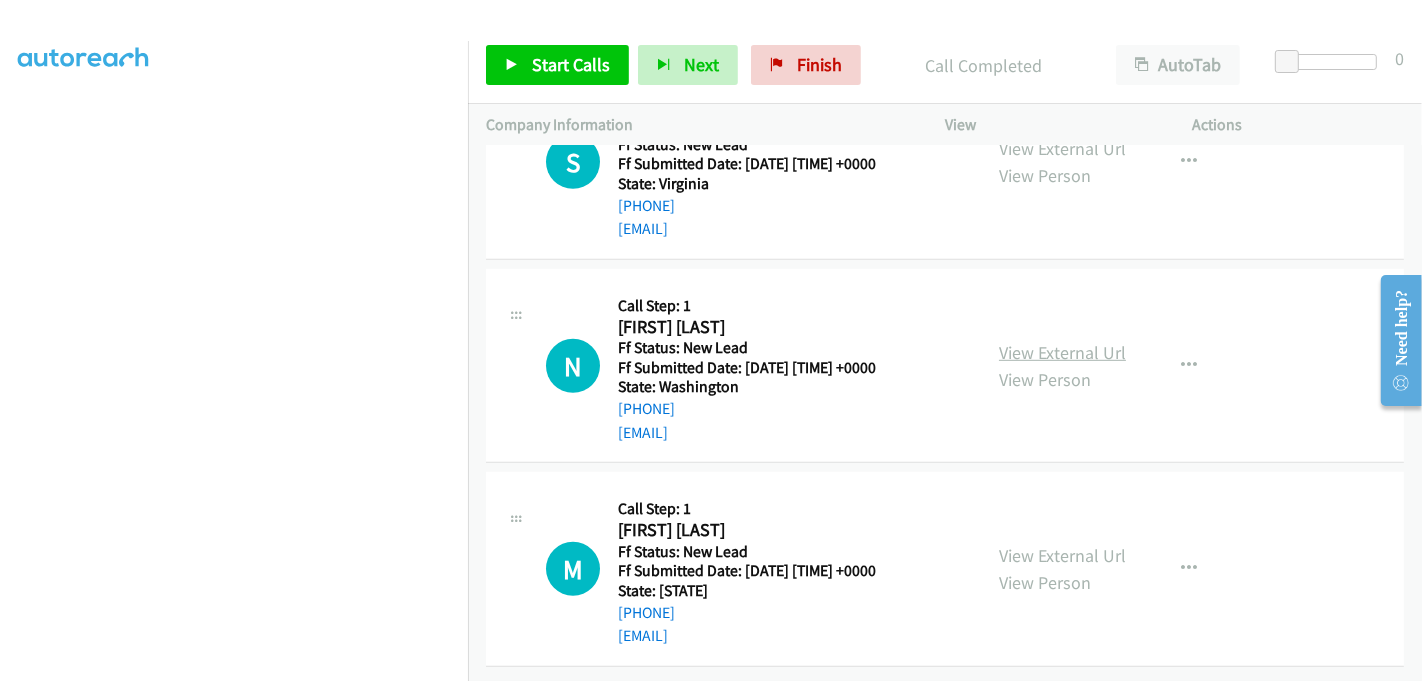 click on "View External Url" at bounding box center [1062, 352] 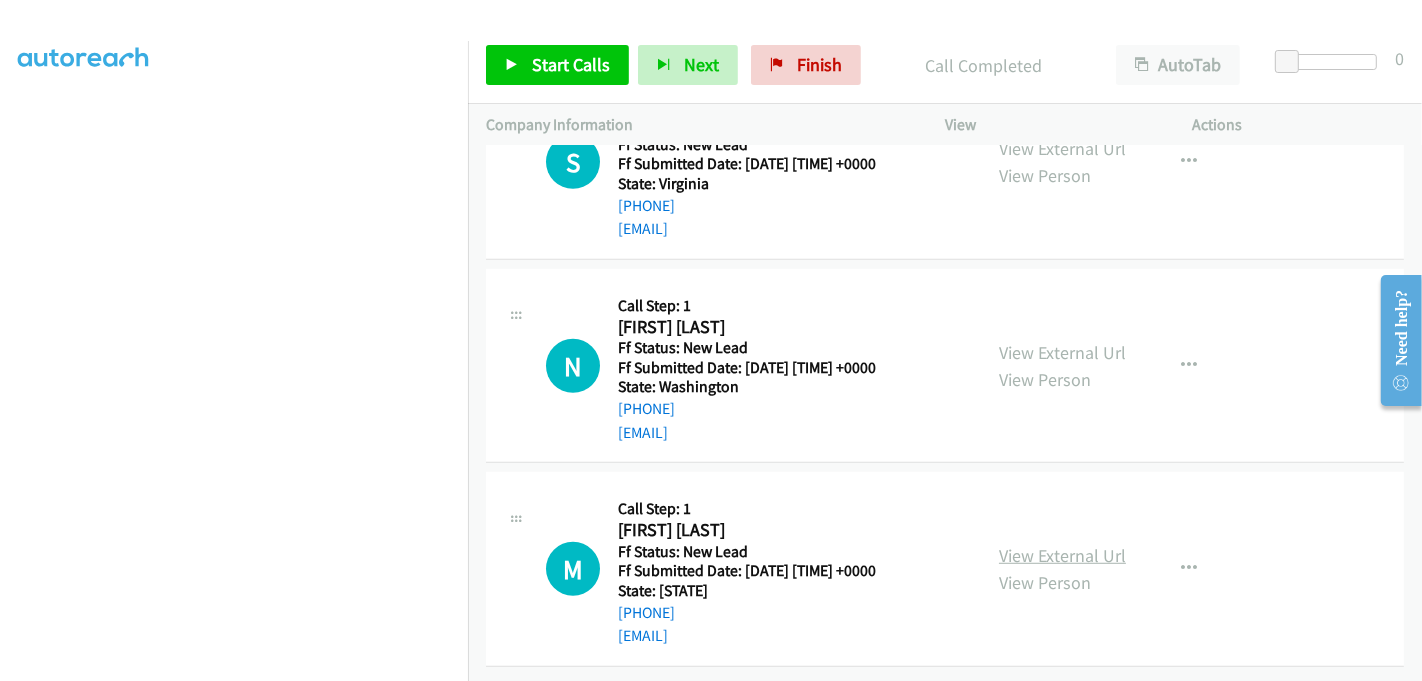 click on "View External Url" at bounding box center (1062, 555) 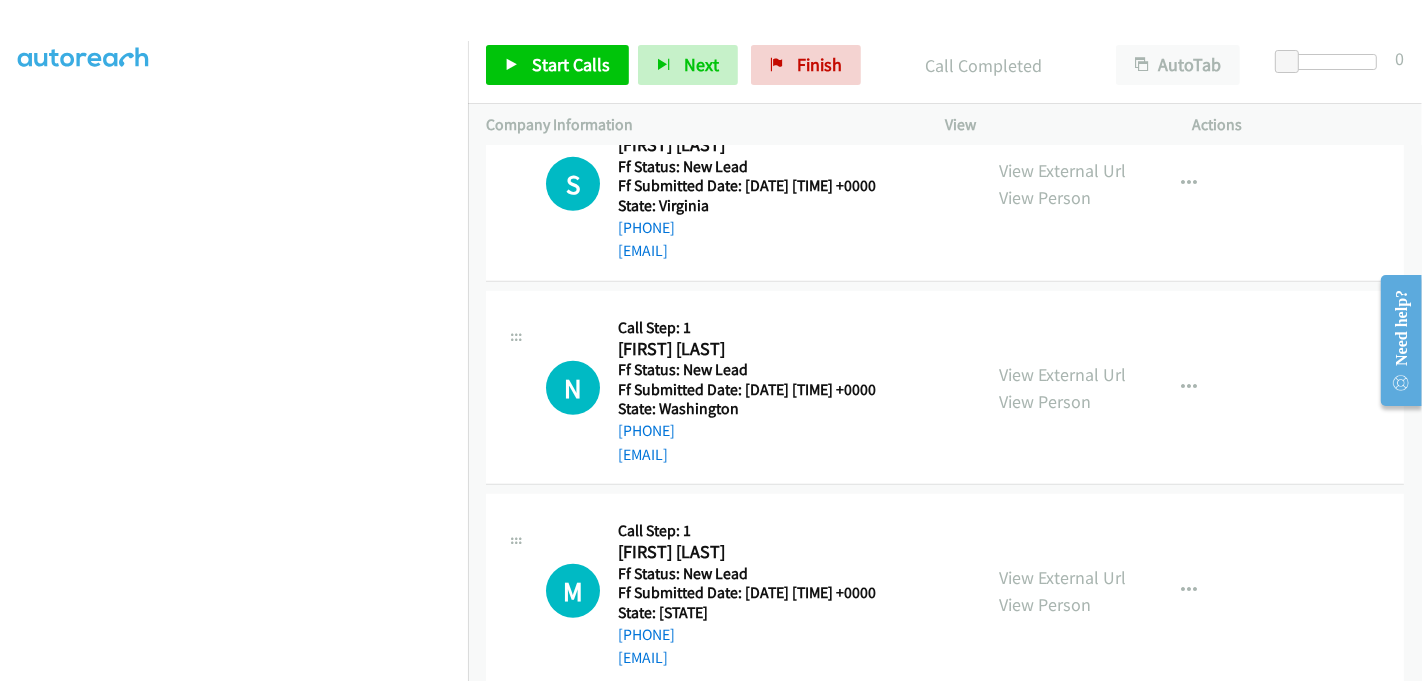 scroll, scrollTop: 1040, scrollLeft: 0, axis: vertical 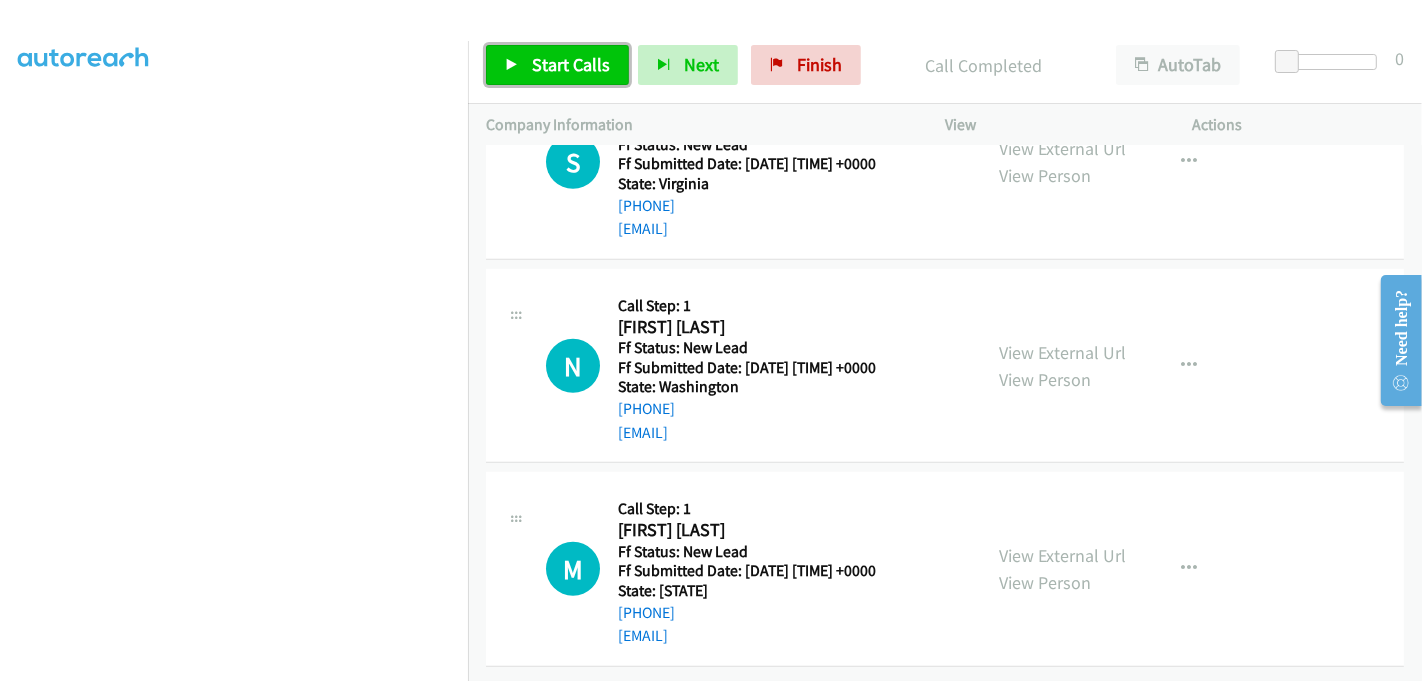 click on "Start Calls" at bounding box center [571, 64] 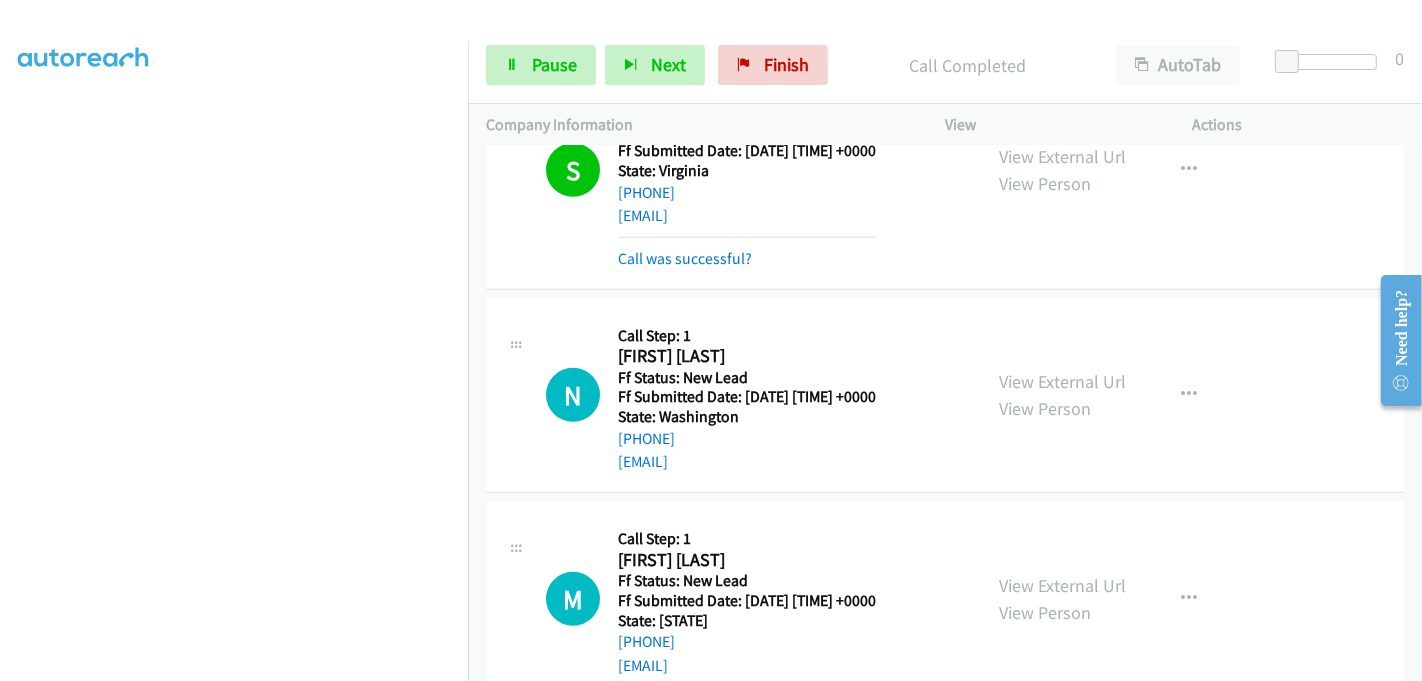 scroll, scrollTop: 1062, scrollLeft: 0, axis: vertical 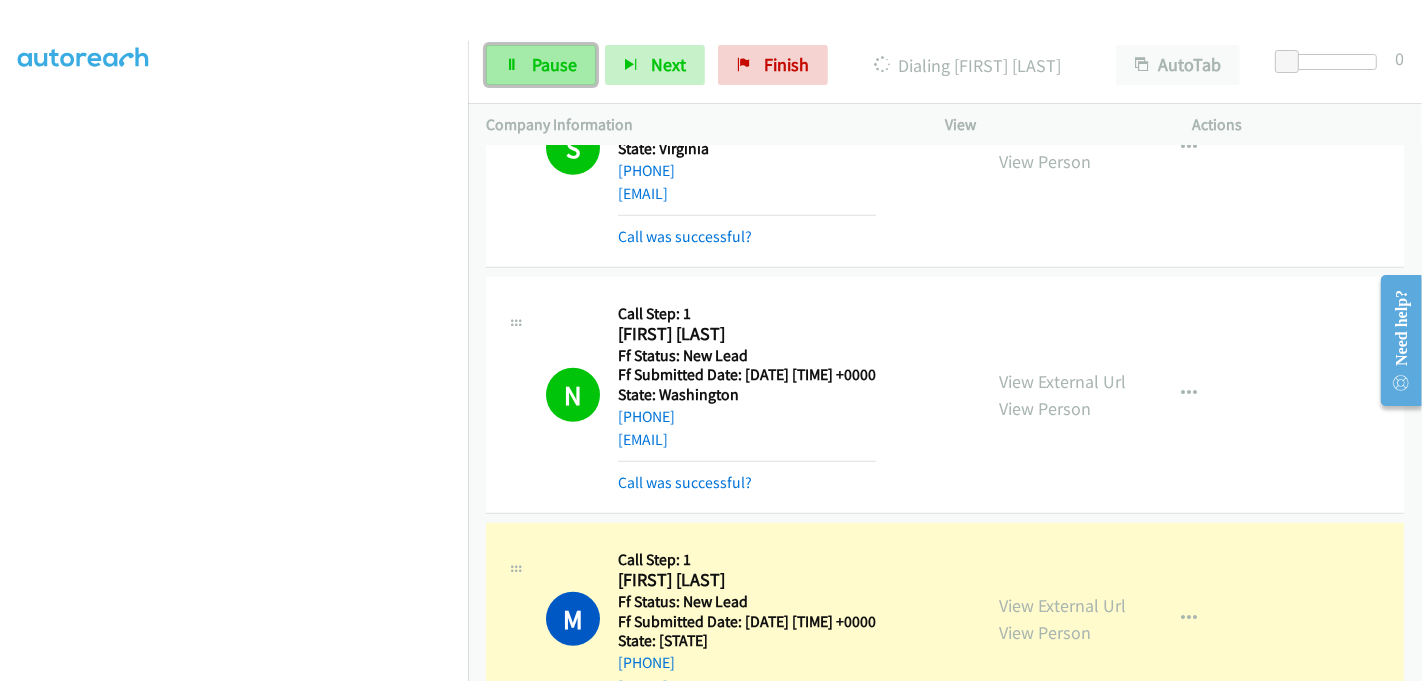 click on "Pause" at bounding box center (554, 64) 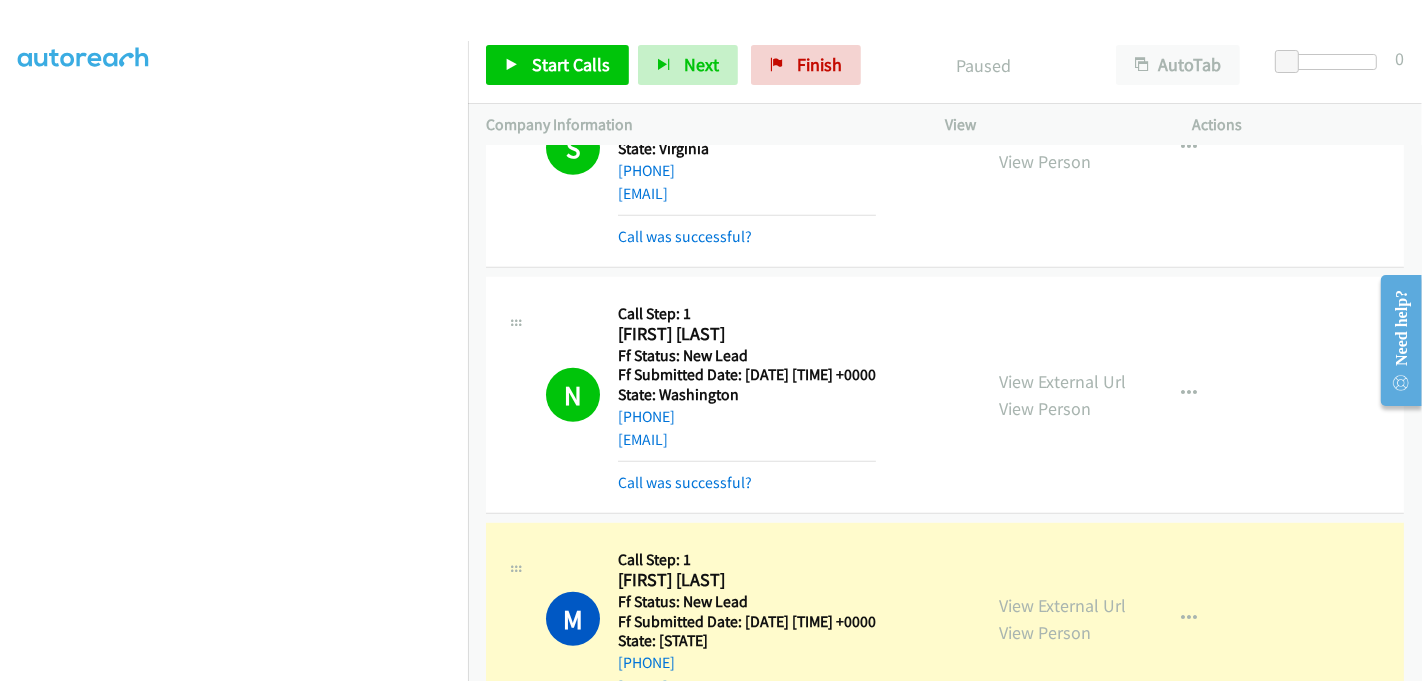 scroll, scrollTop: 1284, scrollLeft: 0, axis: vertical 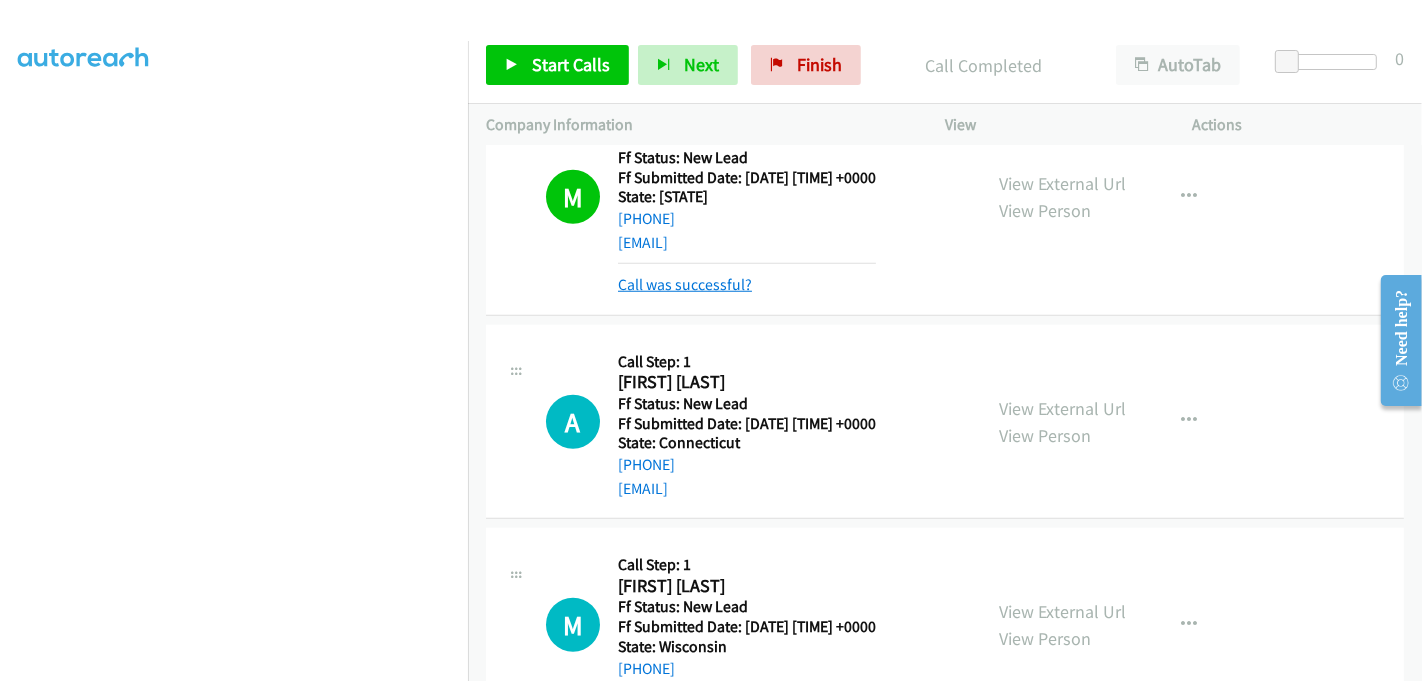 click on "Call was successful?" at bounding box center [685, 284] 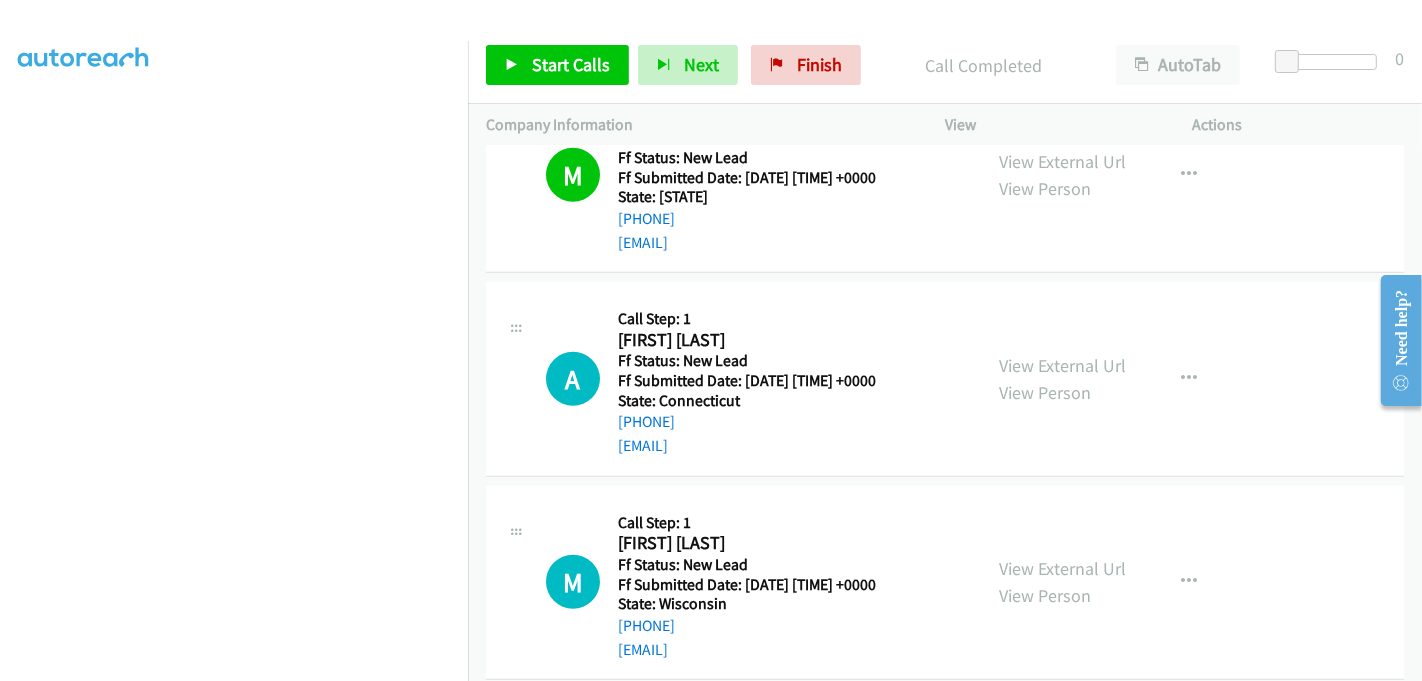 scroll, scrollTop: 1617, scrollLeft: 0, axis: vertical 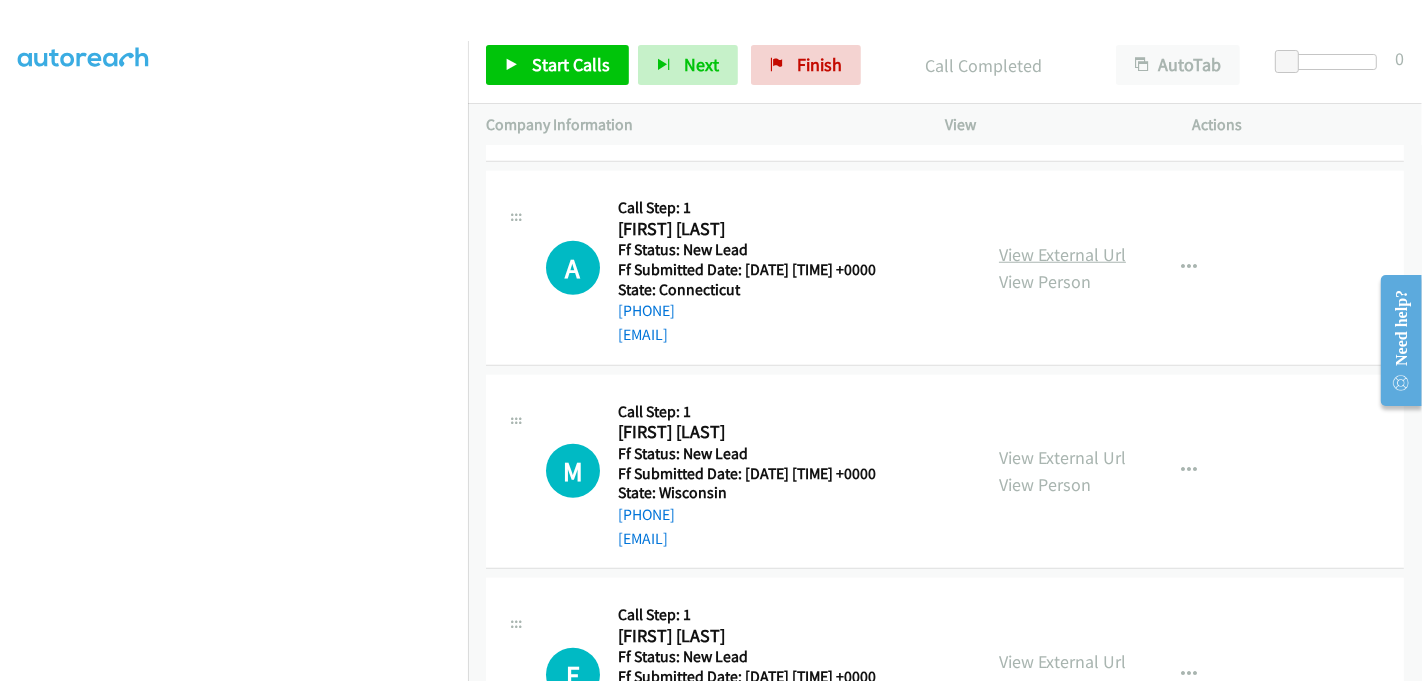 click on "View External Url" at bounding box center (1062, 254) 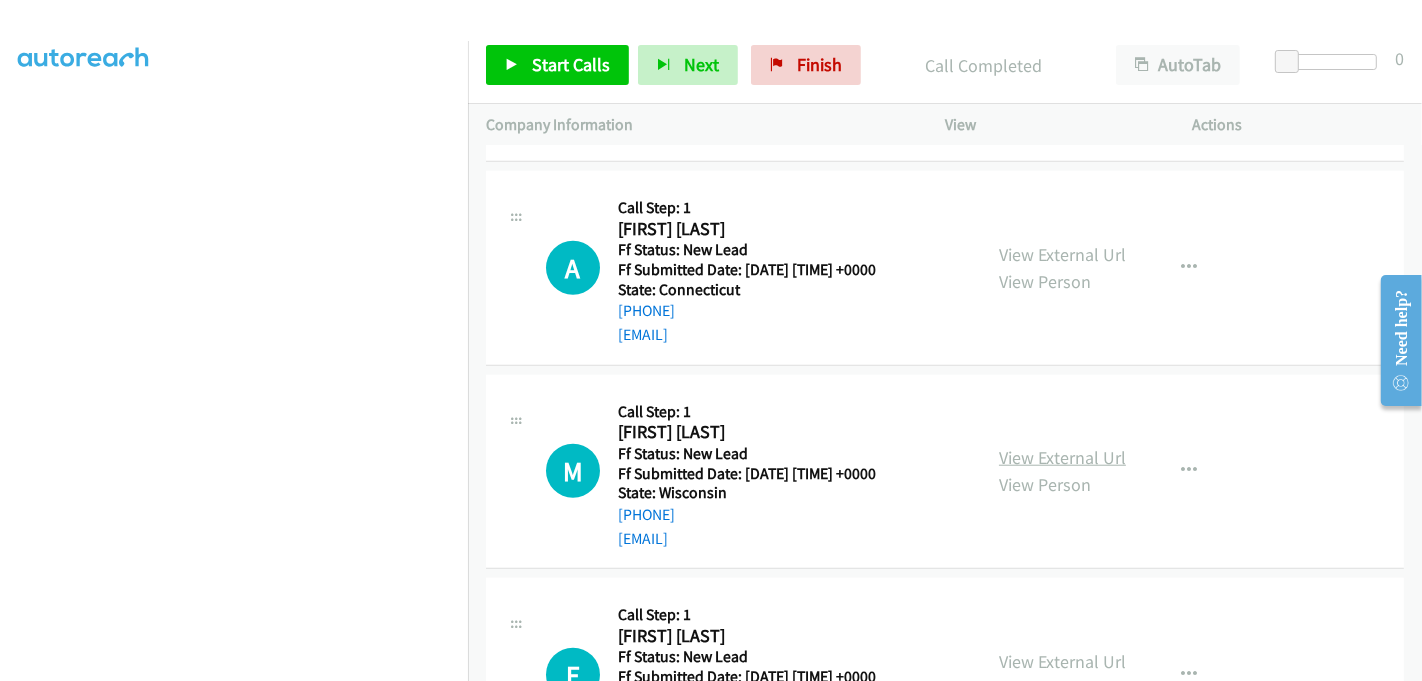 click on "View External Url" at bounding box center [1062, 457] 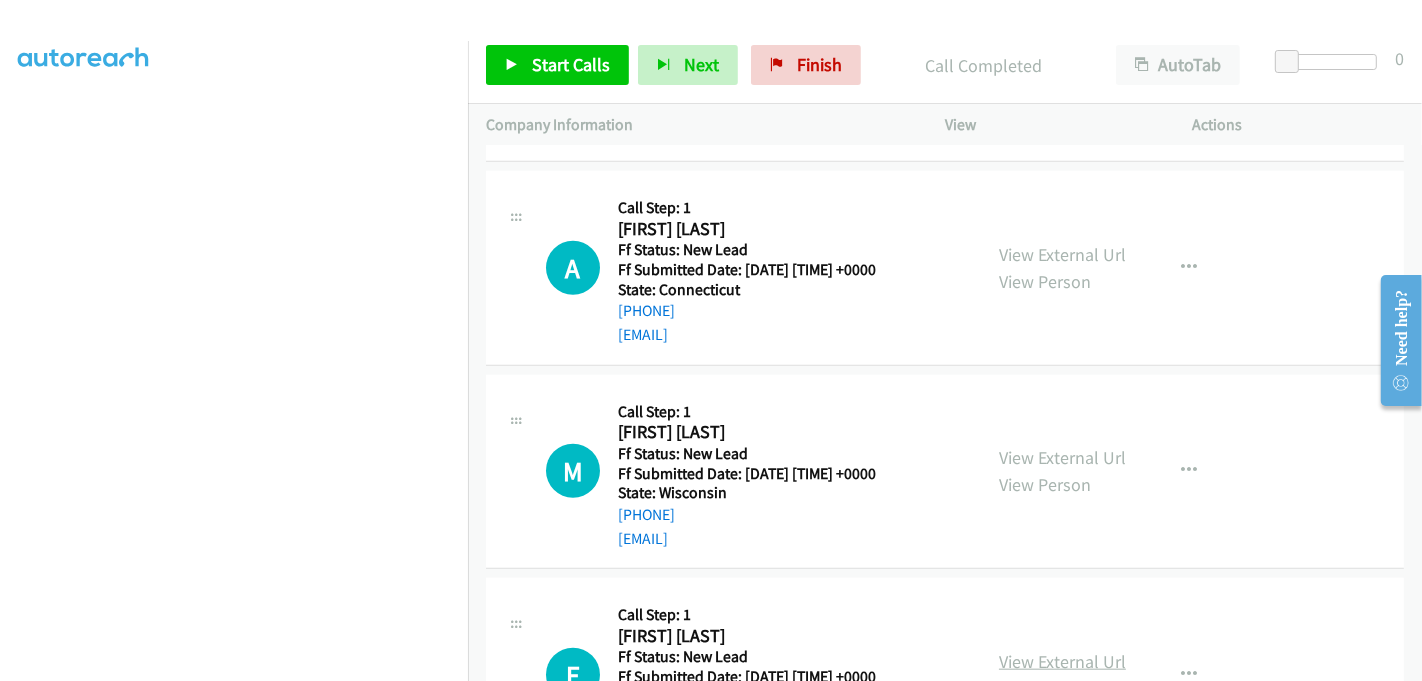 click on "View External Url" at bounding box center (1062, 661) 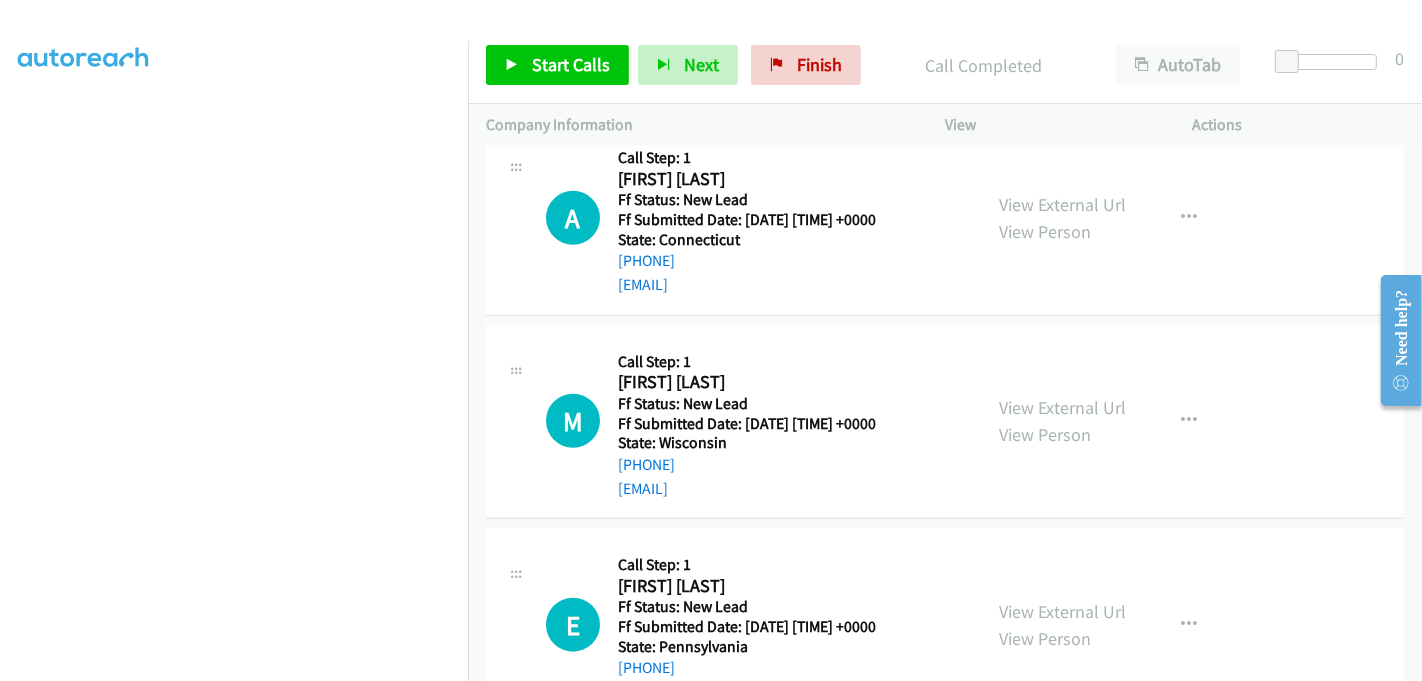 scroll, scrollTop: 1734, scrollLeft: 0, axis: vertical 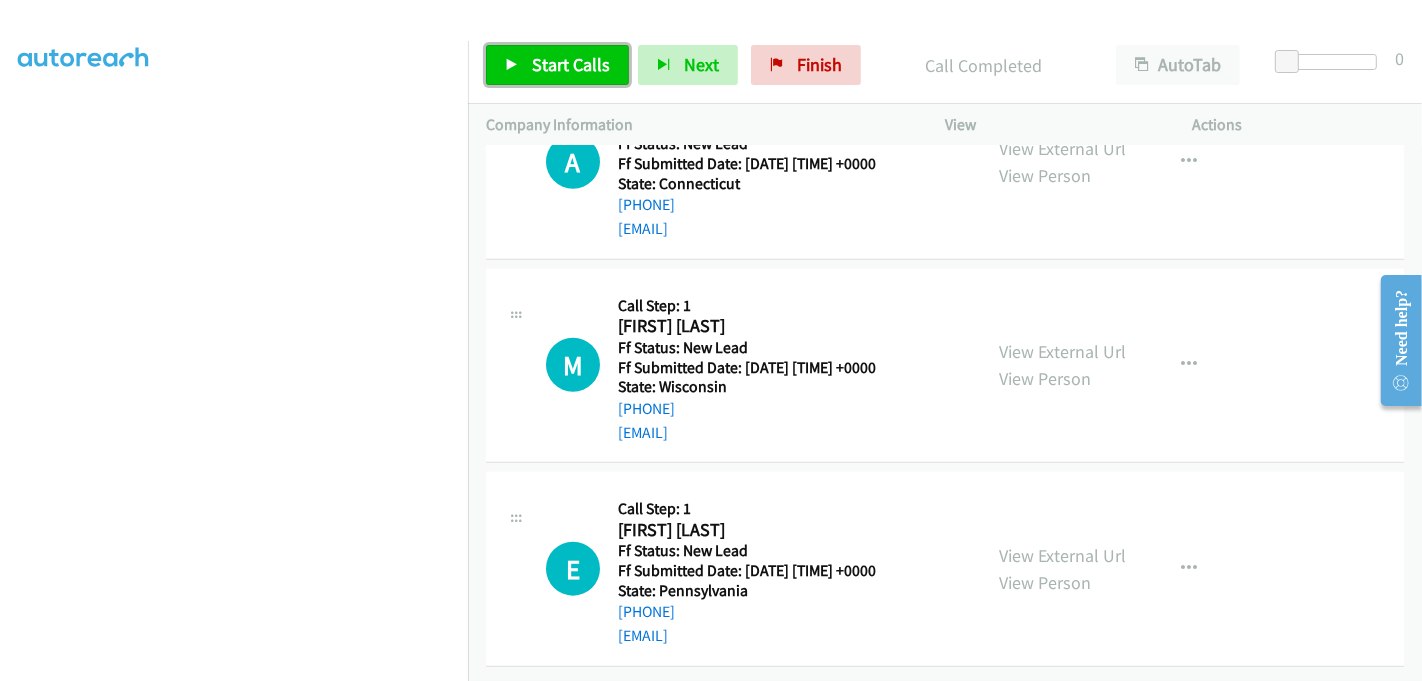 click on "Start Calls" at bounding box center [557, 65] 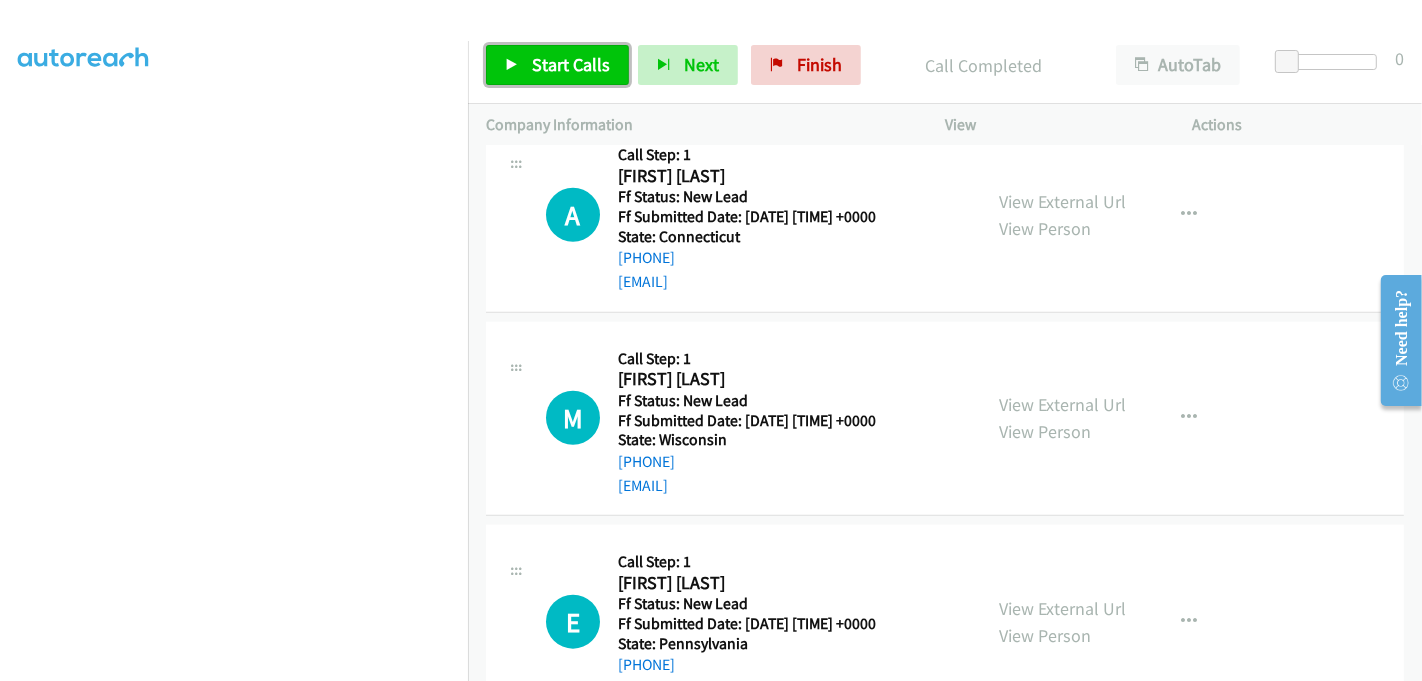 scroll, scrollTop: 1623, scrollLeft: 0, axis: vertical 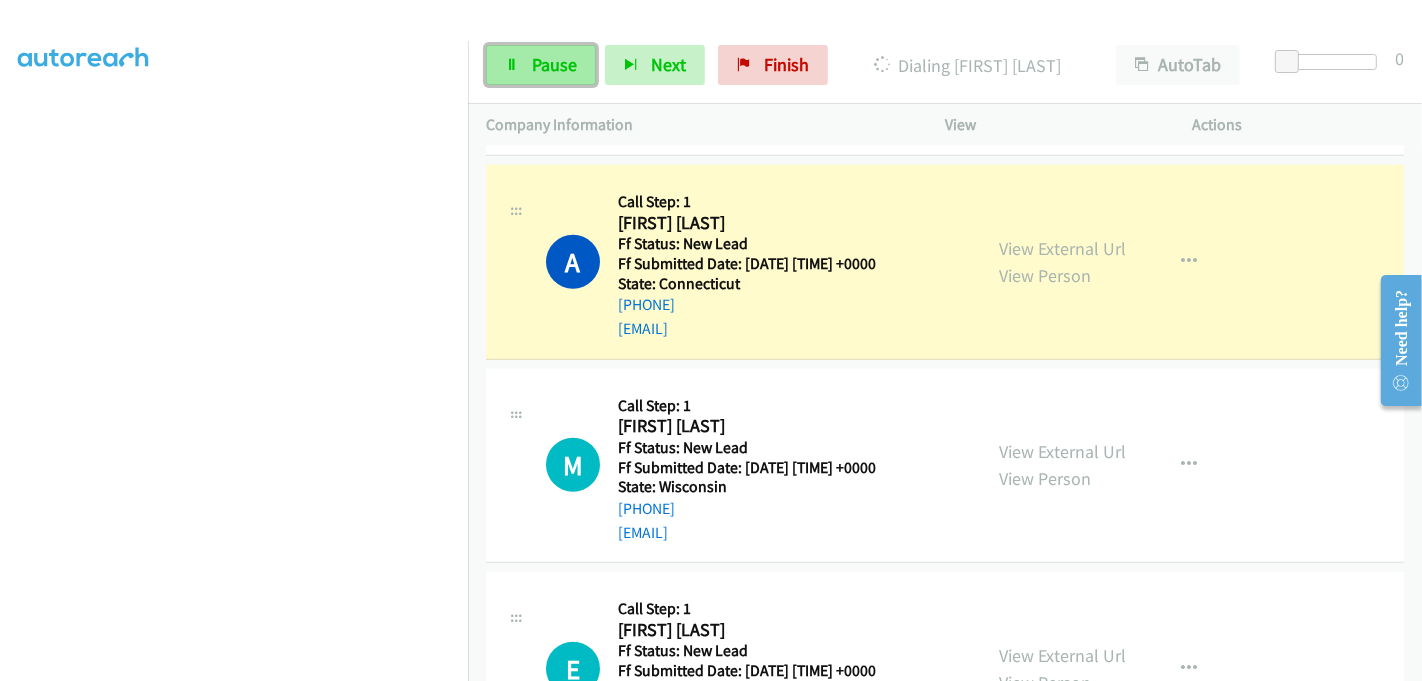 click on "Pause" at bounding box center (554, 64) 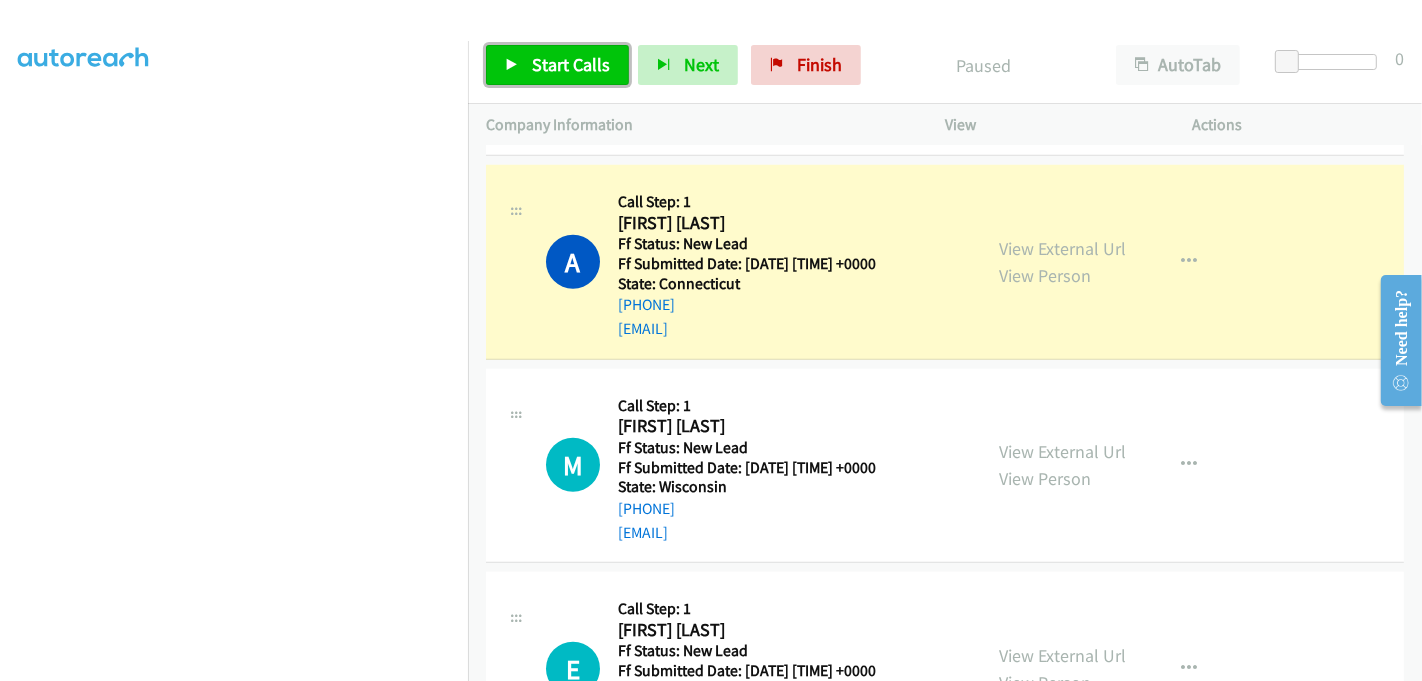 click on "Start Calls" at bounding box center (571, 64) 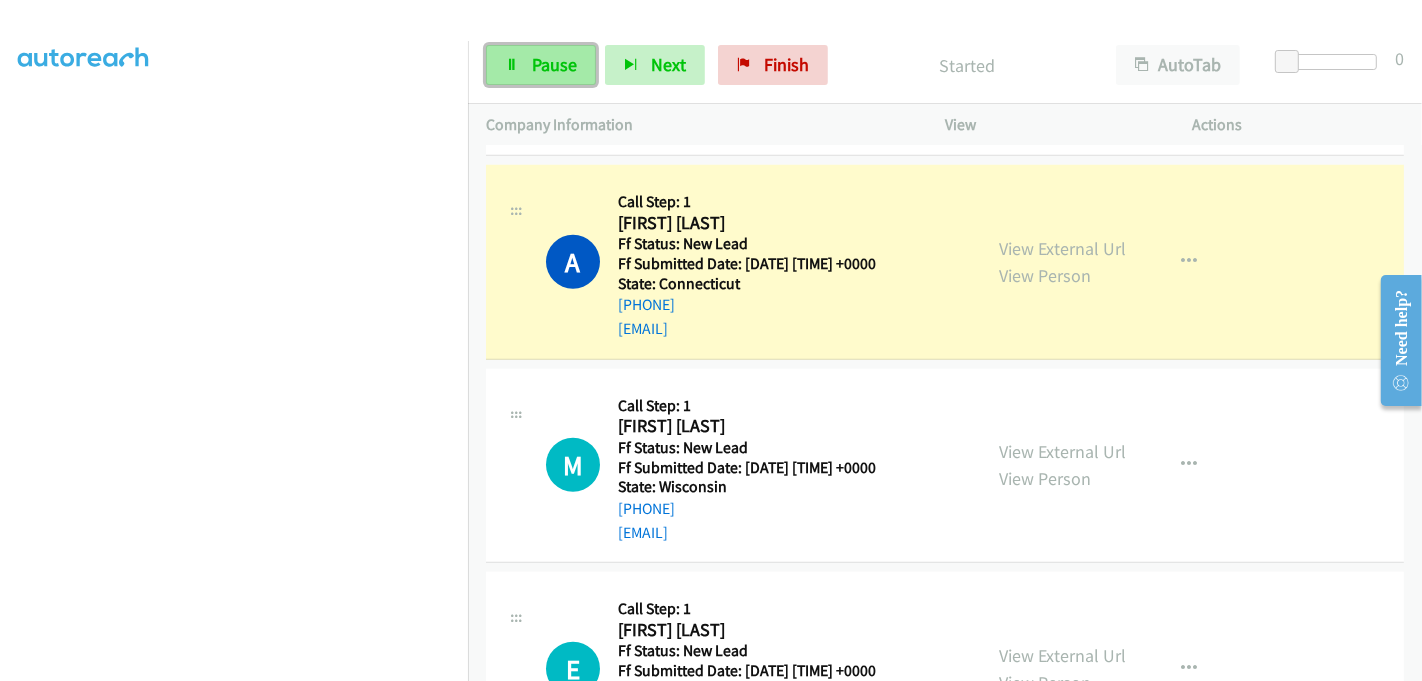 click on "Pause" at bounding box center (554, 64) 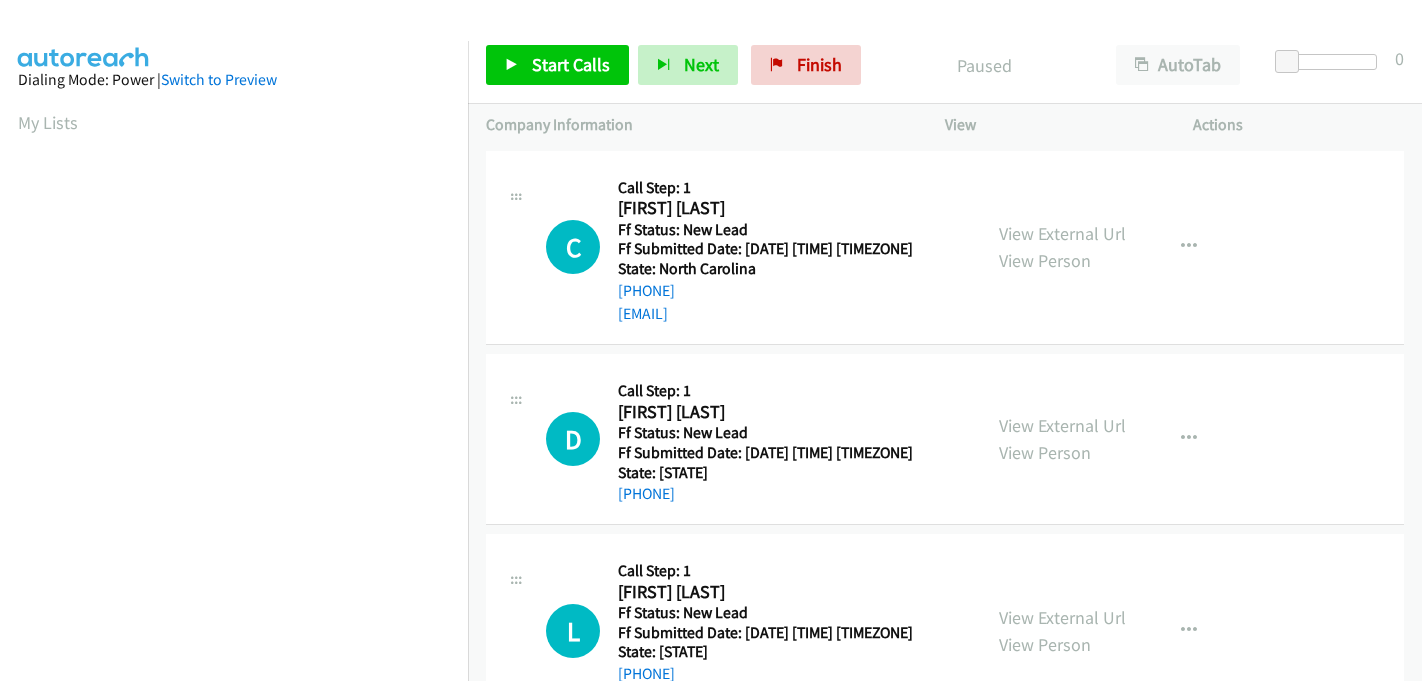scroll, scrollTop: 0, scrollLeft: 0, axis: both 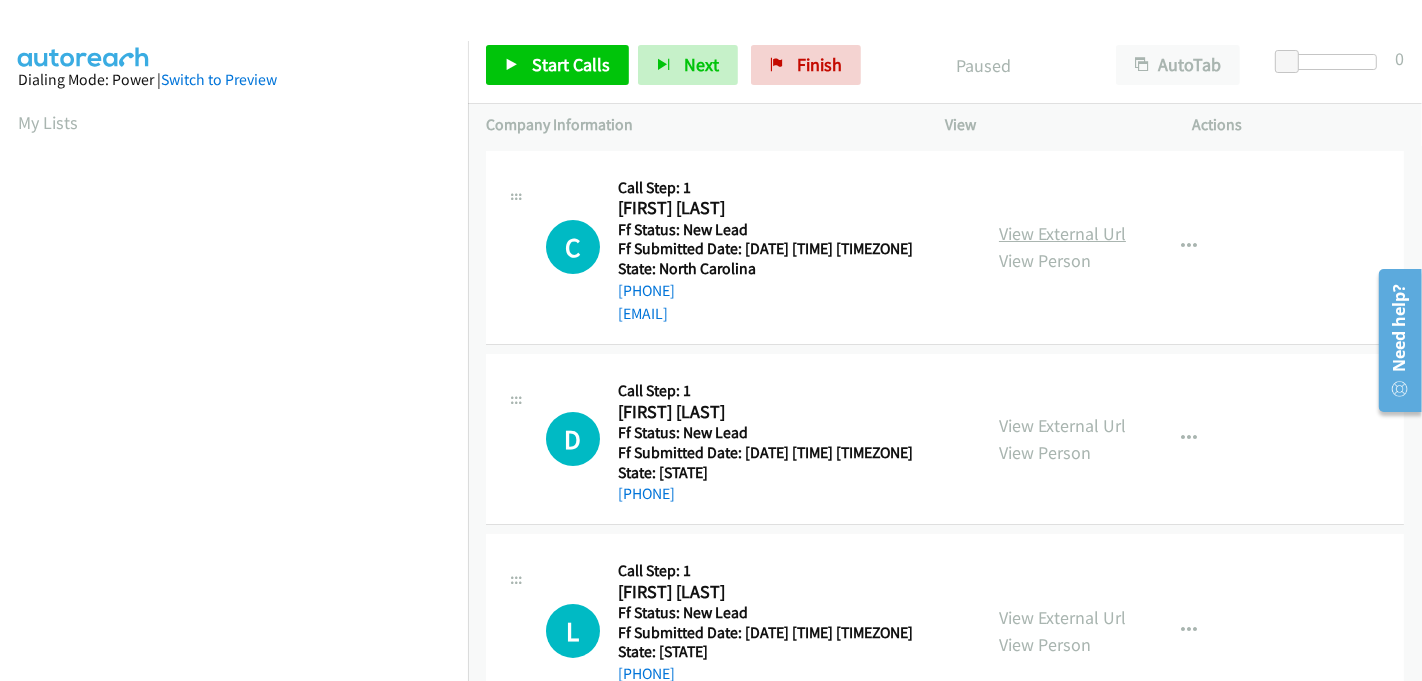 click on "View External Url" at bounding box center [1062, 233] 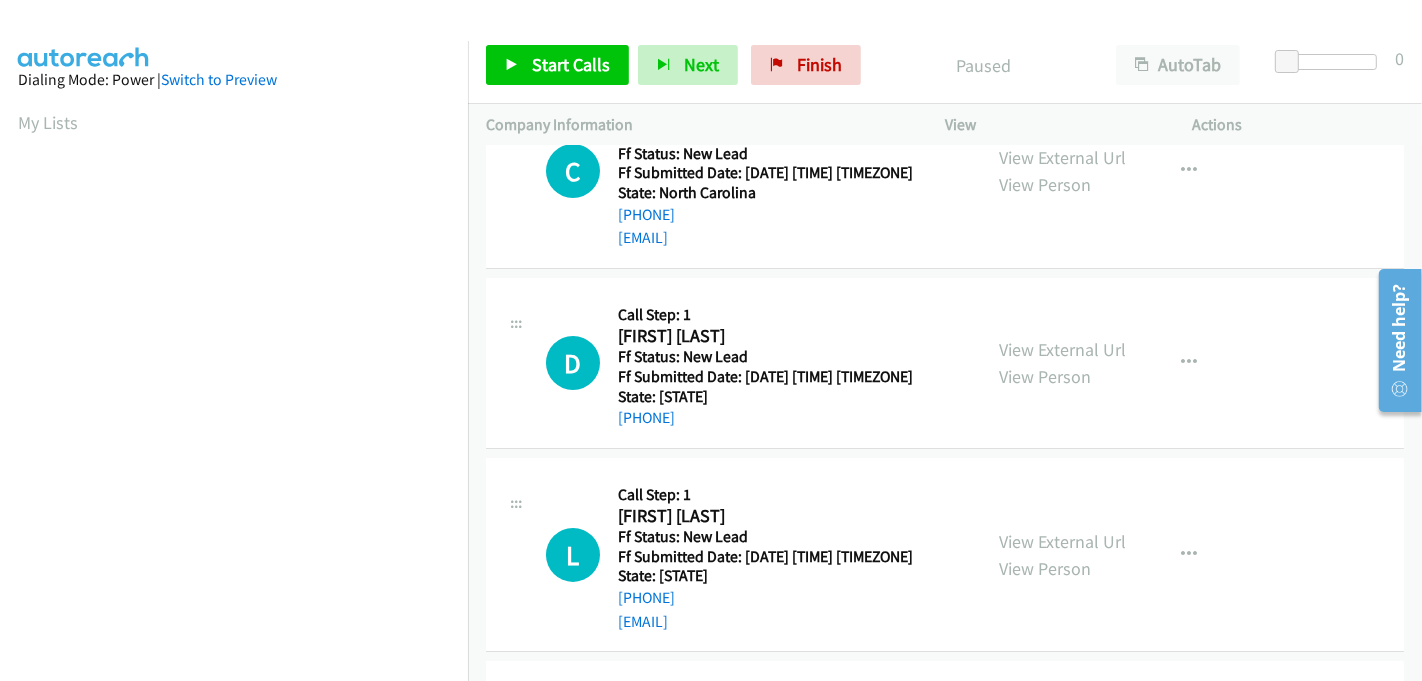 scroll, scrollTop: 111, scrollLeft: 0, axis: vertical 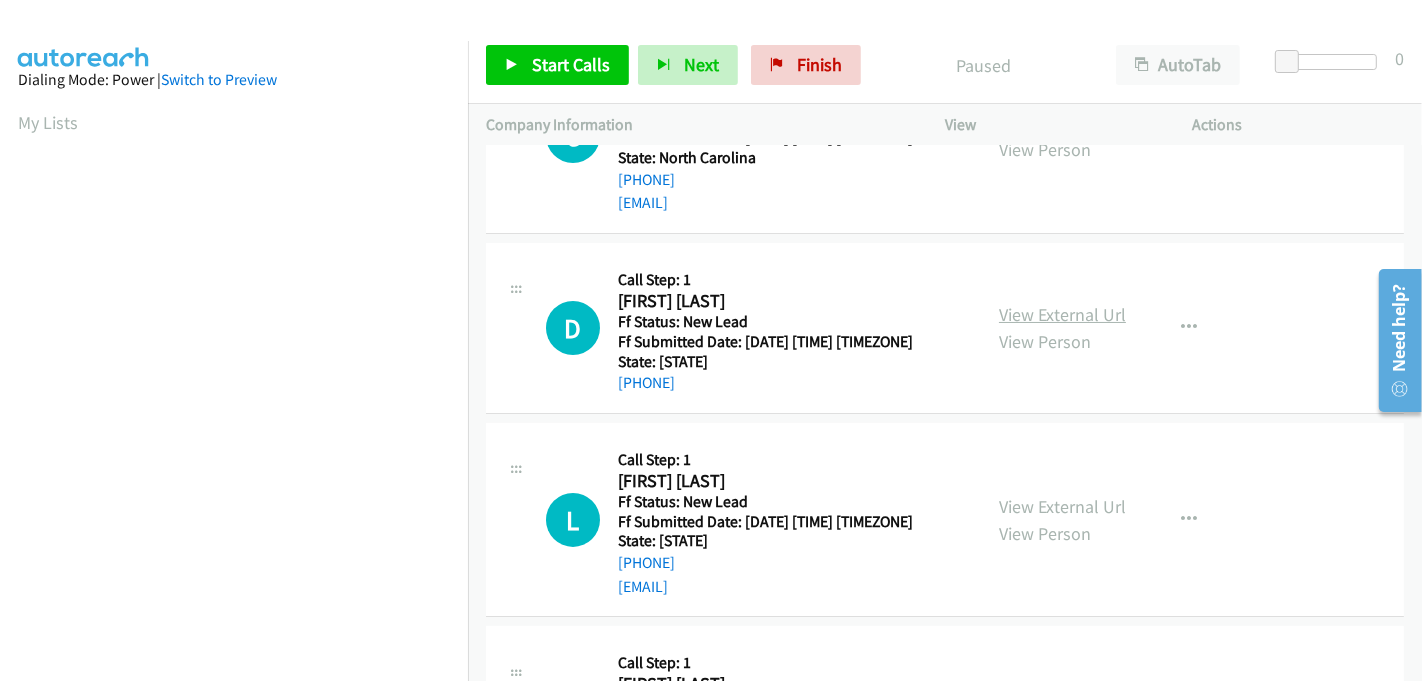 click on "View External Url" at bounding box center (1062, 314) 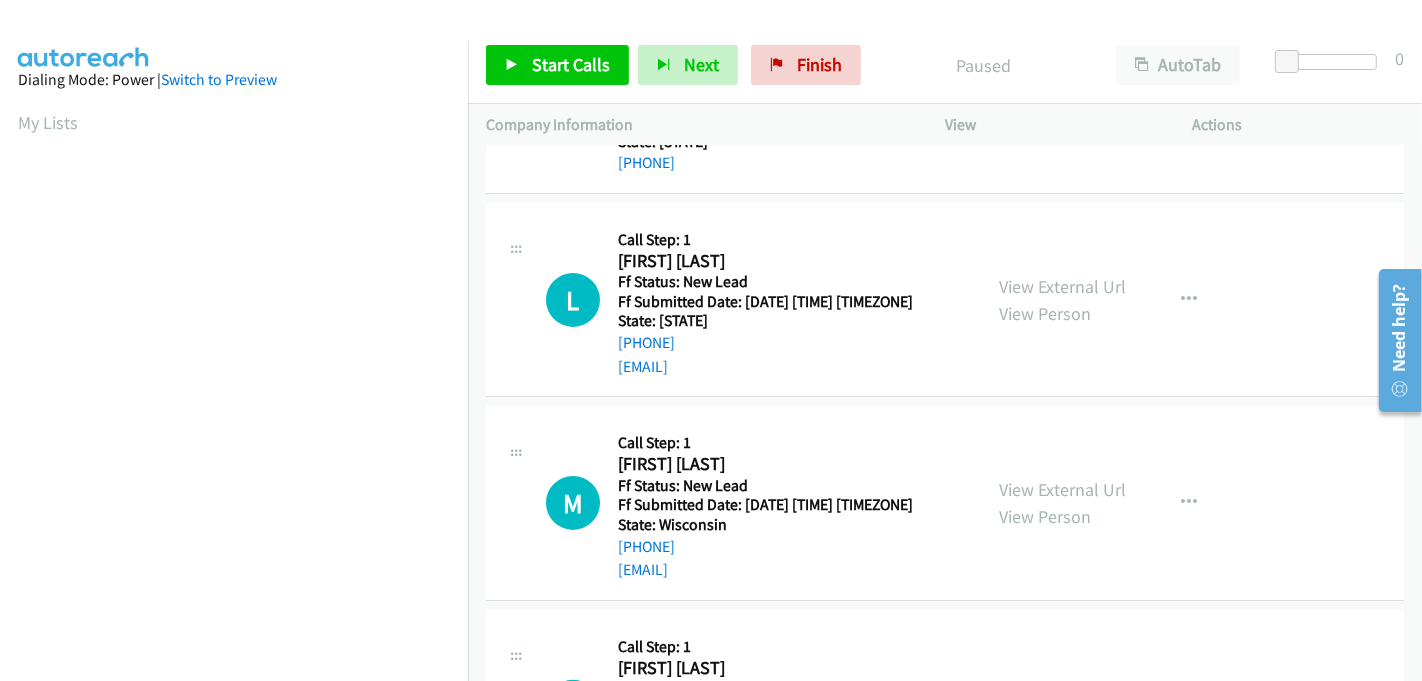 scroll, scrollTop: 333, scrollLeft: 0, axis: vertical 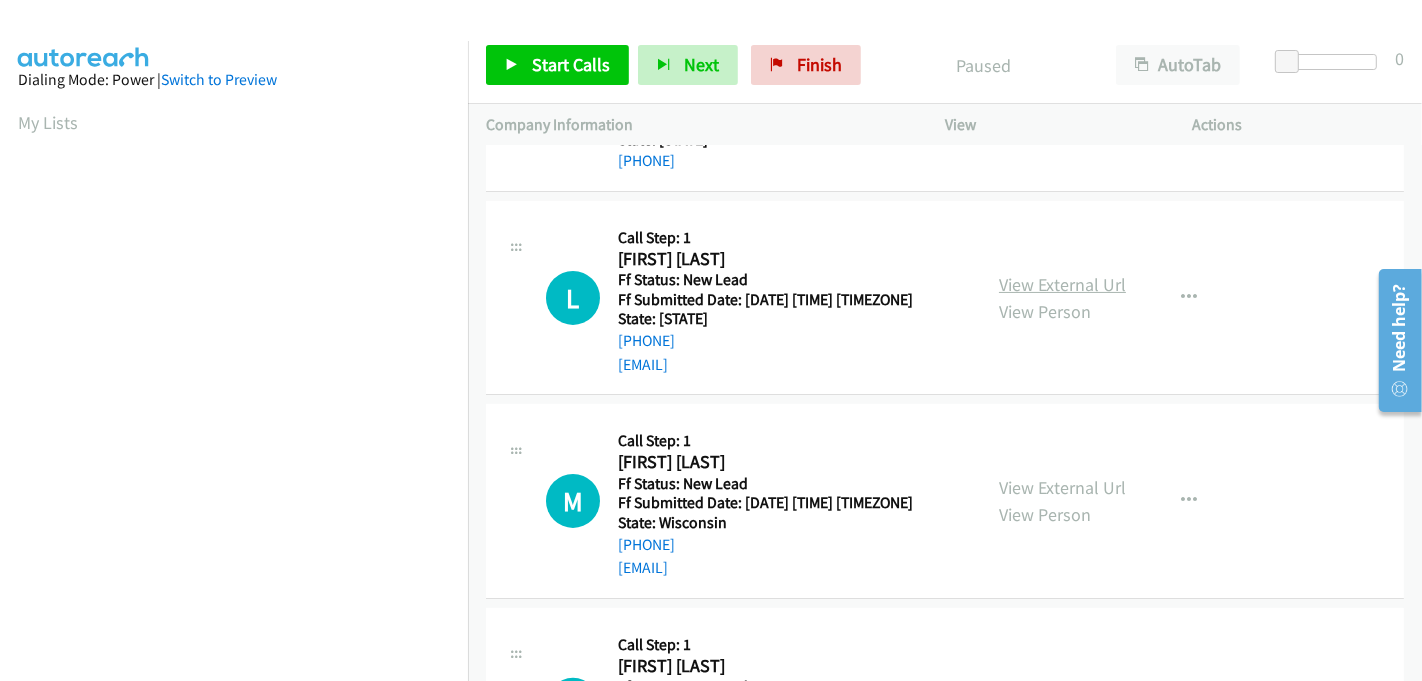 click on "View External Url" at bounding box center [1062, 284] 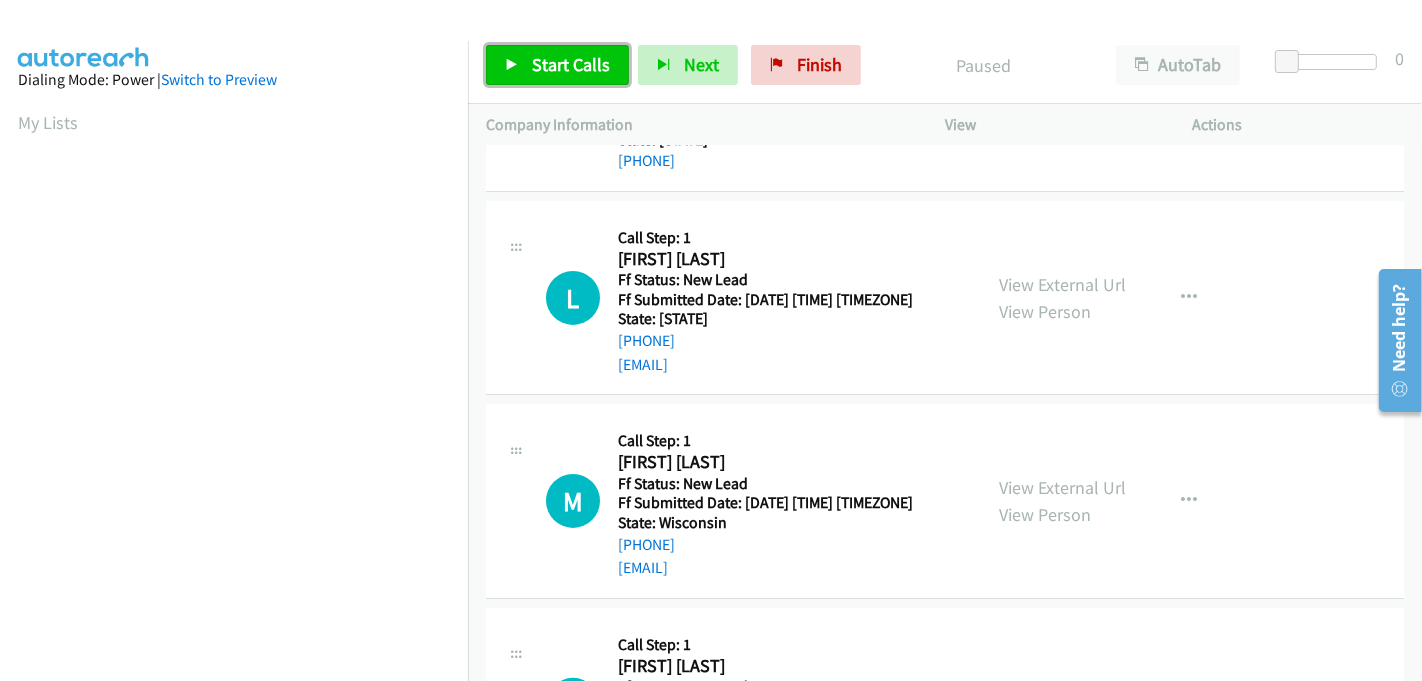 click on "Start Calls" at bounding box center (557, 65) 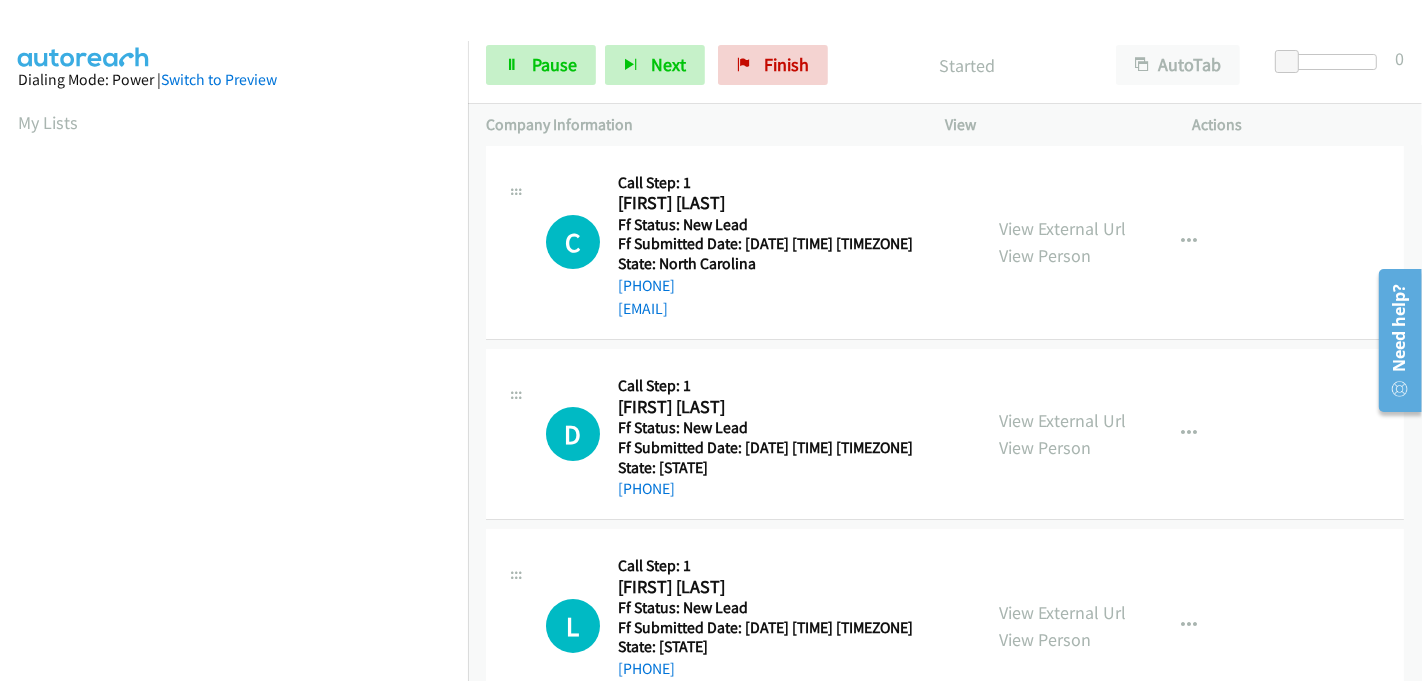 scroll, scrollTop: 0, scrollLeft: 0, axis: both 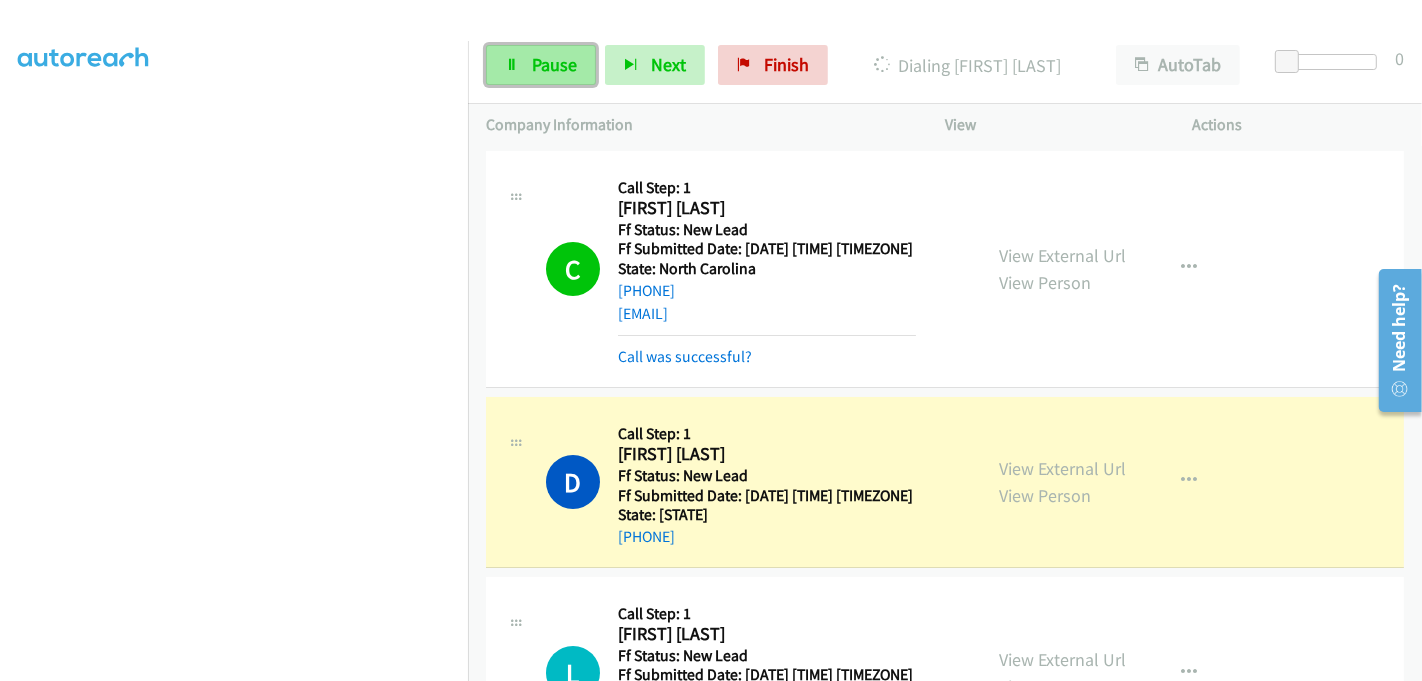click on "Pause" at bounding box center [554, 64] 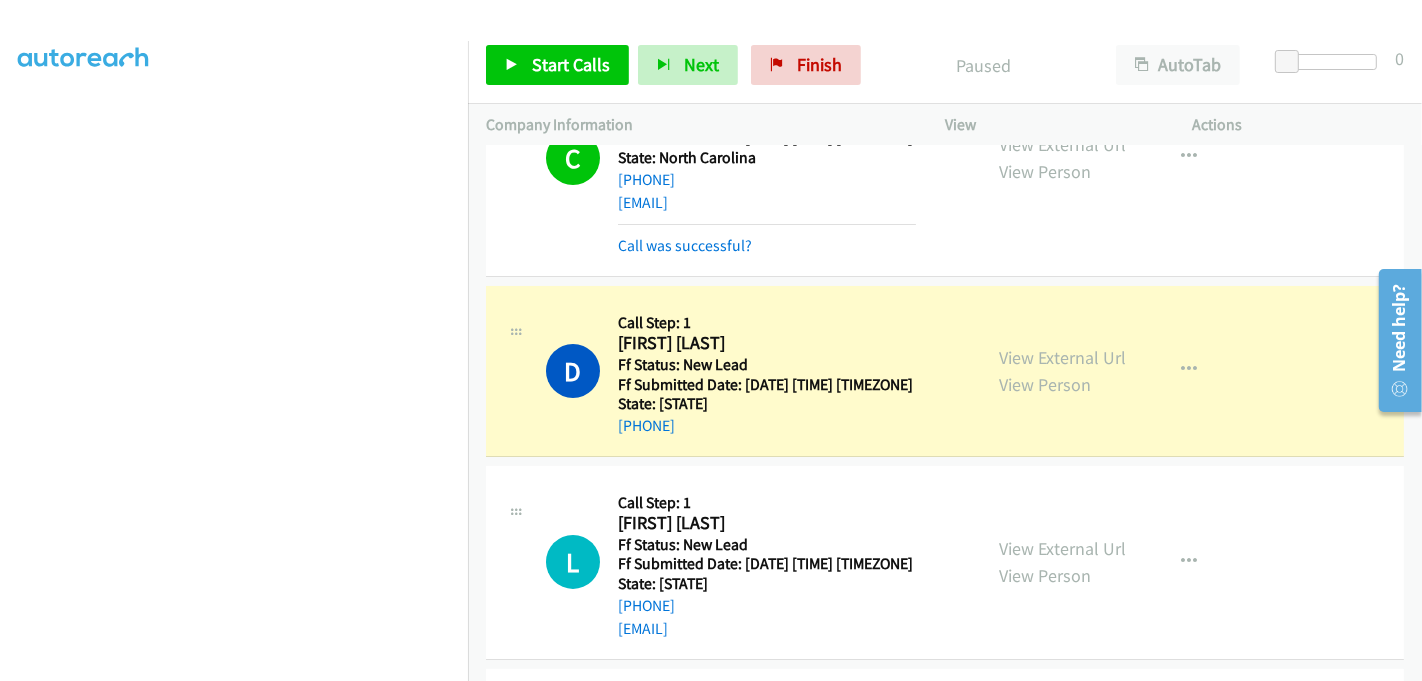 scroll, scrollTop: 222, scrollLeft: 0, axis: vertical 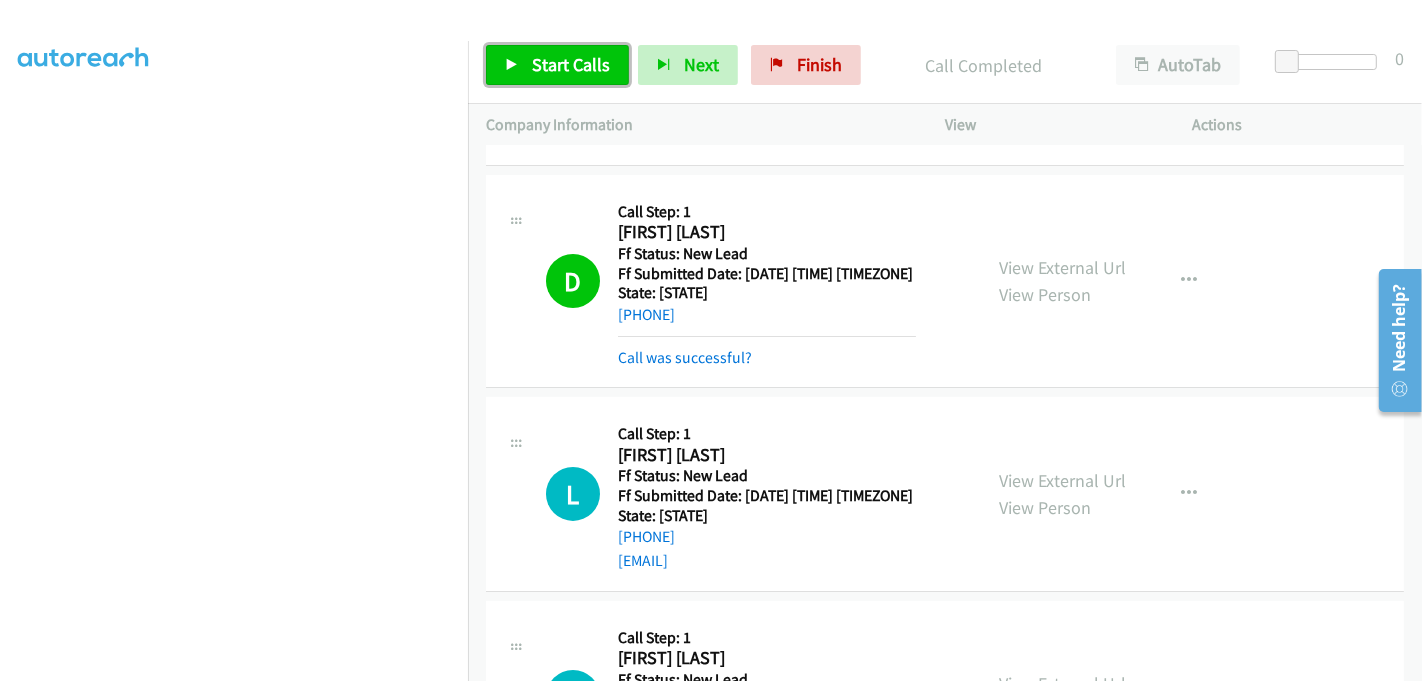 drag, startPoint x: 554, startPoint y: 57, endPoint x: 562, endPoint y: 79, distance: 23.409399 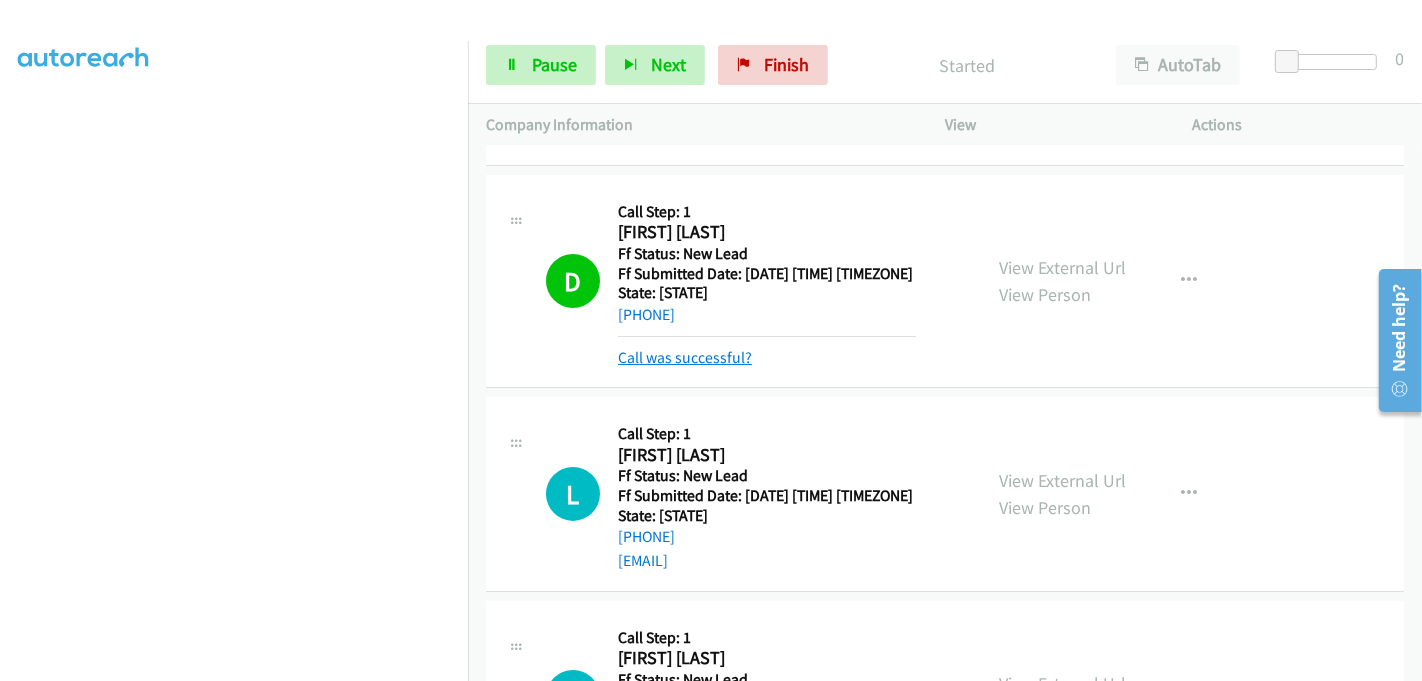 click on "Call was successful?" at bounding box center (685, 357) 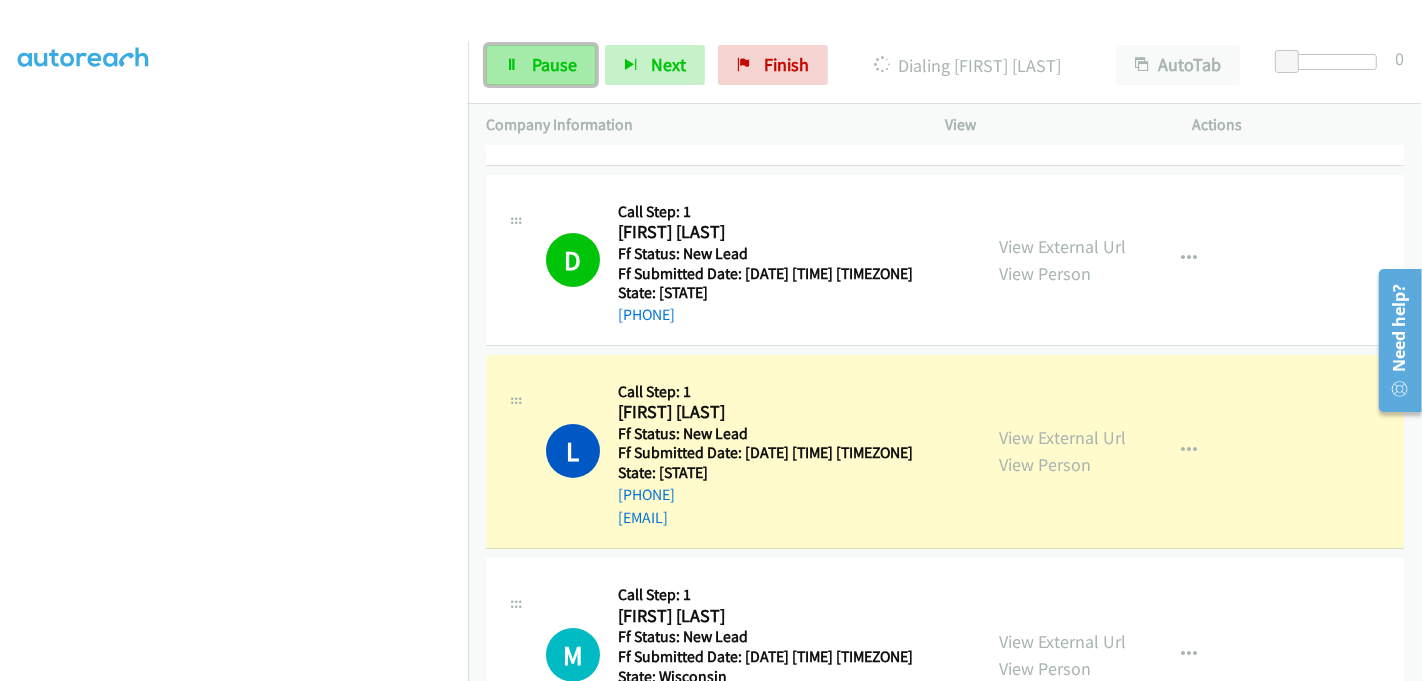click on "Pause" at bounding box center [554, 64] 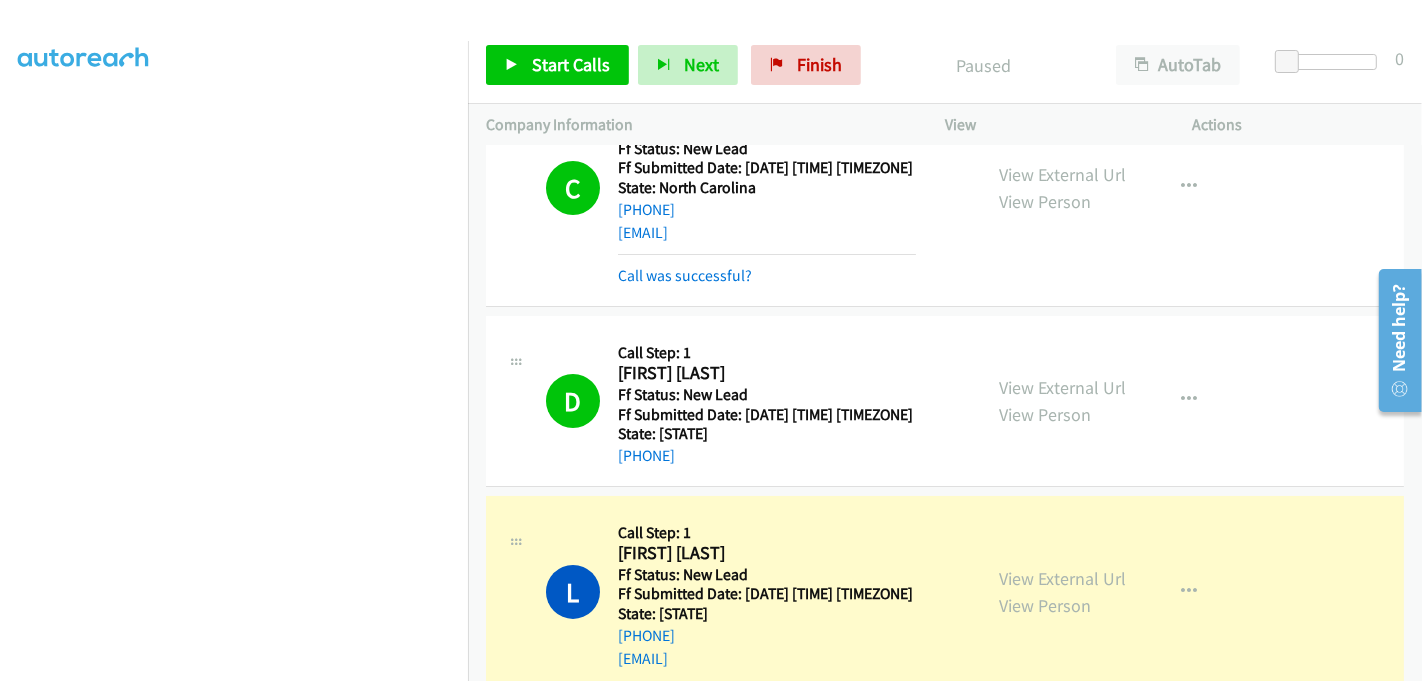 scroll, scrollTop: 192, scrollLeft: 0, axis: vertical 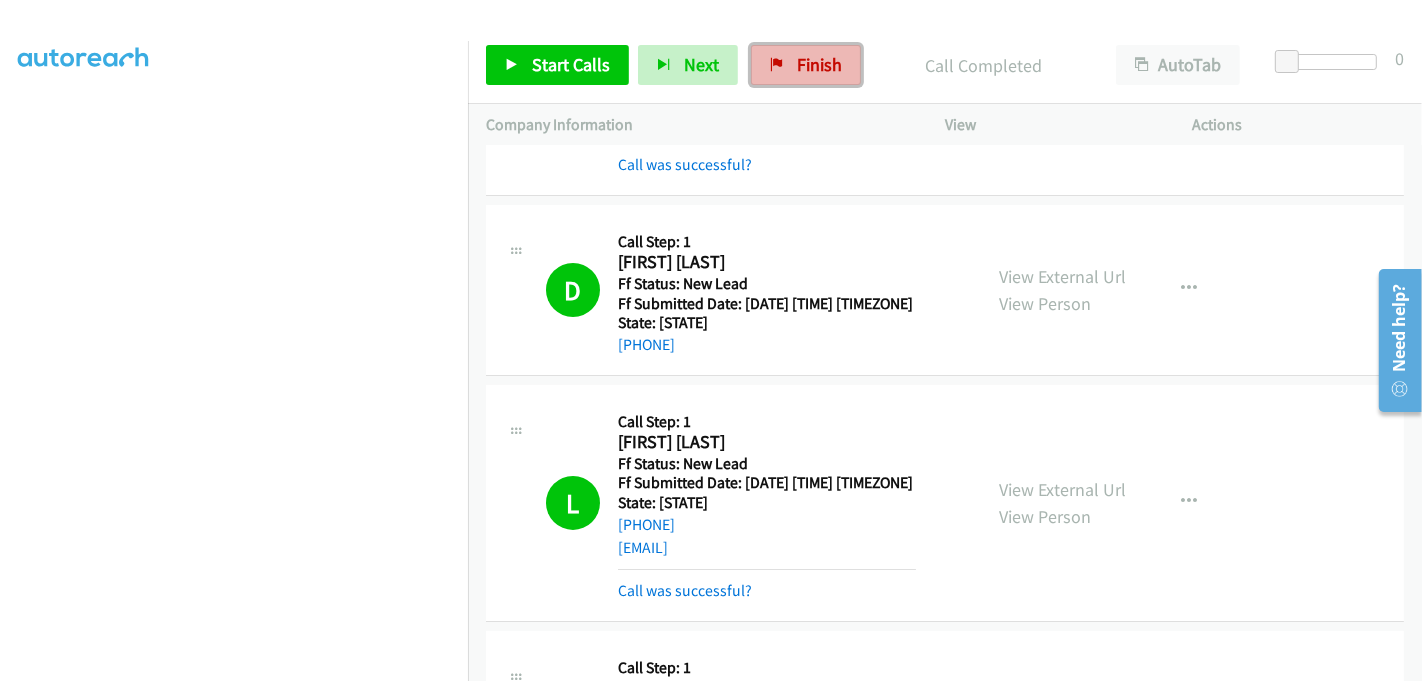 click on "Finish" at bounding box center (819, 64) 